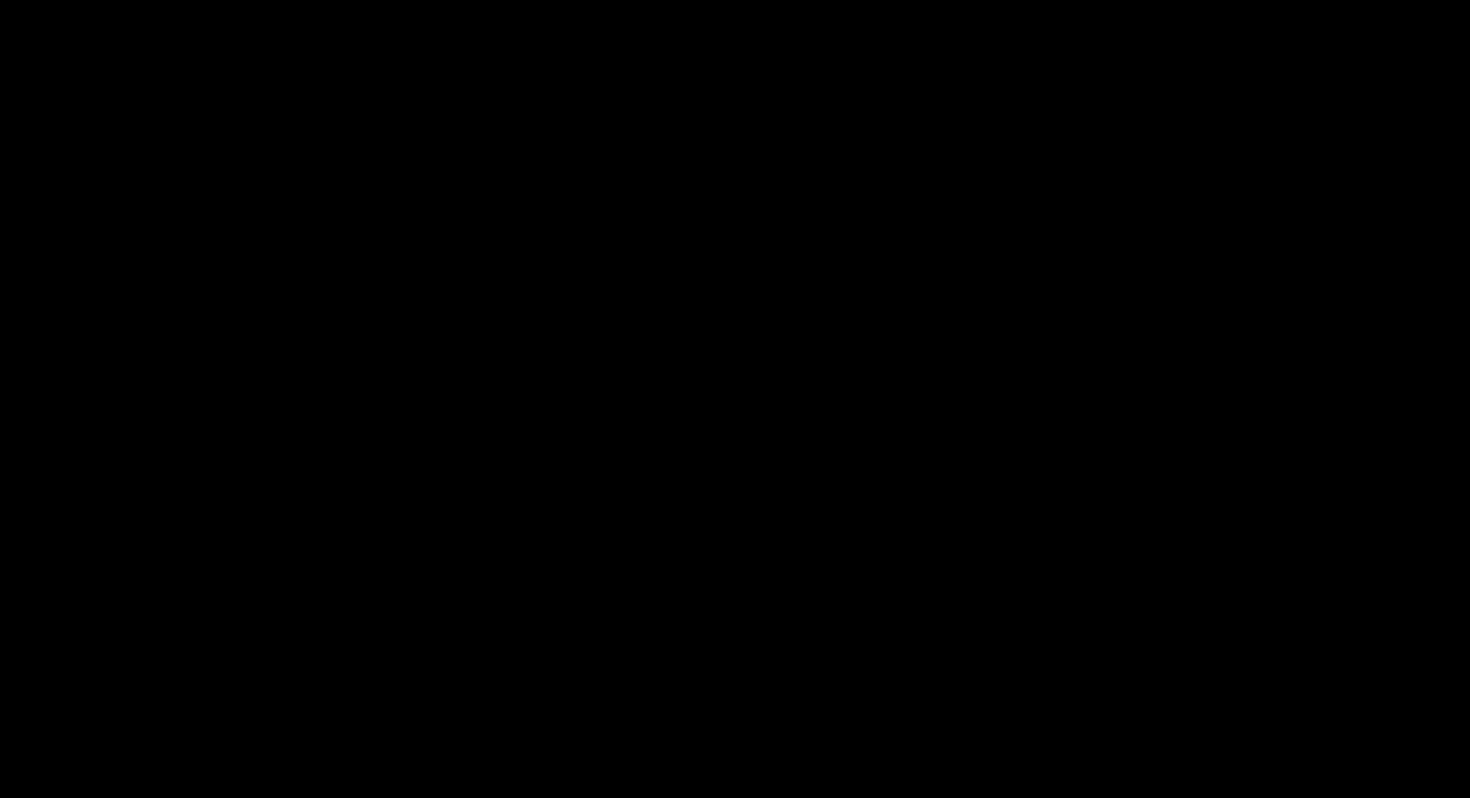 scroll, scrollTop: 0, scrollLeft: 0, axis: both 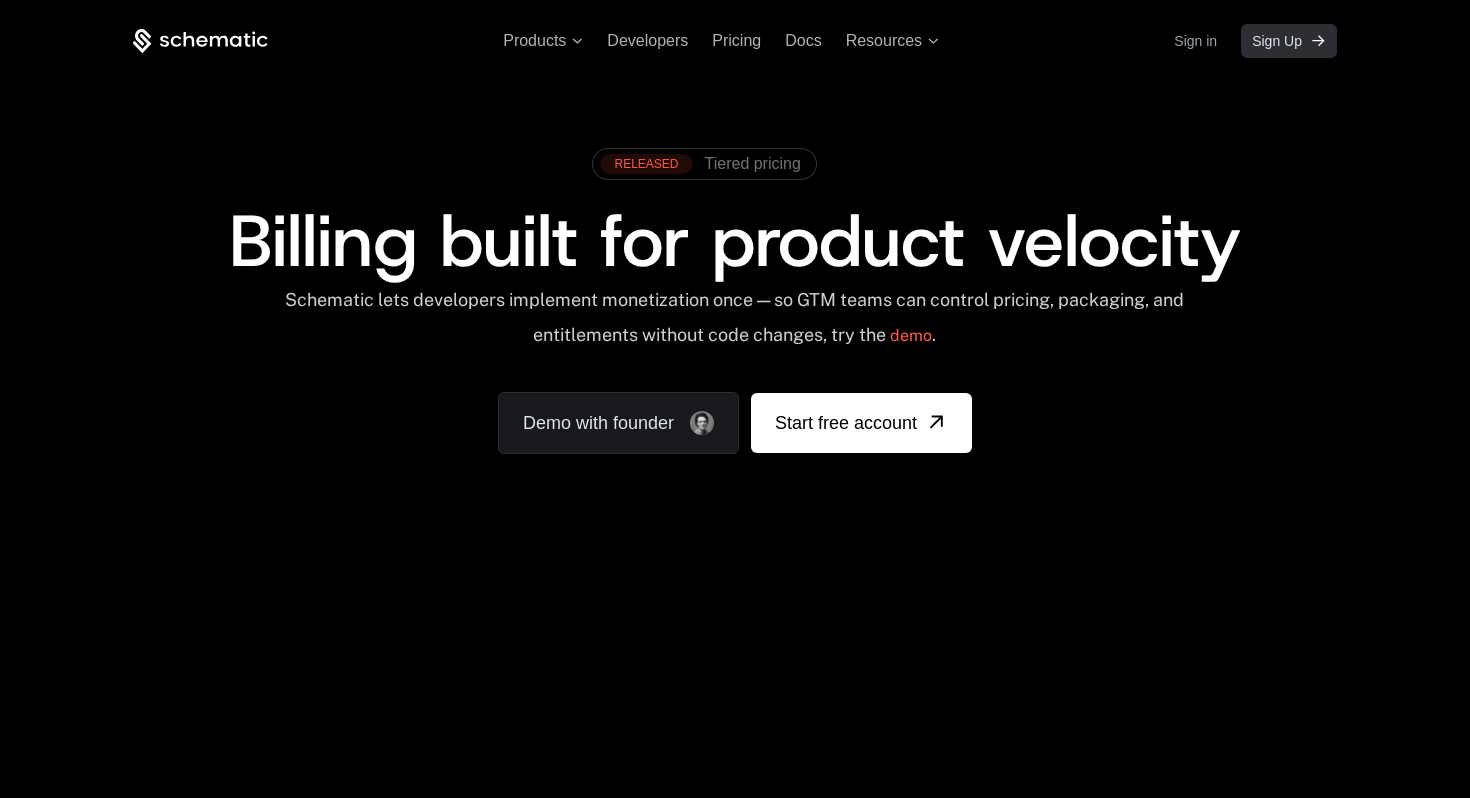 click on "Sign Up" at bounding box center (1277, 41) 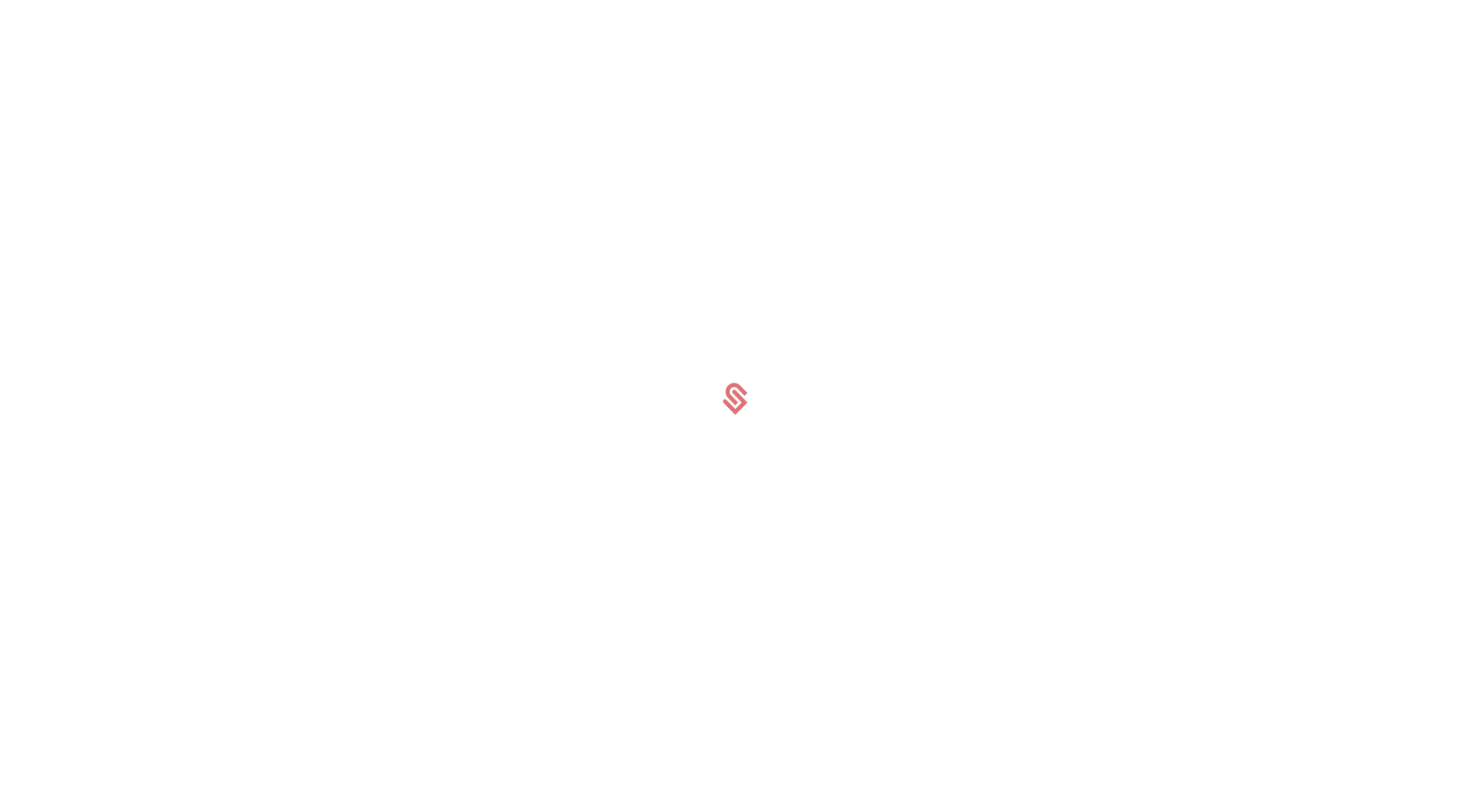 scroll, scrollTop: 0, scrollLeft: 0, axis: both 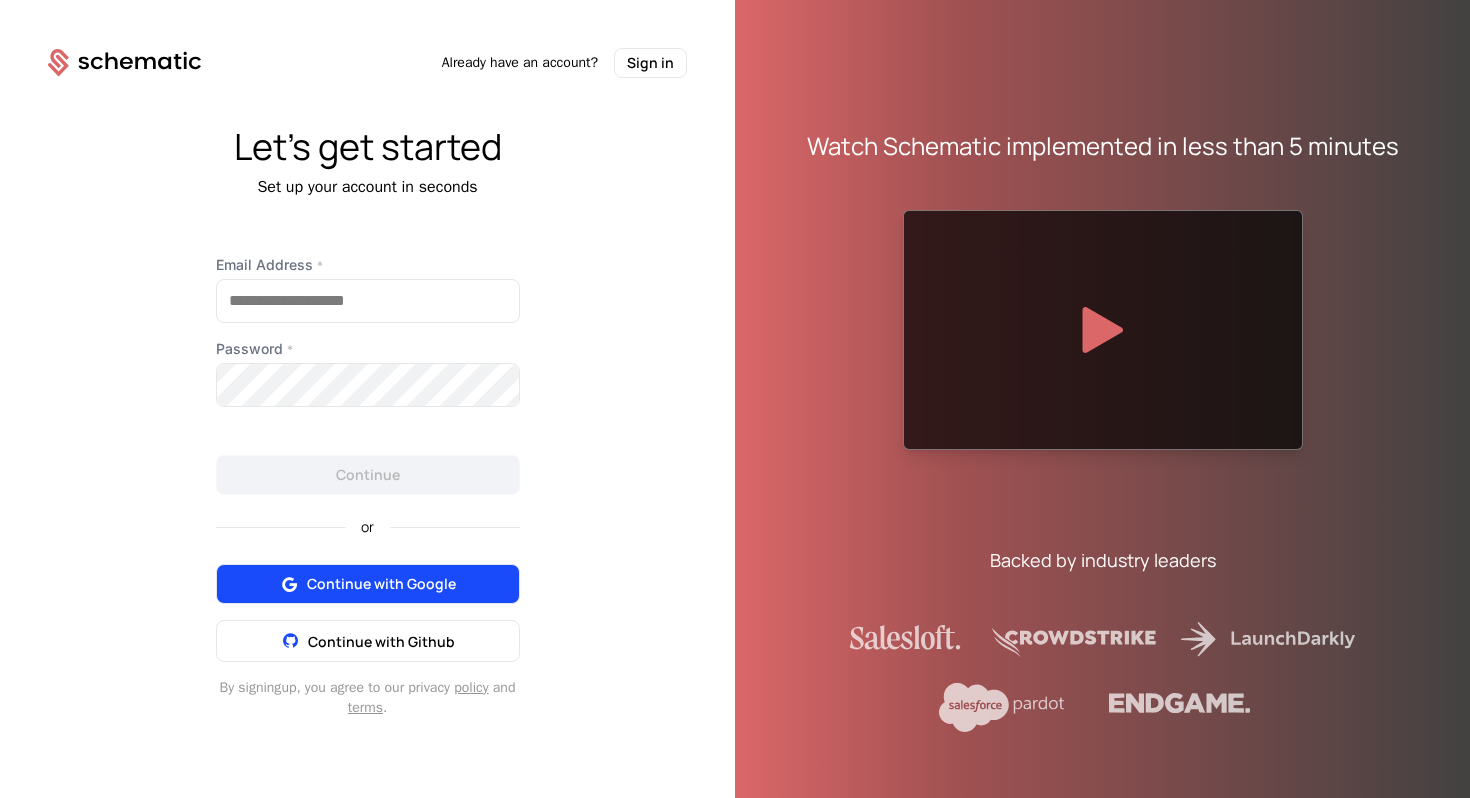click on "Continue with Google" at bounding box center (381, 584) 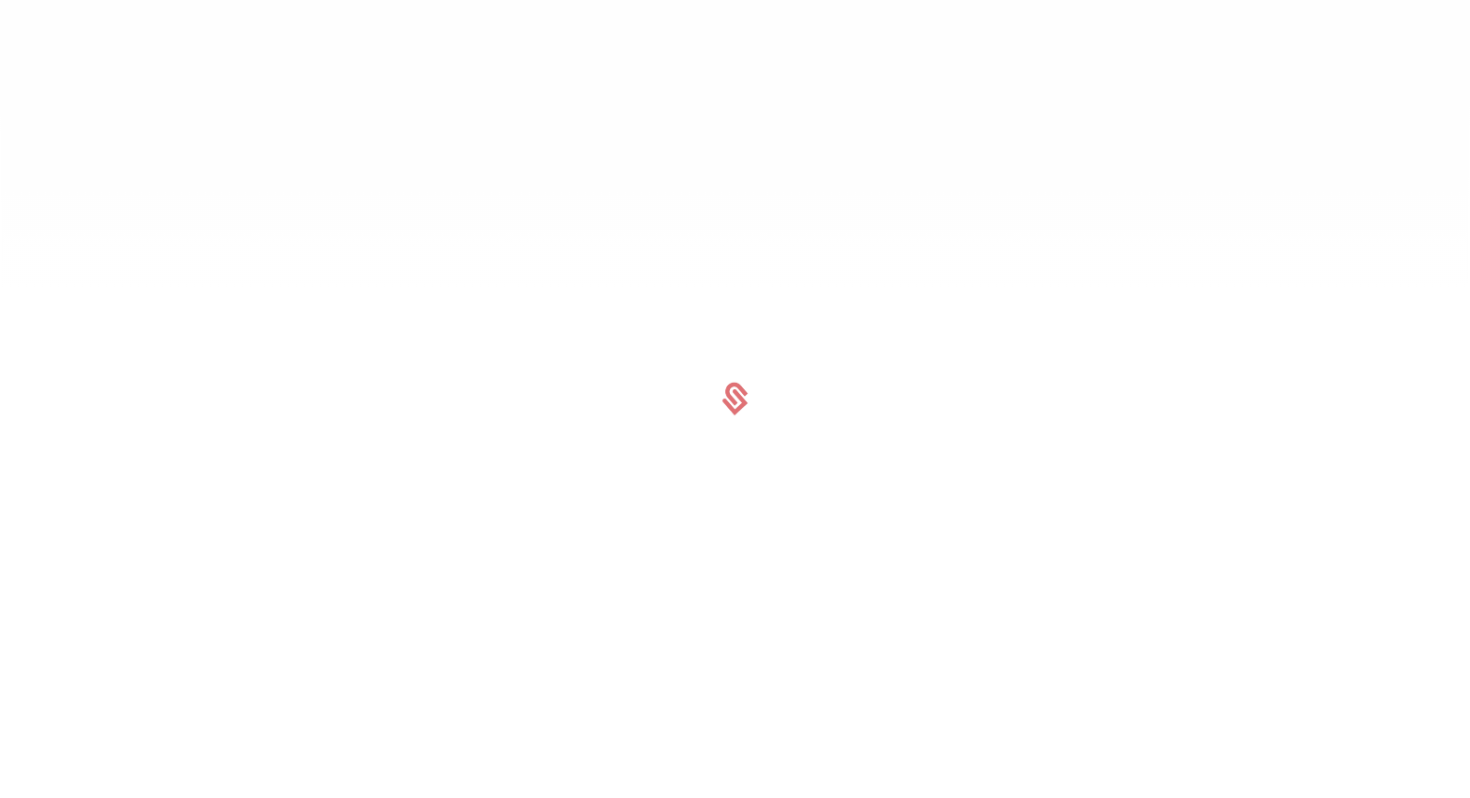 scroll, scrollTop: 0, scrollLeft: 0, axis: both 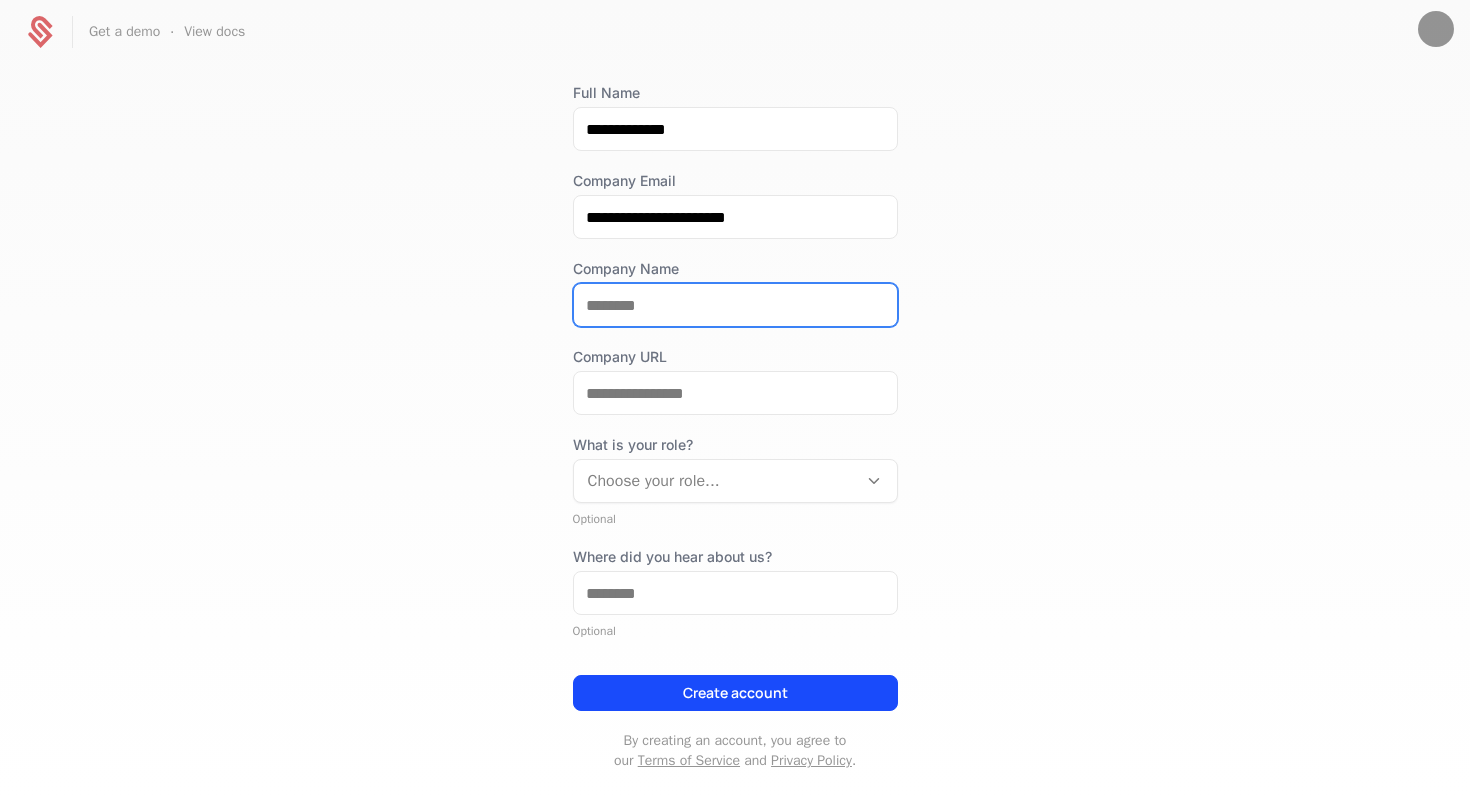 click on "Company Name" at bounding box center (735, 305) 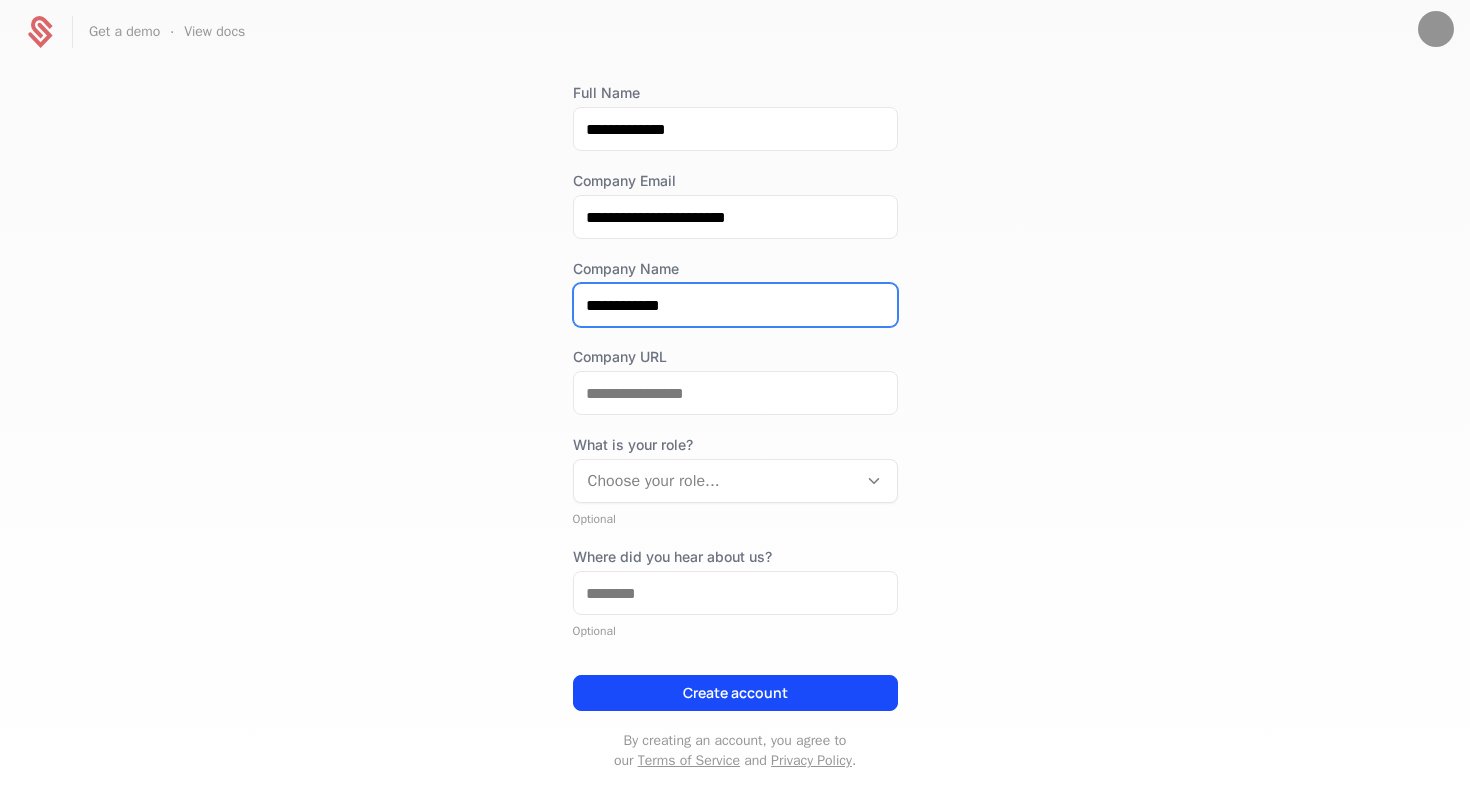type on "**********" 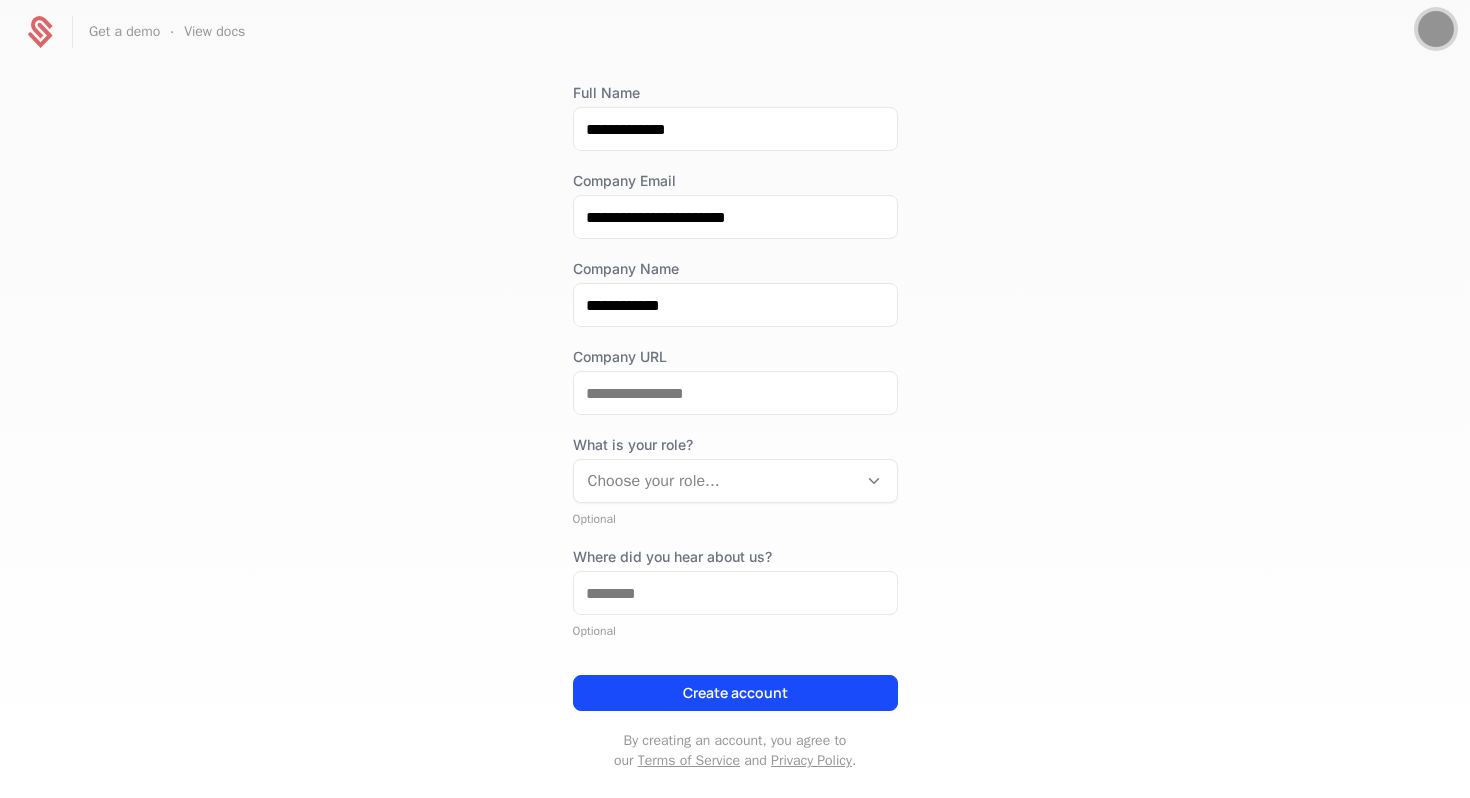 click at bounding box center (1436, 29) 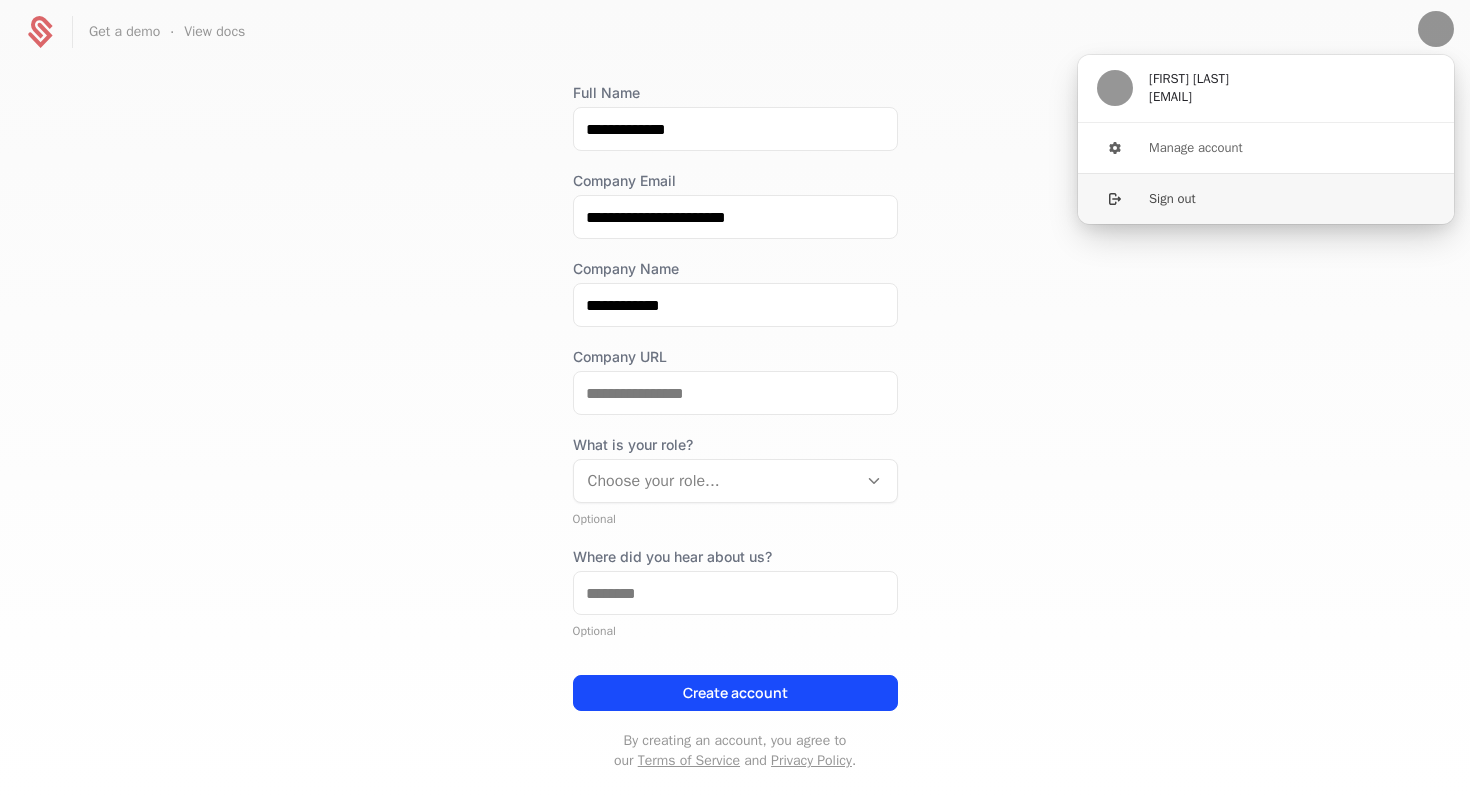 click on "Sign out" at bounding box center [1266, 198] 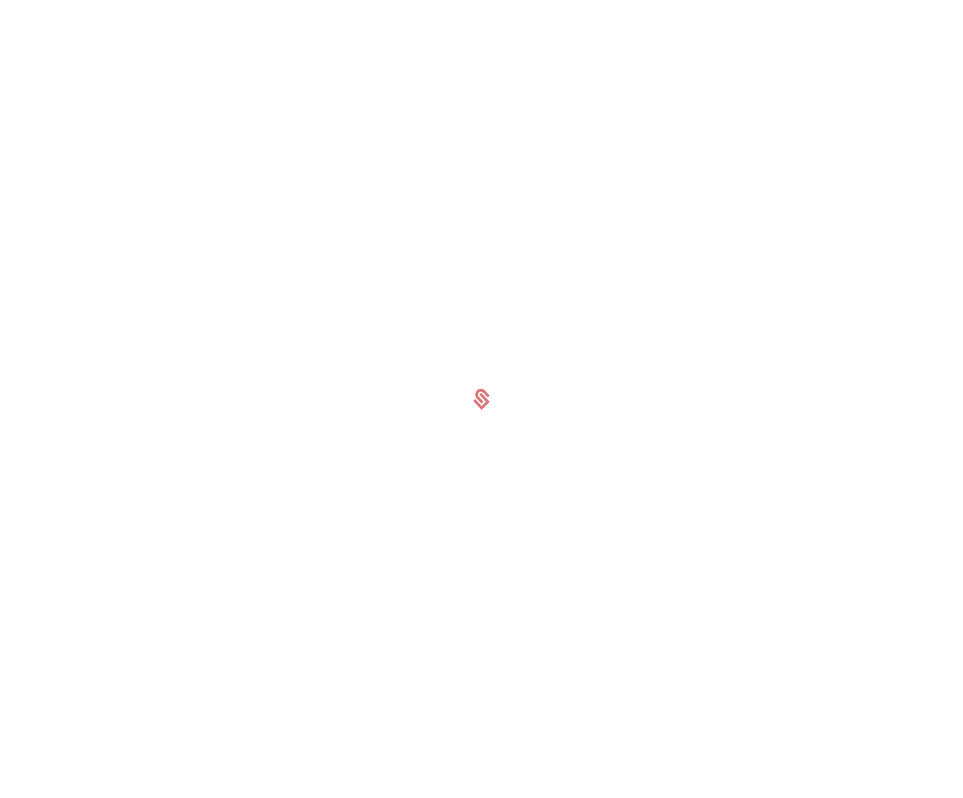 scroll, scrollTop: 0, scrollLeft: 0, axis: both 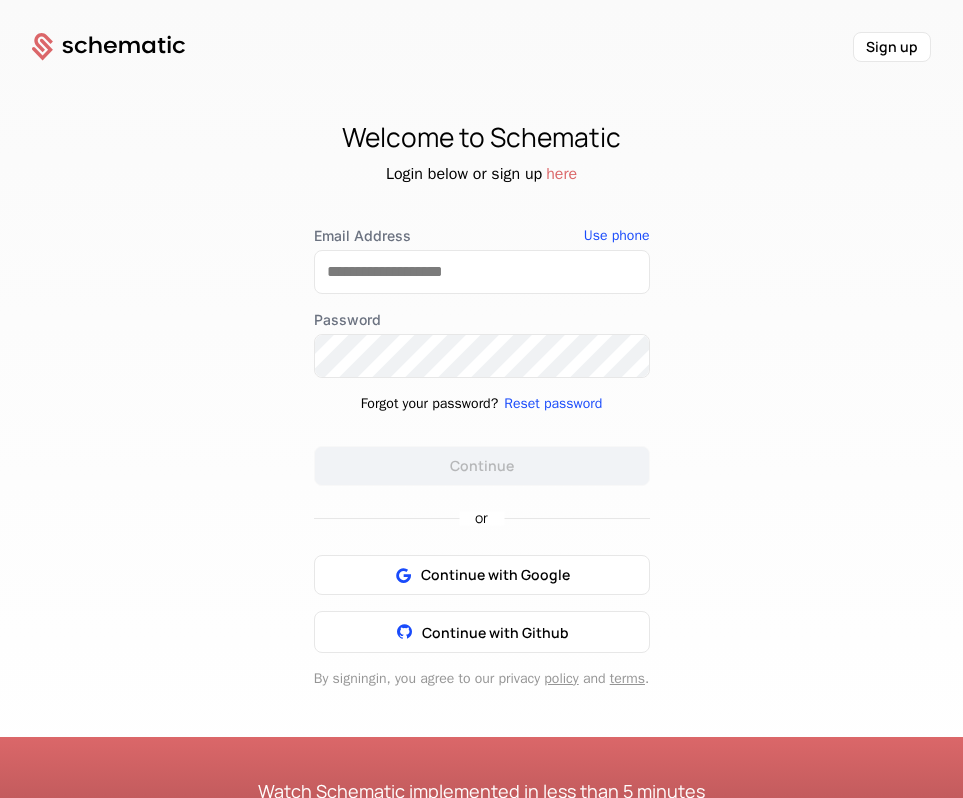 click on "Welcome to Schematic Login below or sign up here Email Address Use phone Password Forgot your password? Reset password Continue or Continue with Google Continue with Github By signing  in , you agree to our privacy   policy   and   terms ." at bounding box center [481, 403] 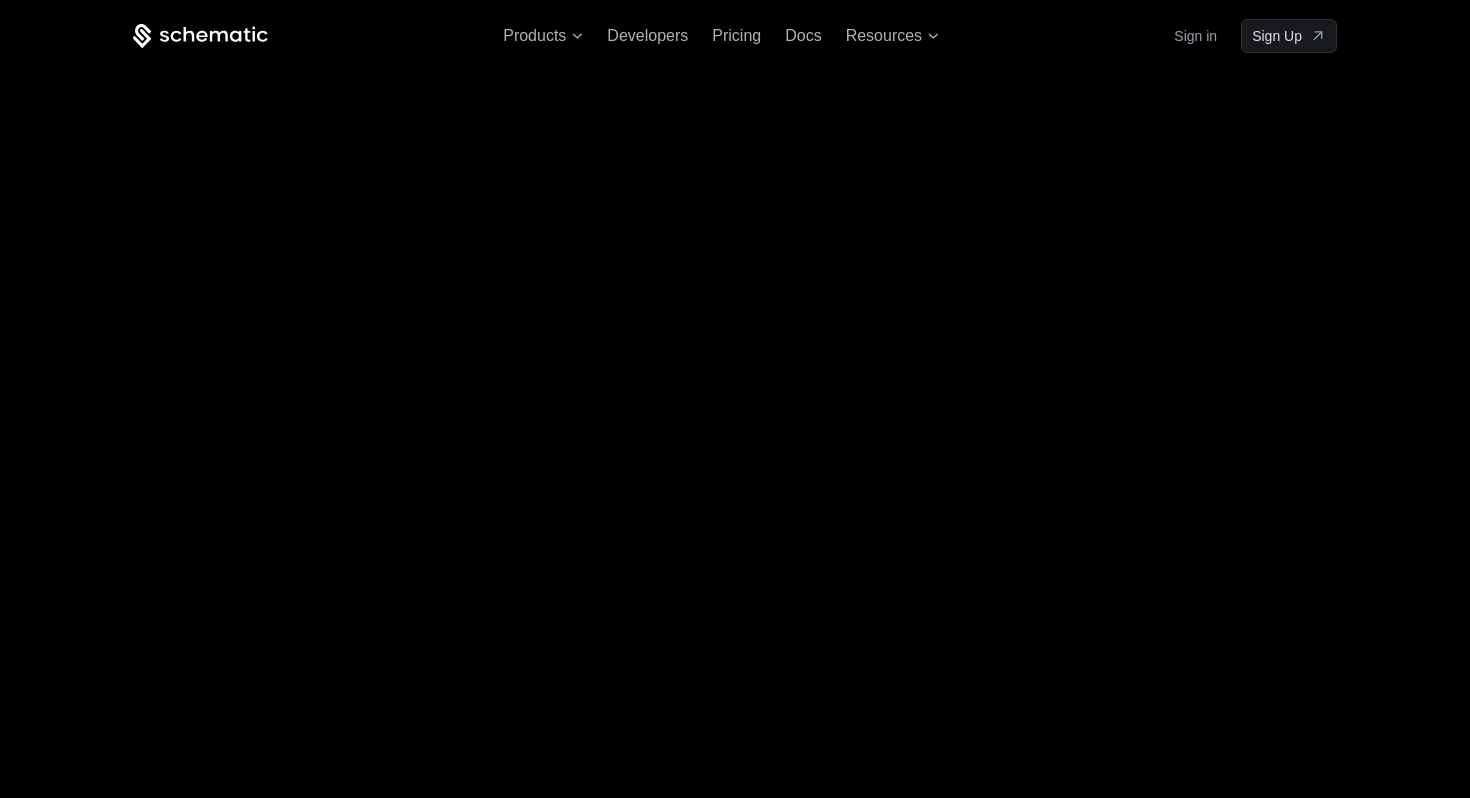 scroll, scrollTop: 0, scrollLeft: 0, axis: both 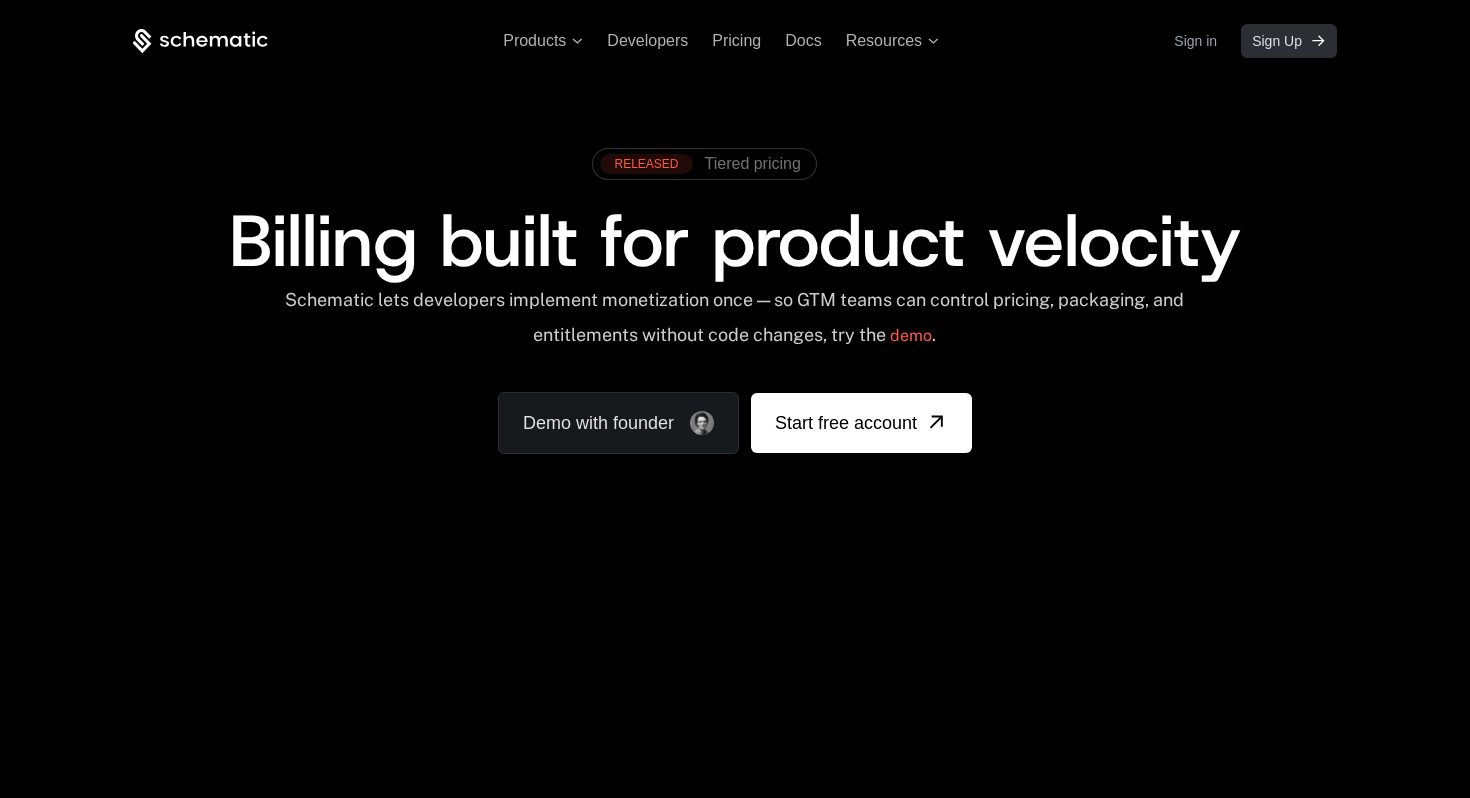 click on "Sign Up" at bounding box center [1277, 41] 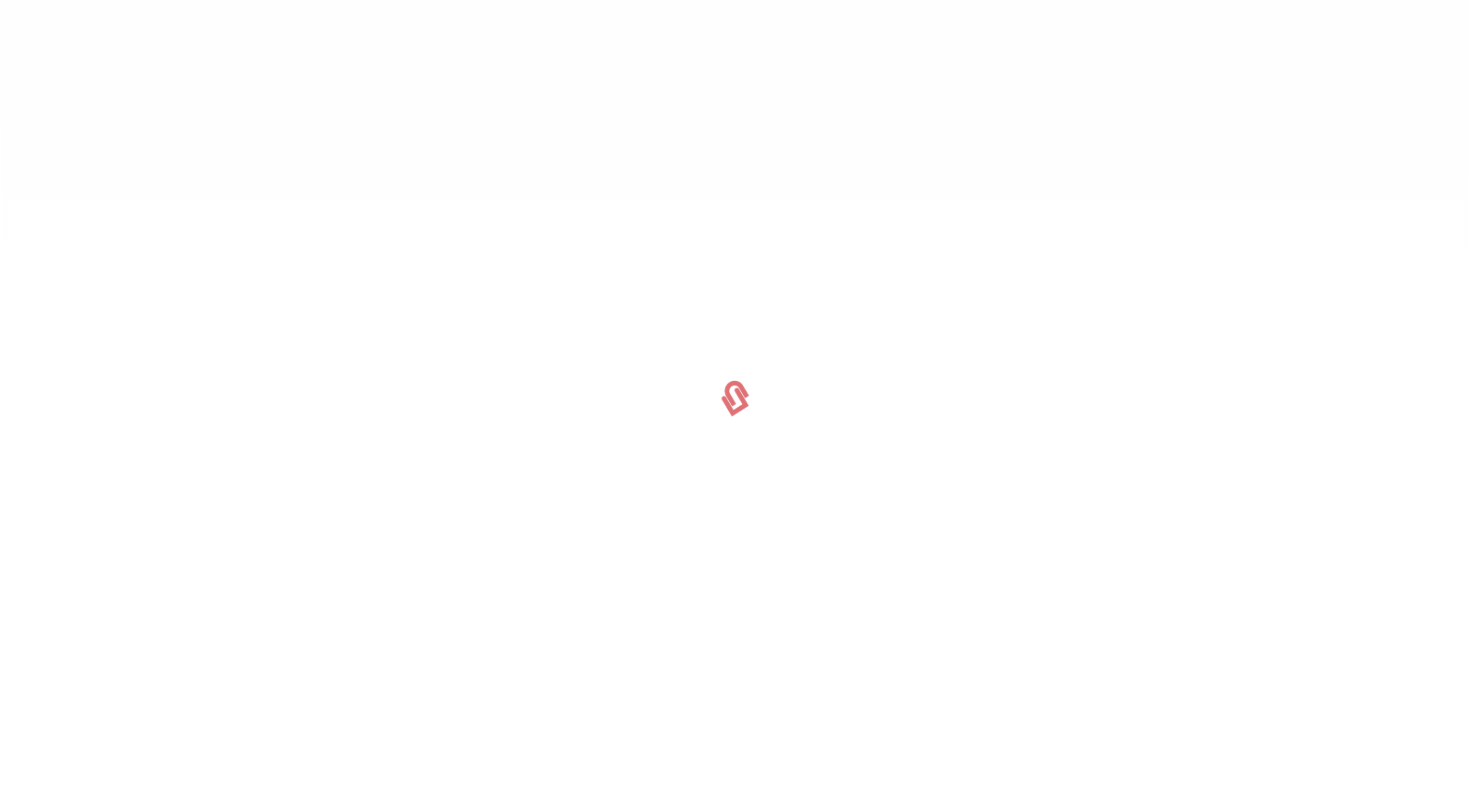 scroll, scrollTop: 0, scrollLeft: 0, axis: both 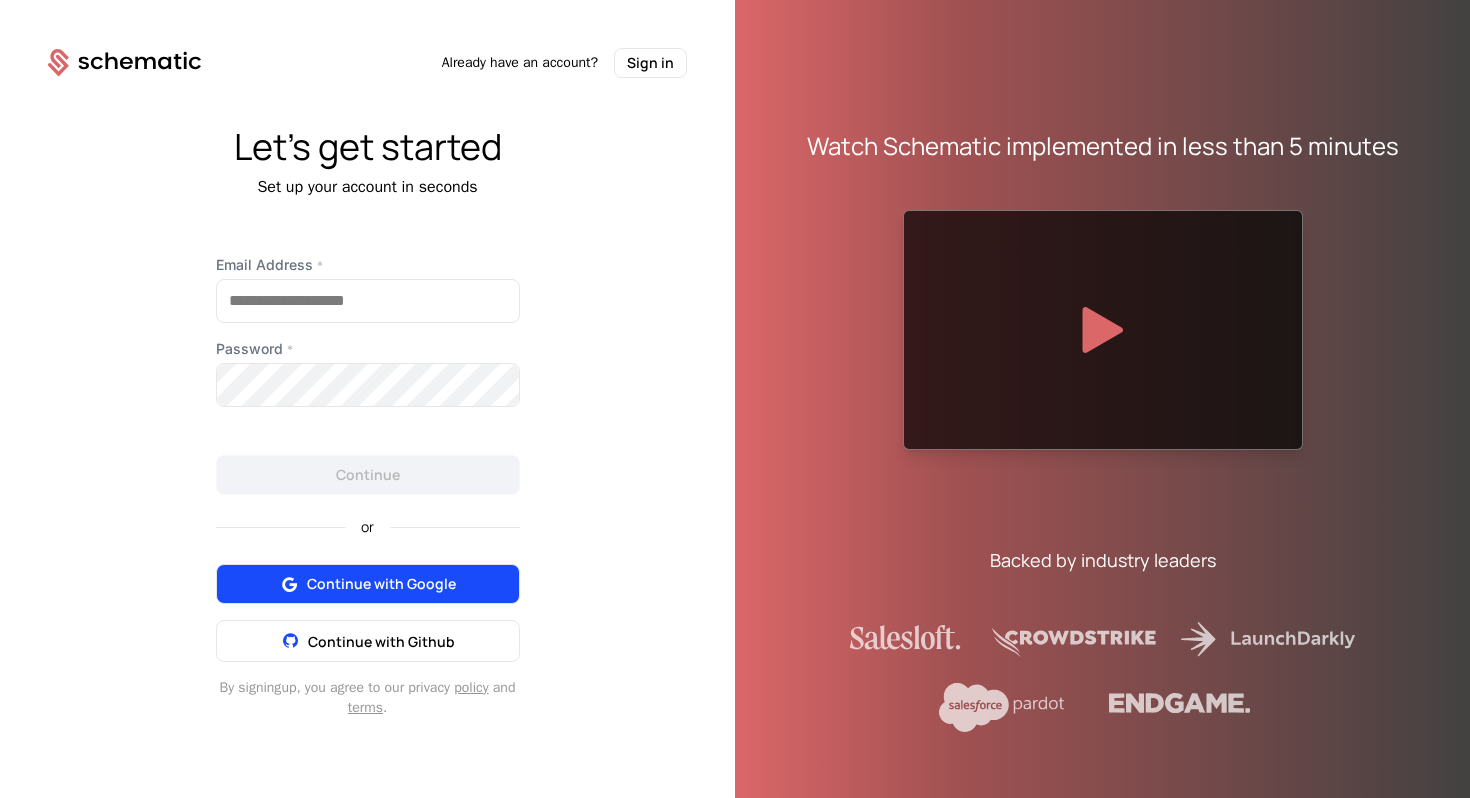 click on "Continue with Google" at bounding box center (381, 584) 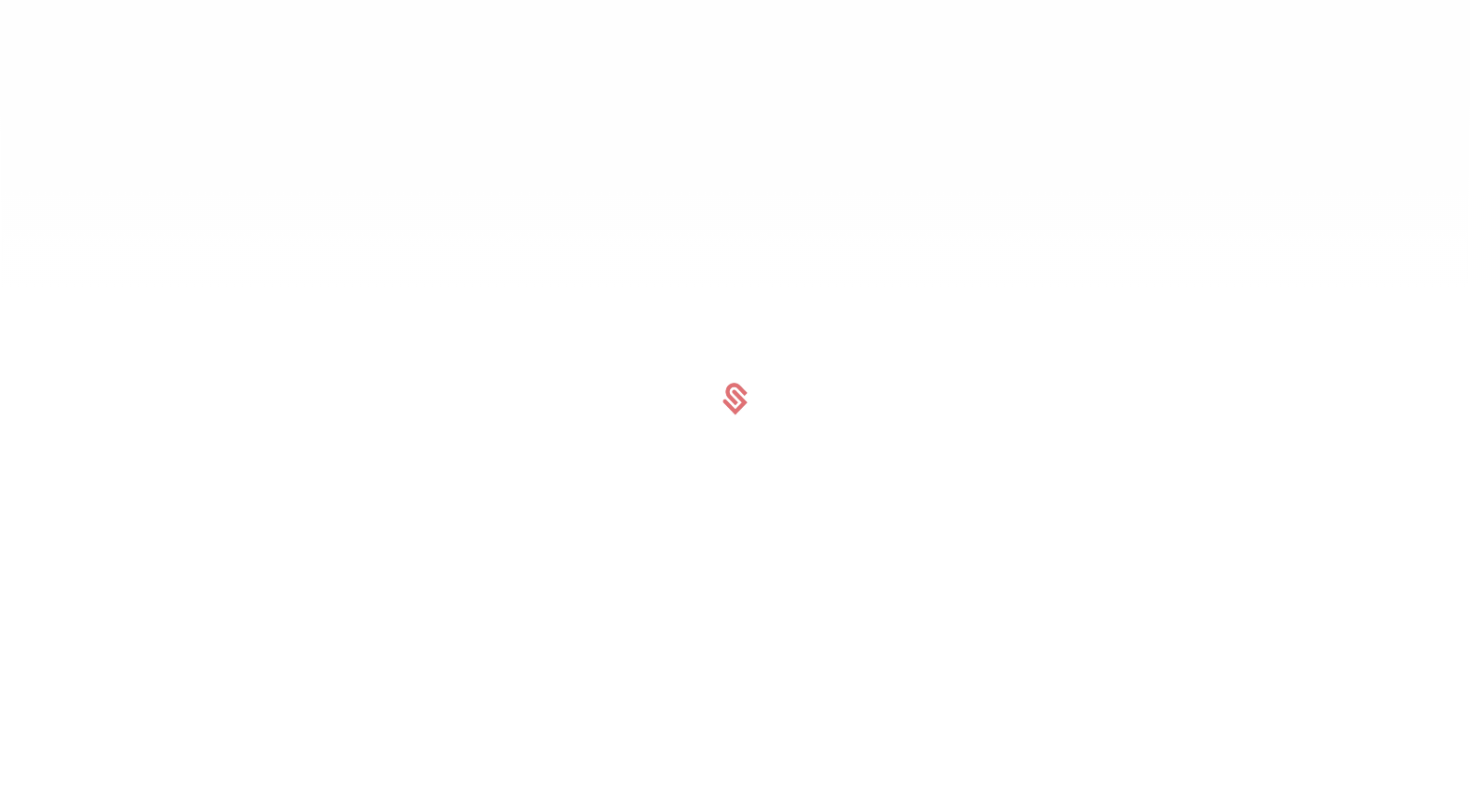 scroll, scrollTop: 0, scrollLeft: 0, axis: both 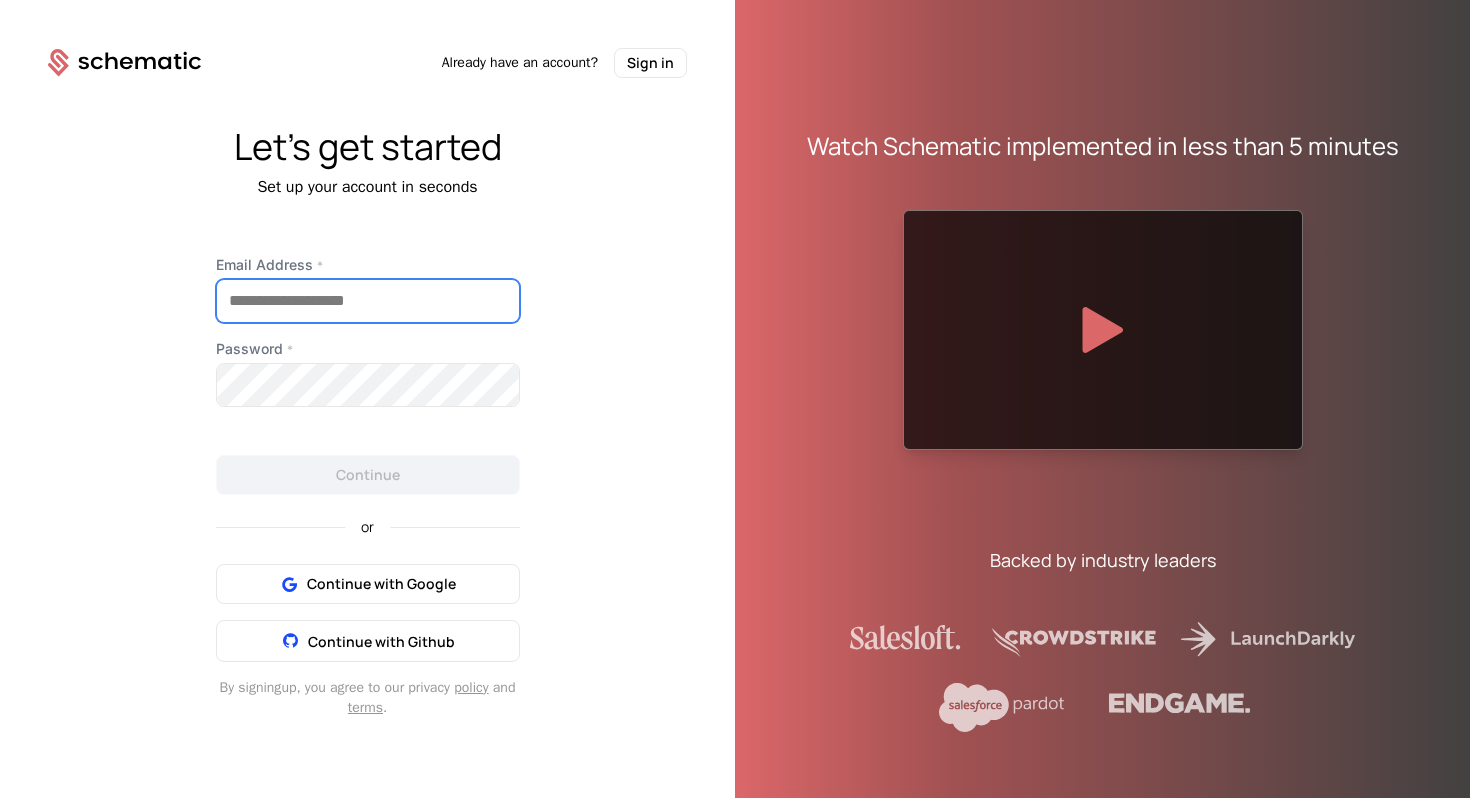 click on "Email Address *" at bounding box center [368, 301] 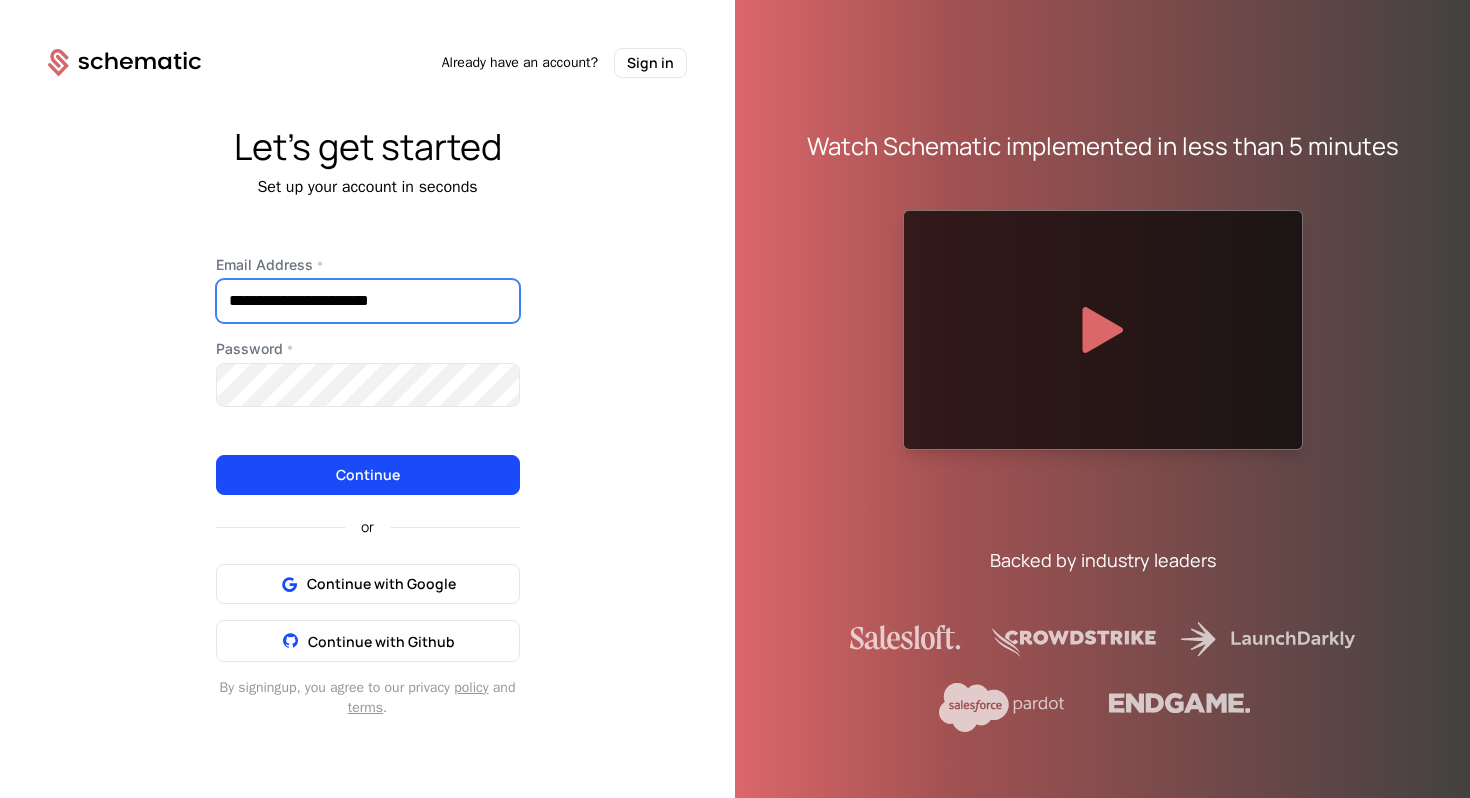 type on "**********" 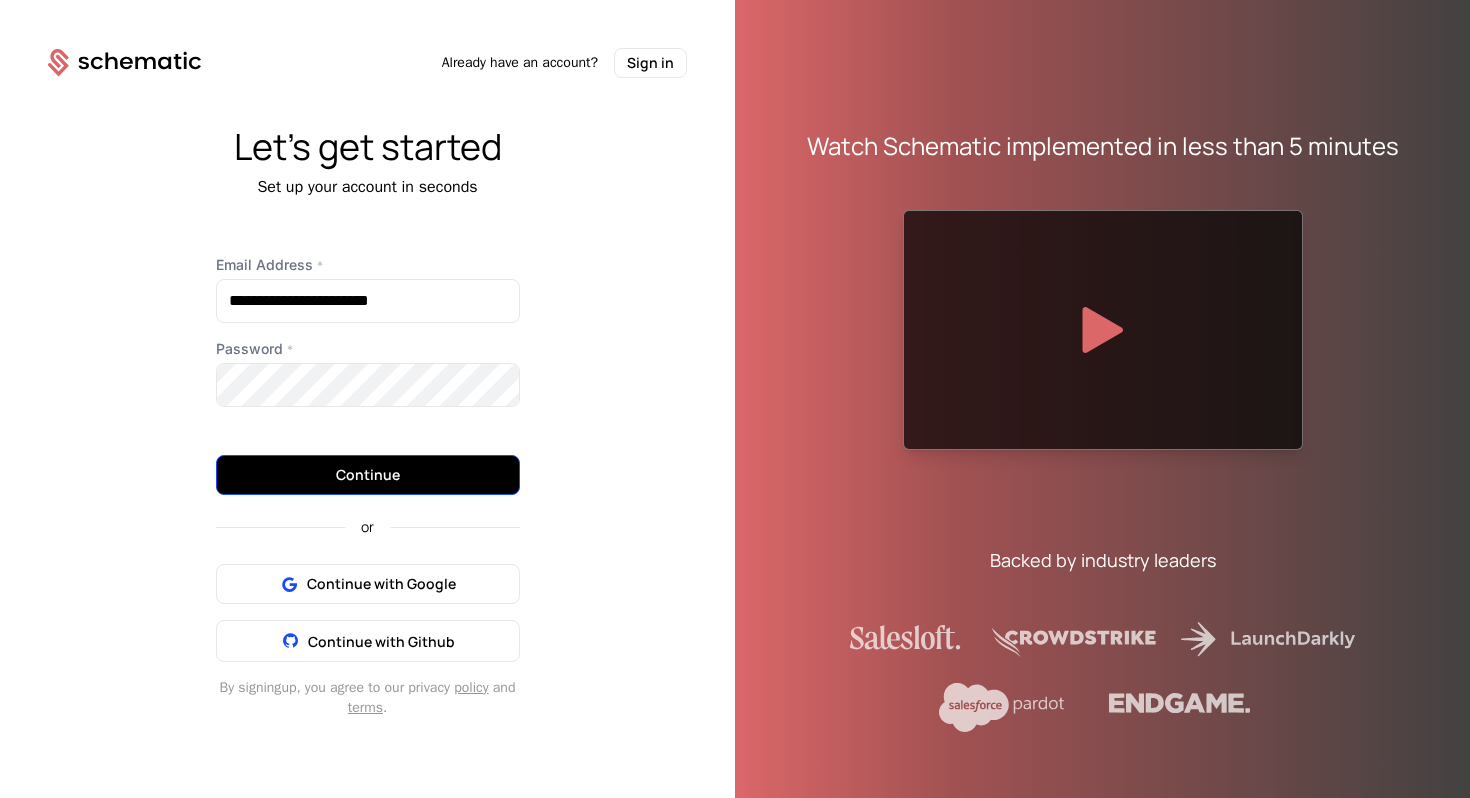 click on "Continue" at bounding box center [368, 475] 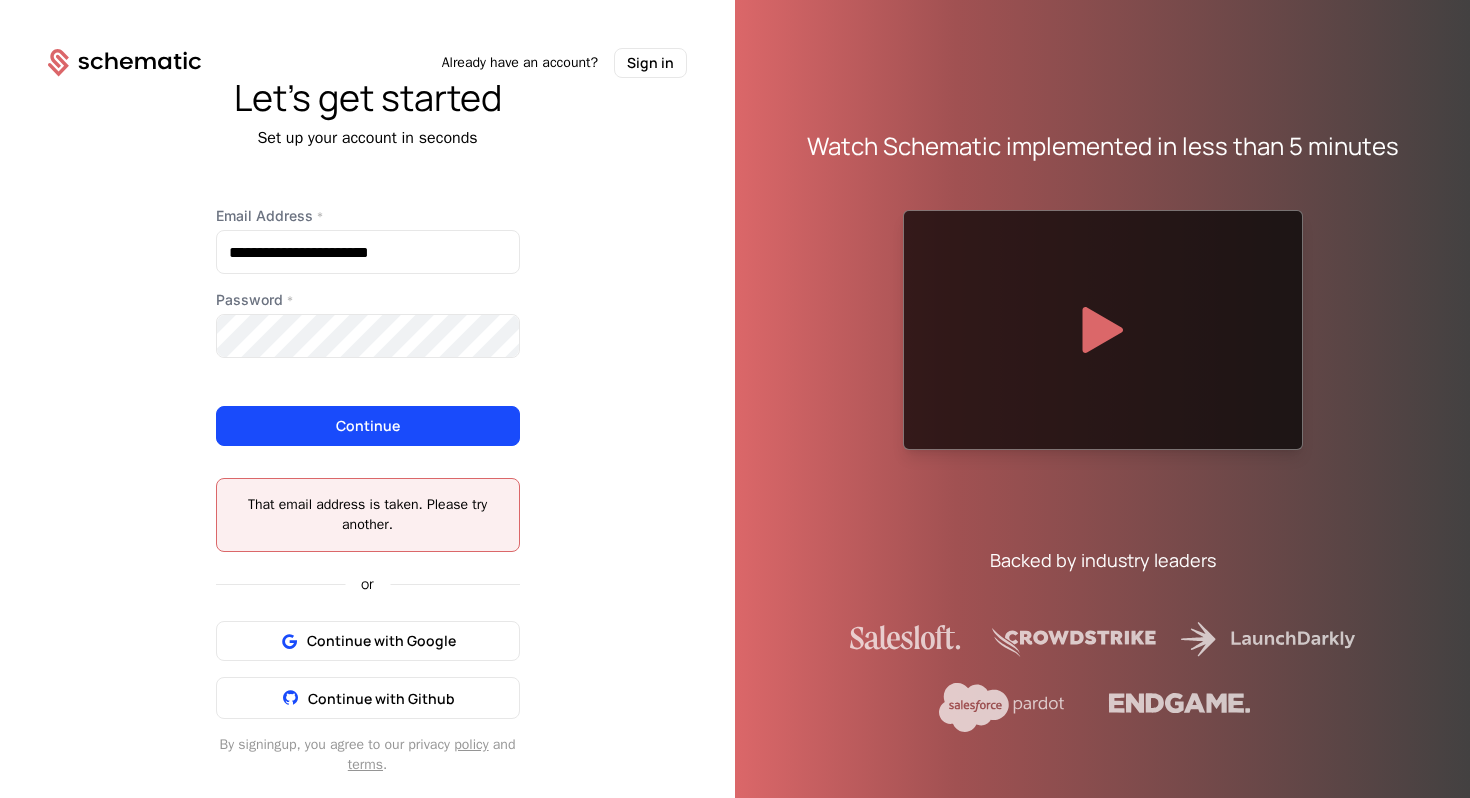 click on "**********" at bounding box center (367, 426) 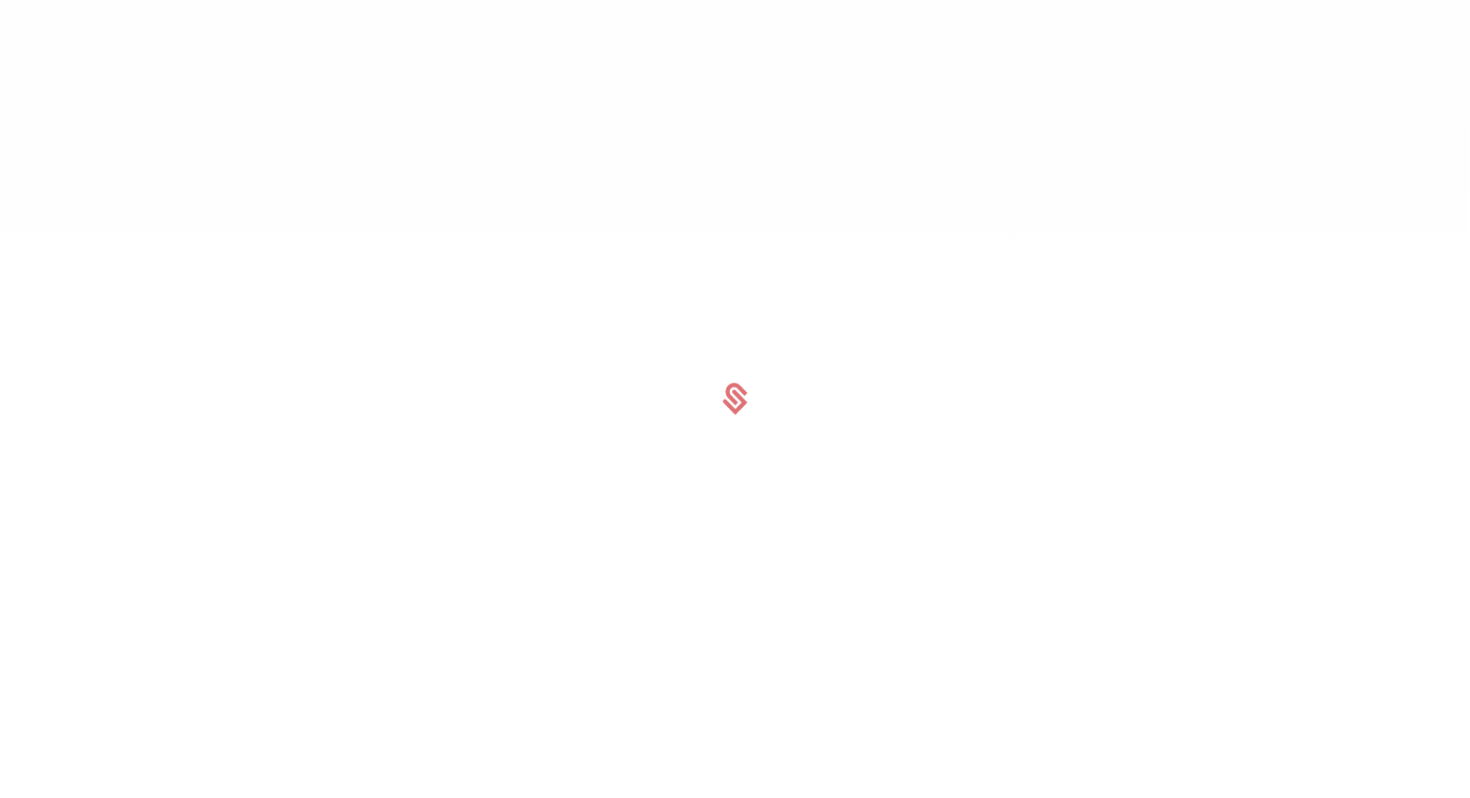 scroll, scrollTop: 0, scrollLeft: 0, axis: both 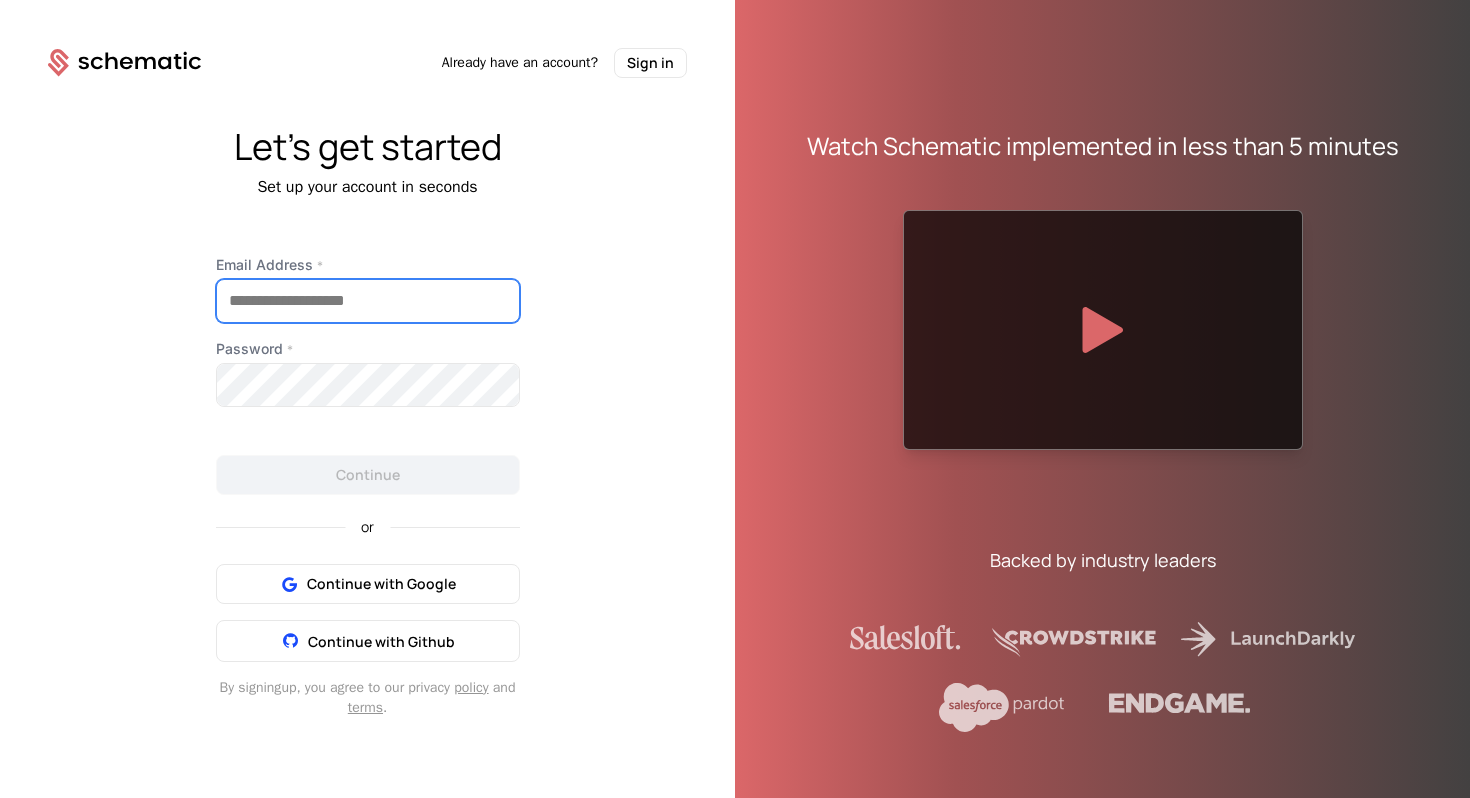 click on "Email Address *" at bounding box center [368, 301] 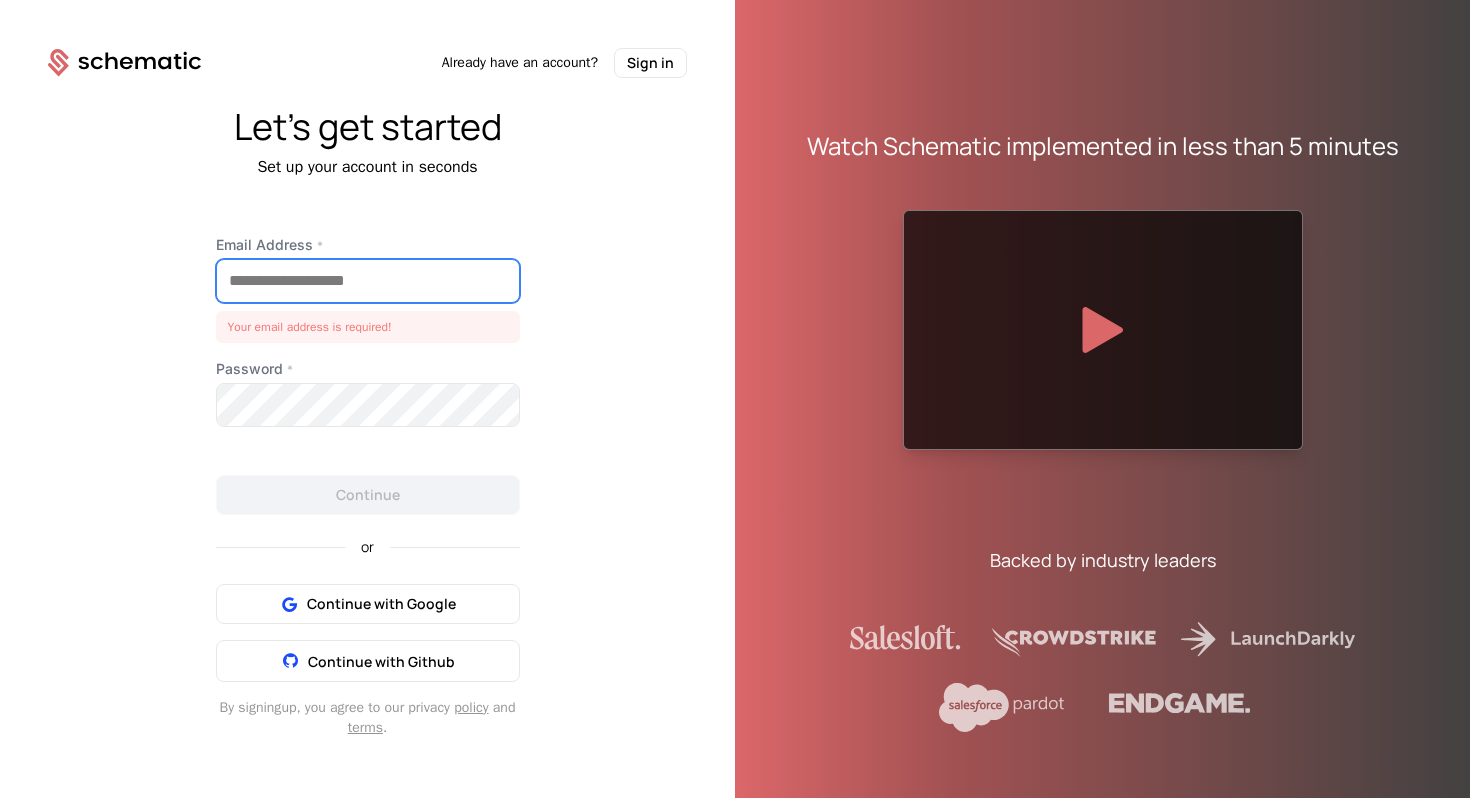 paste on "**********" 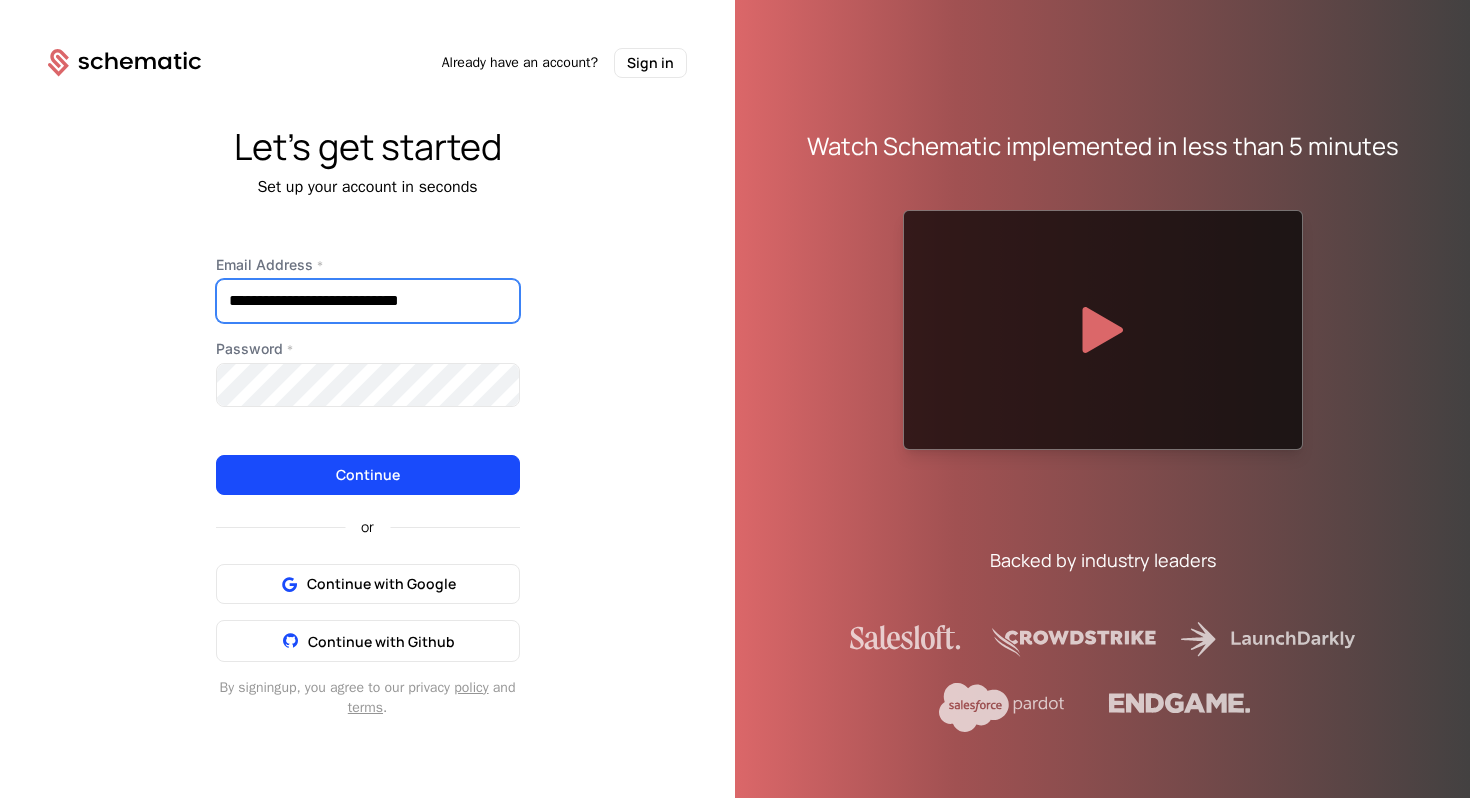 type on "**********" 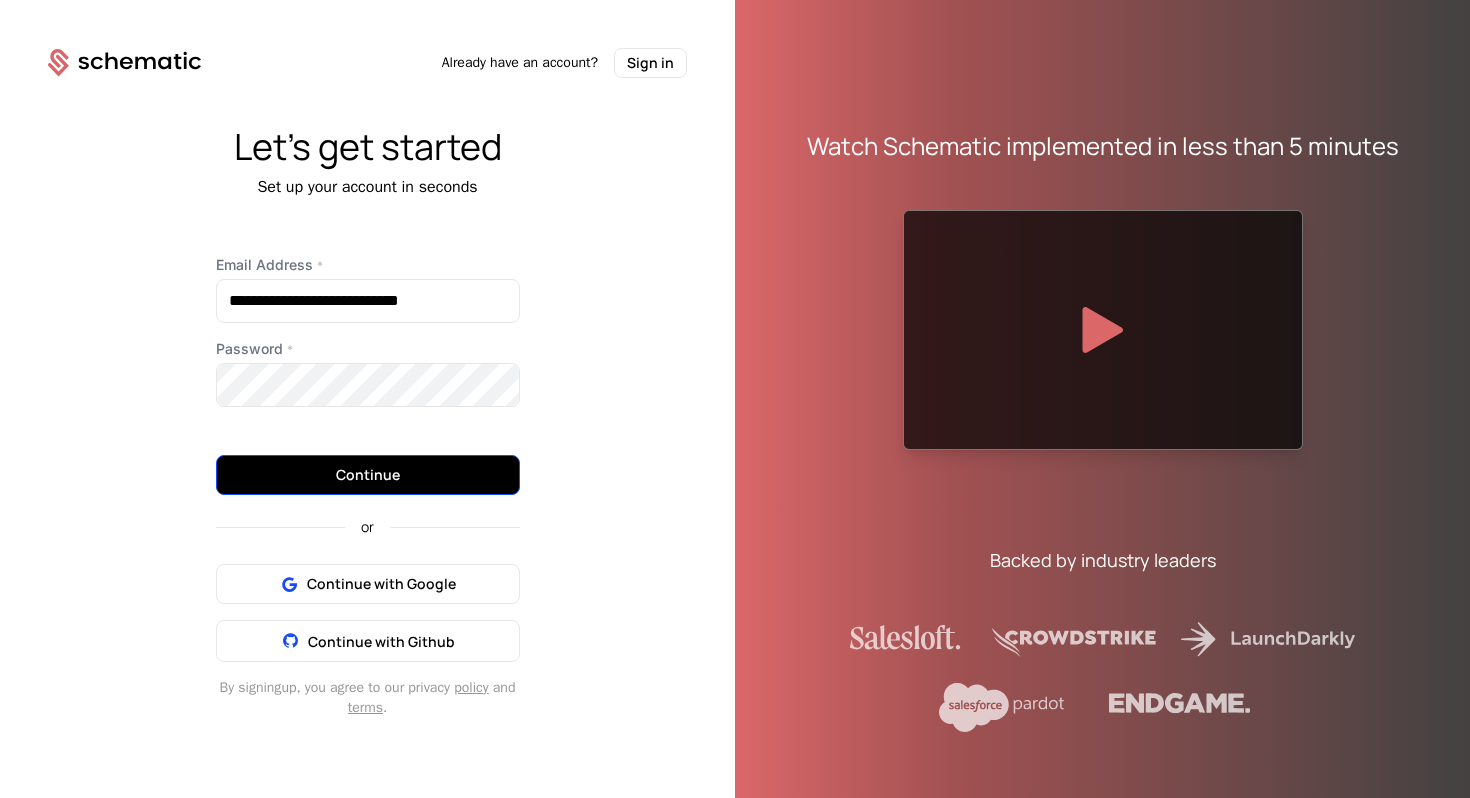 click on "Continue" at bounding box center (368, 475) 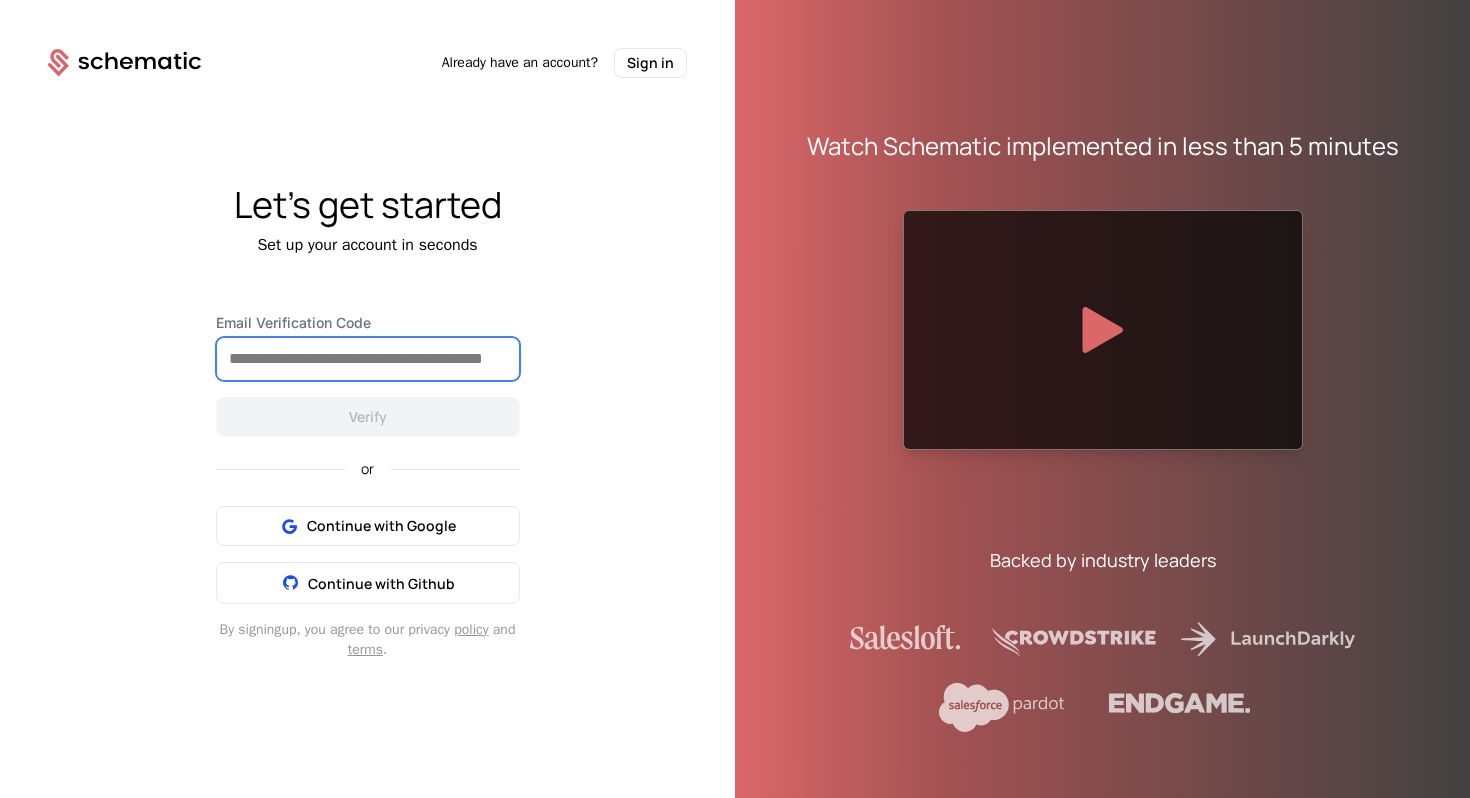 click on "Email Verification Code" at bounding box center [368, 359] 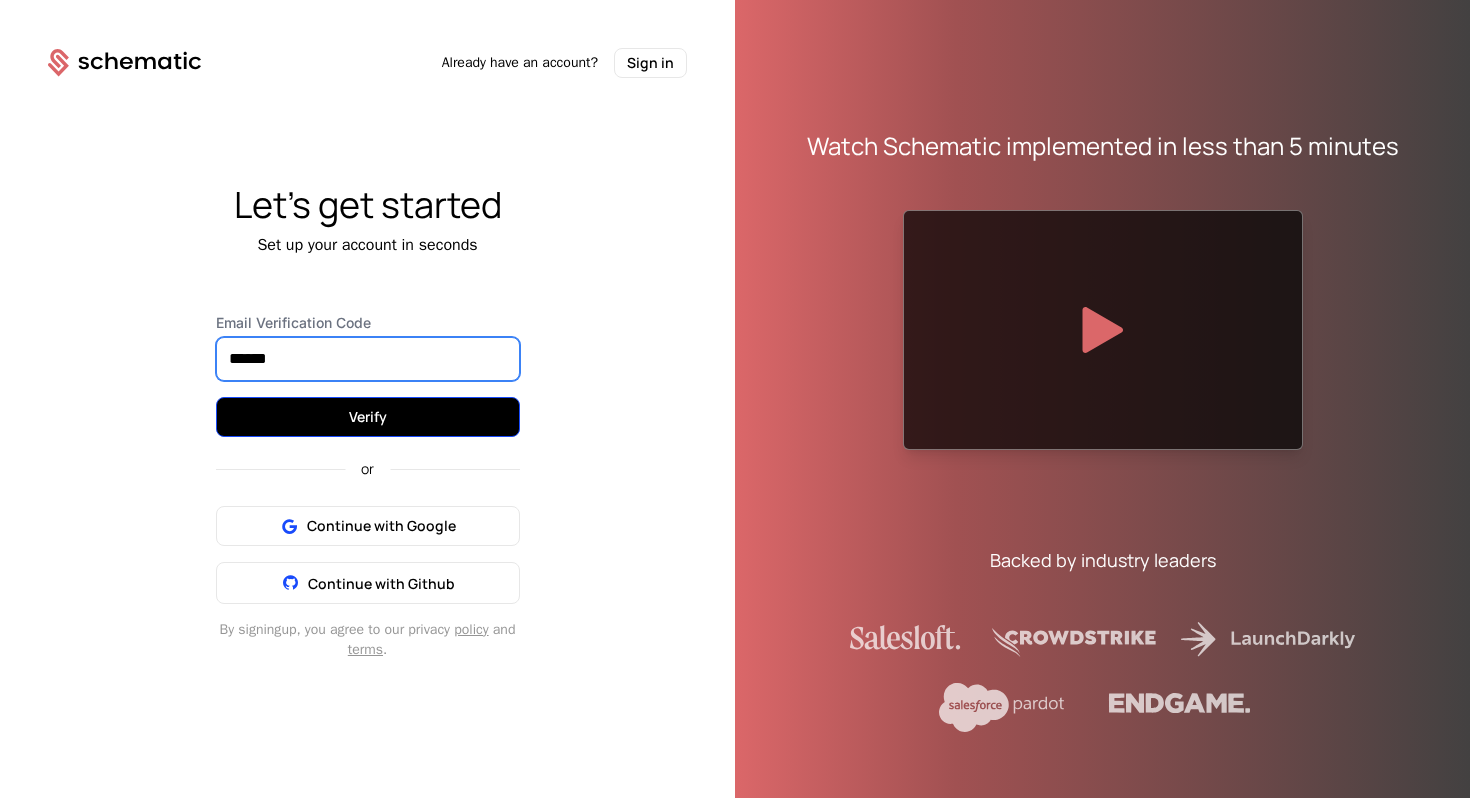 type on "******" 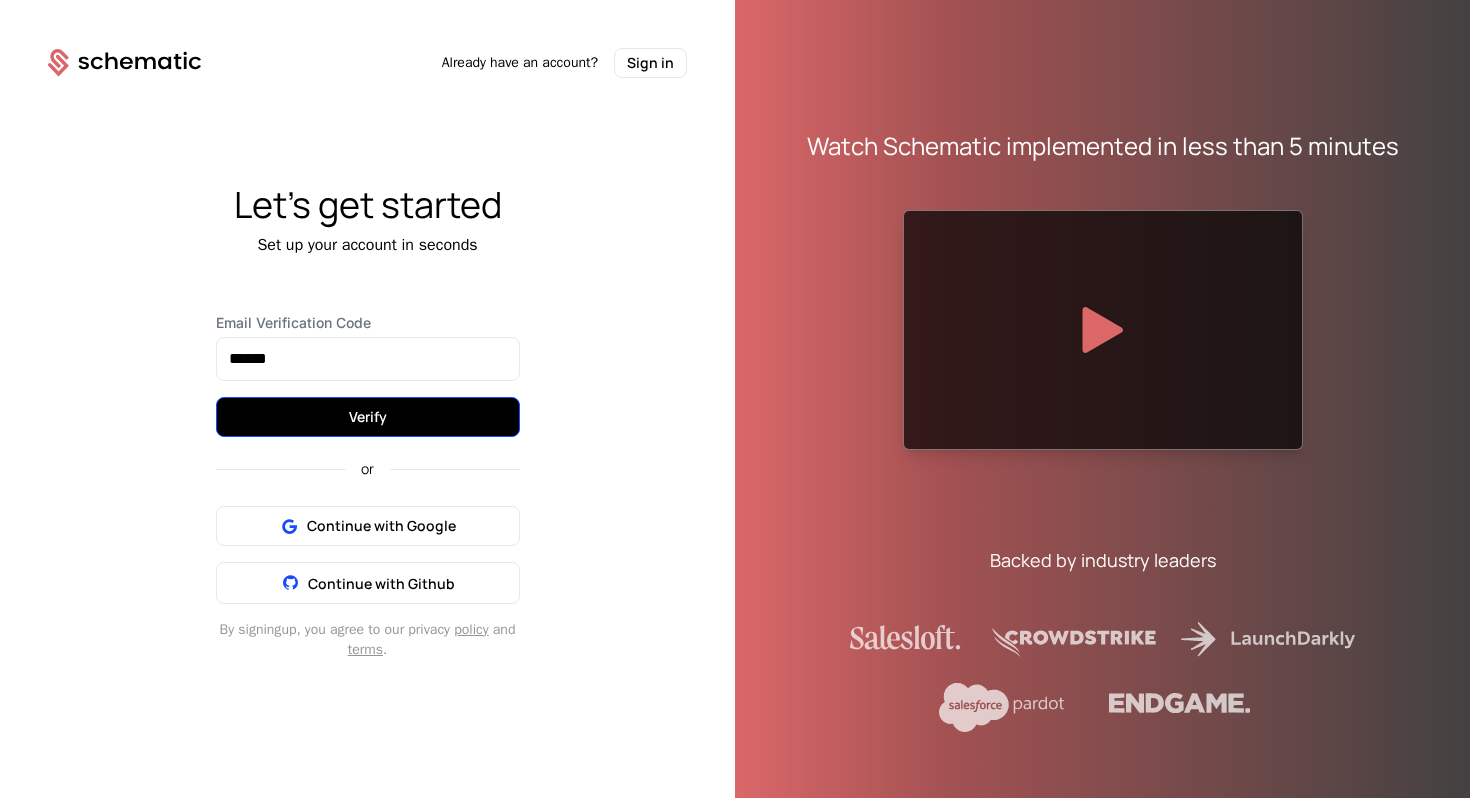 click on "Verify" at bounding box center (368, 417) 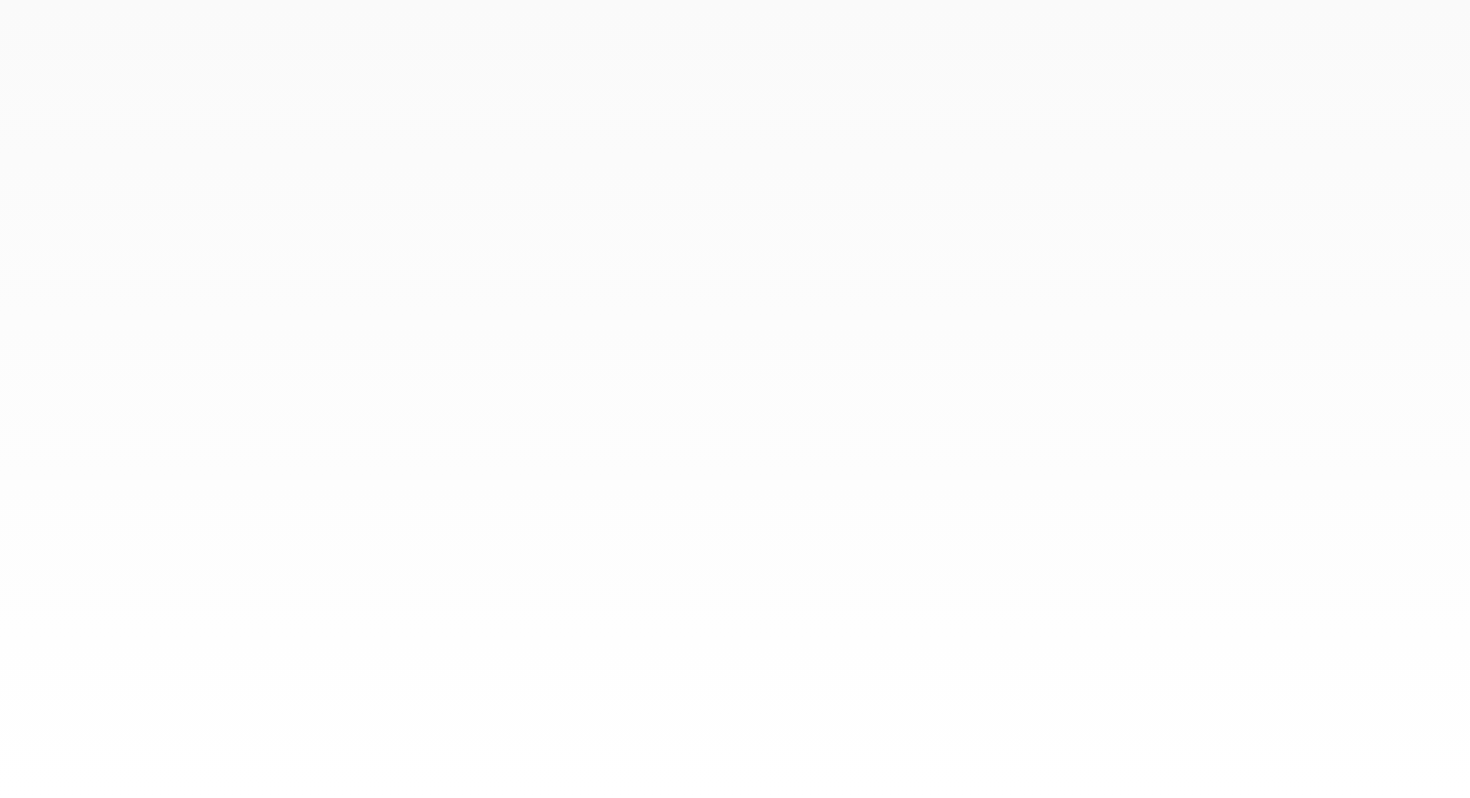 scroll, scrollTop: 0, scrollLeft: 0, axis: both 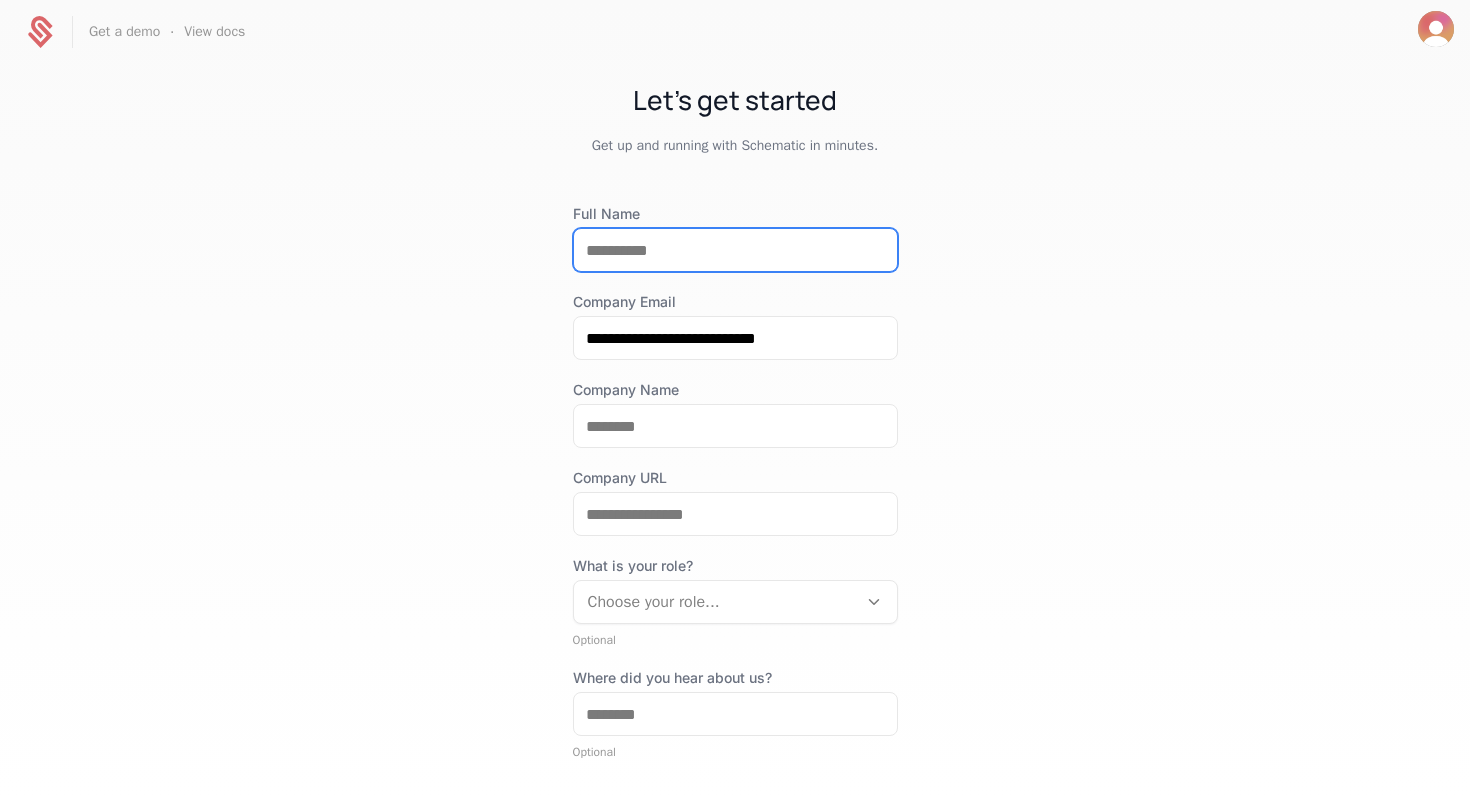 click on "Full Name" at bounding box center (735, 250) 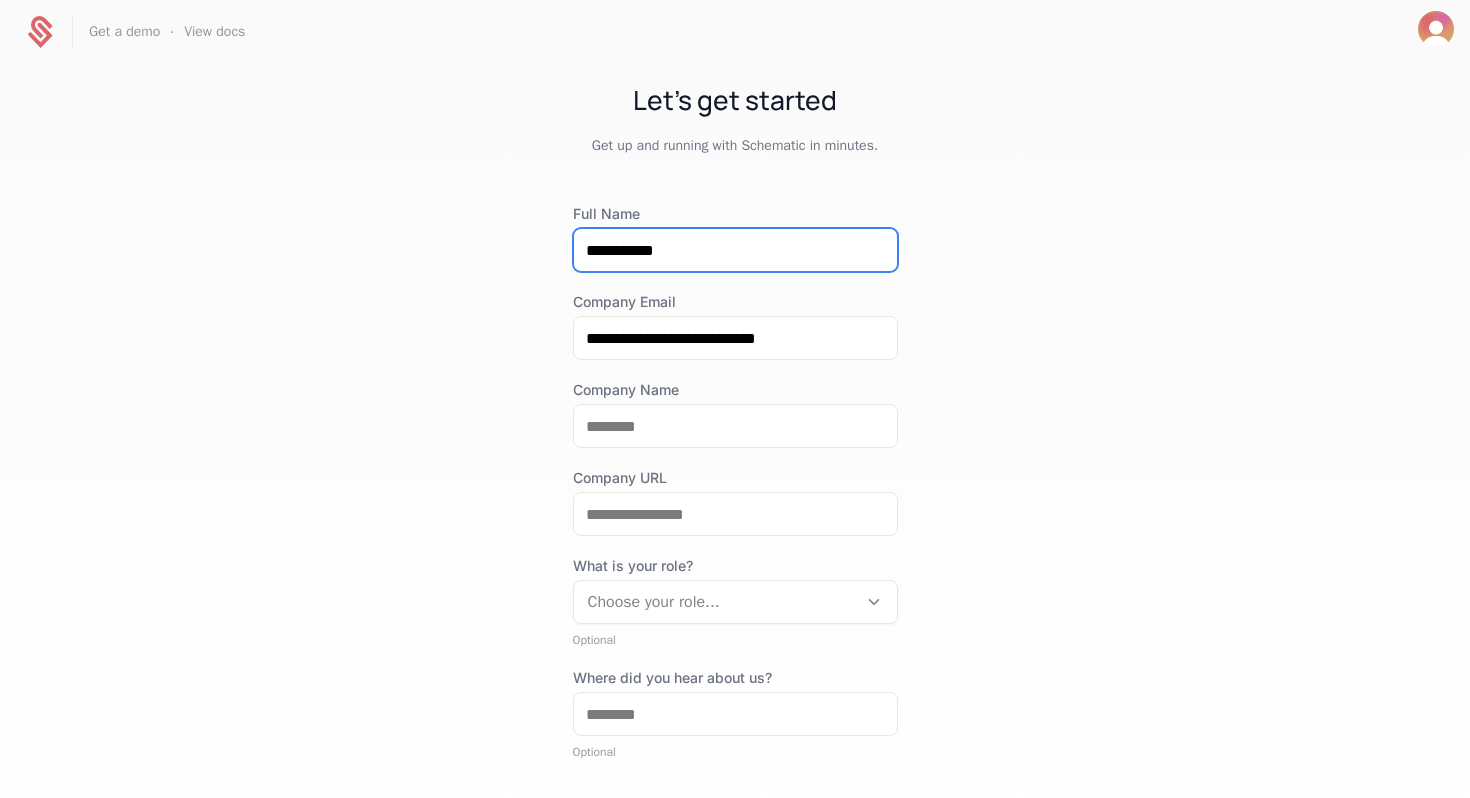 scroll, scrollTop: 152, scrollLeft: 0, axis: vertical 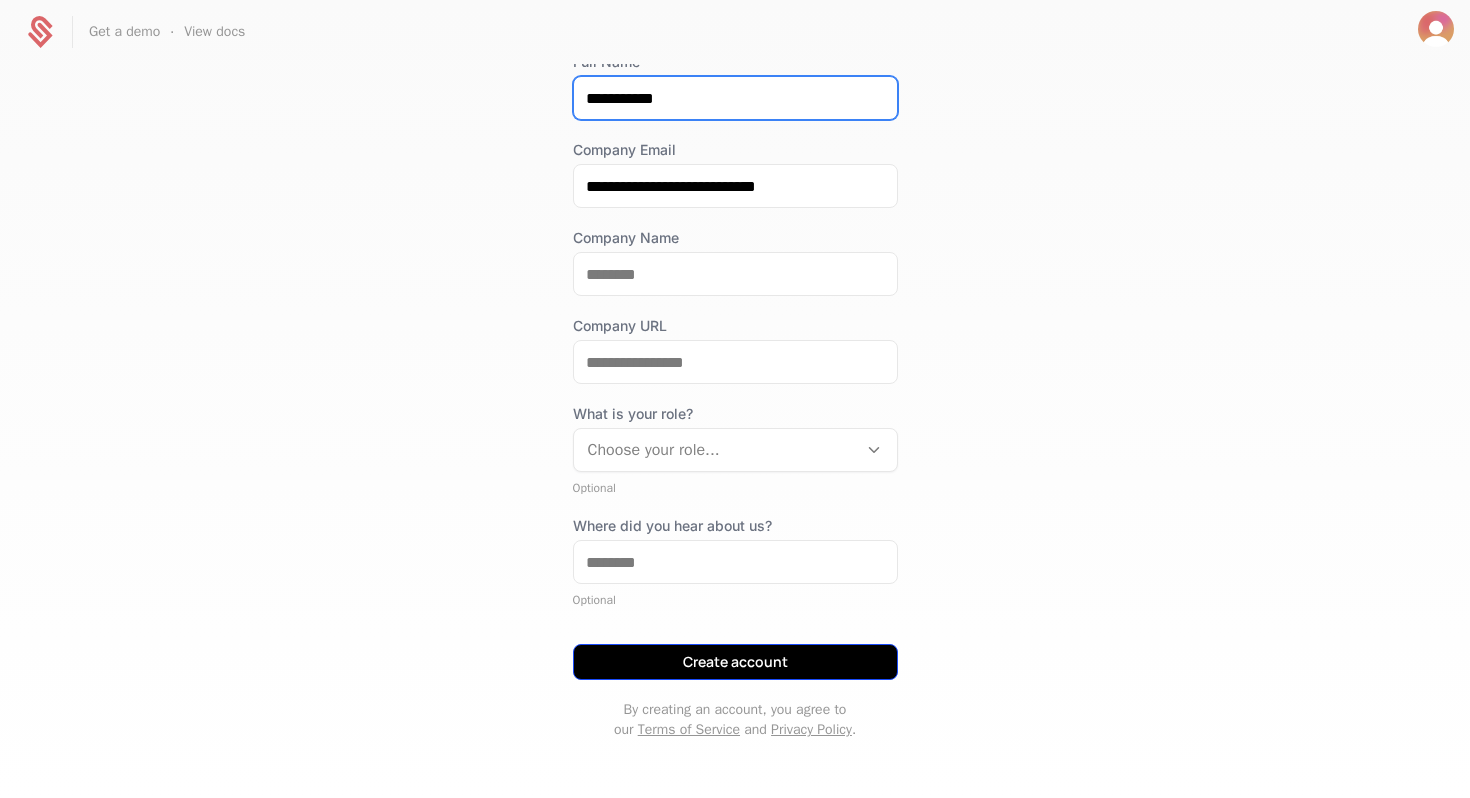 type on "**********" 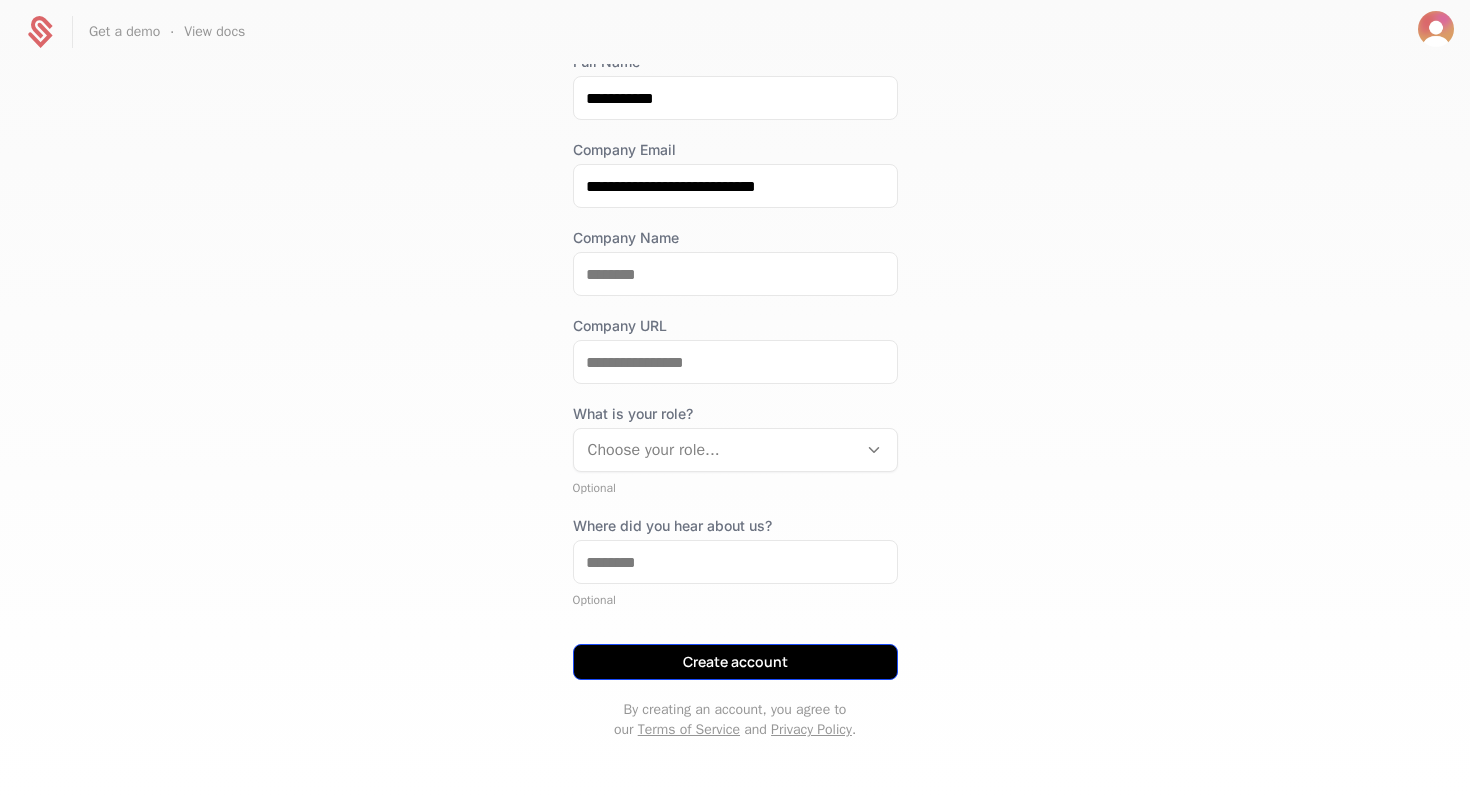 click on "Create account" at bounding box center [735, 662] 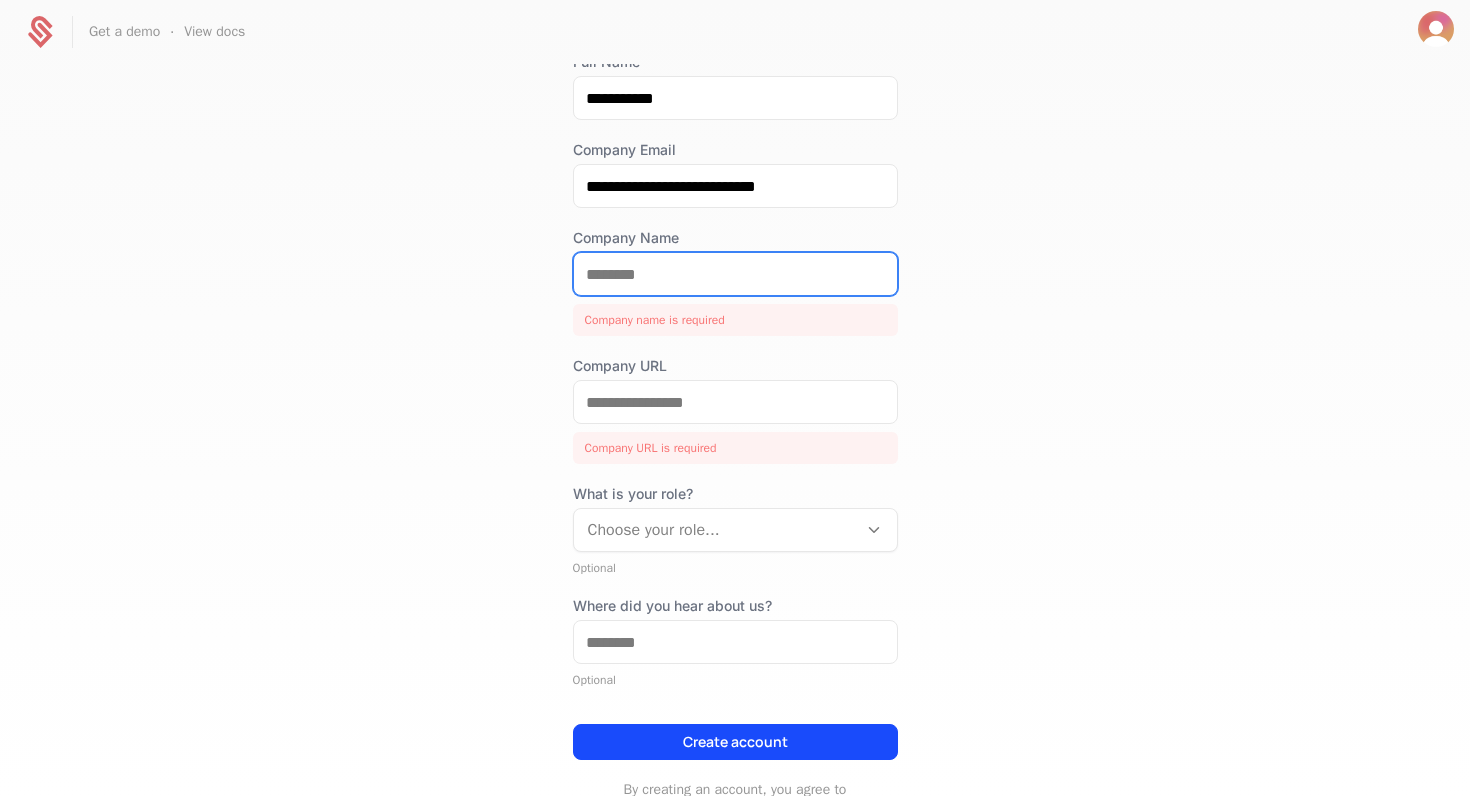 click on "Company Name" at bounding box center [735, 274] 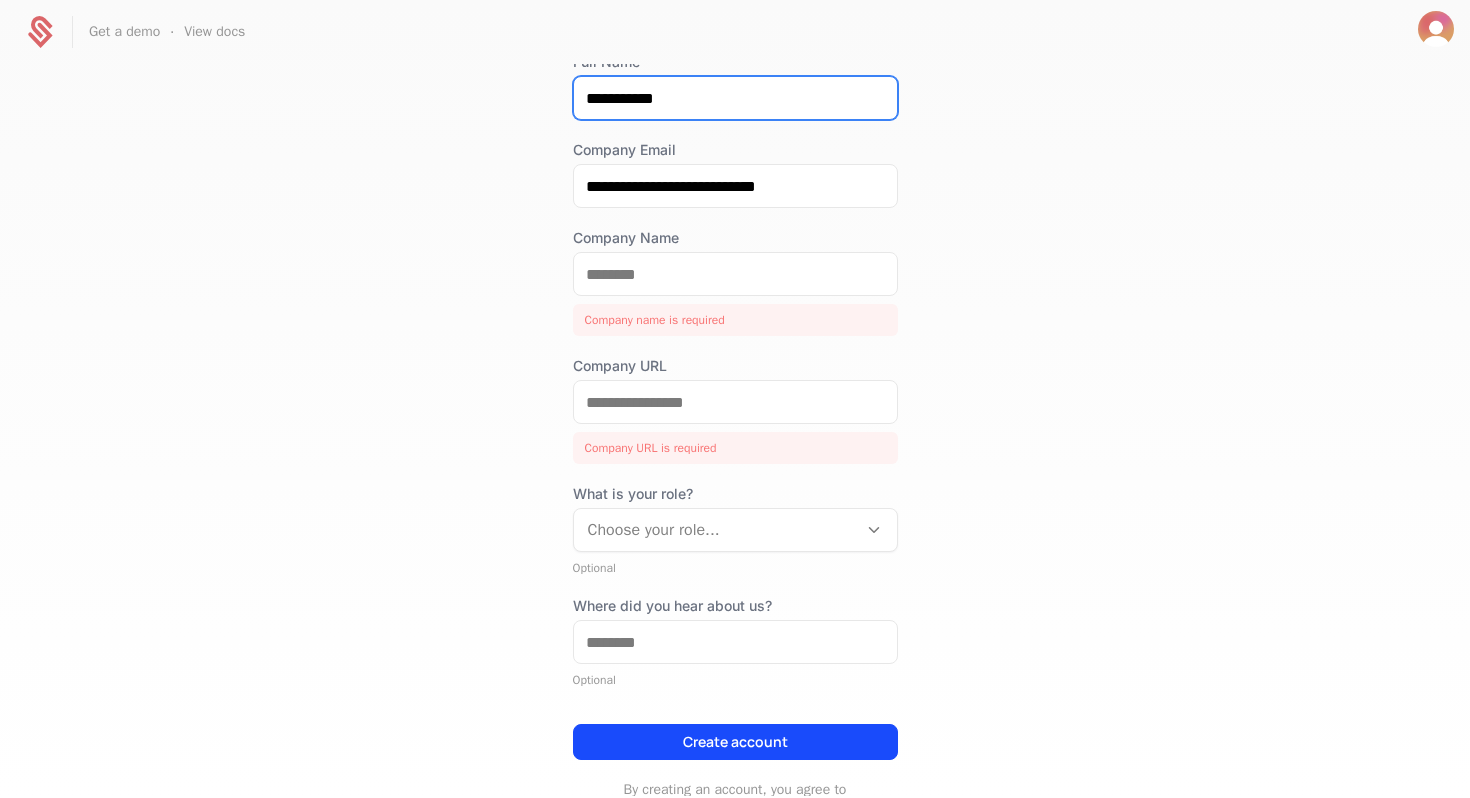 click on "**********" at bounding box center (735, 98) 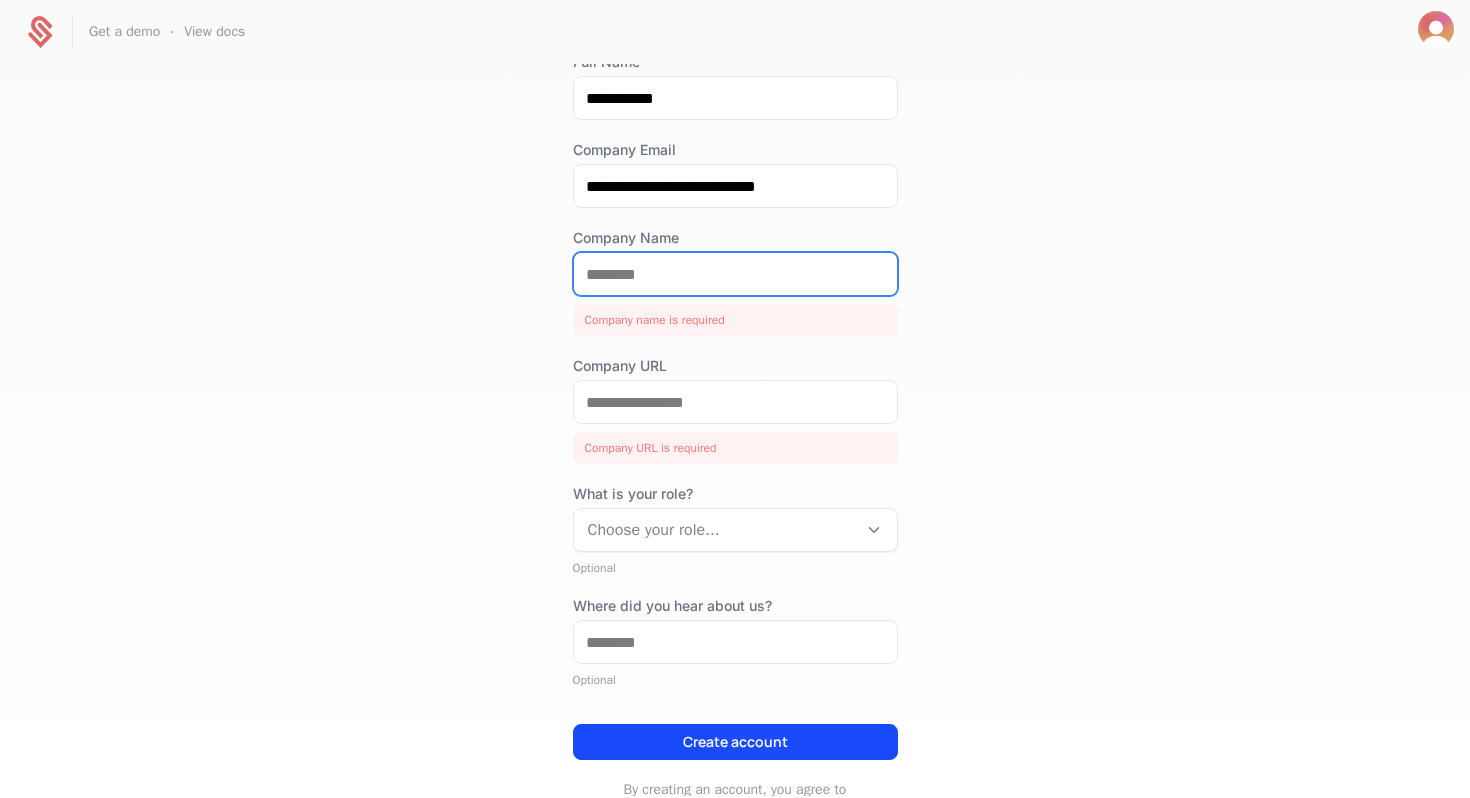 click on "Company Name" at bounding box center (735, 274) 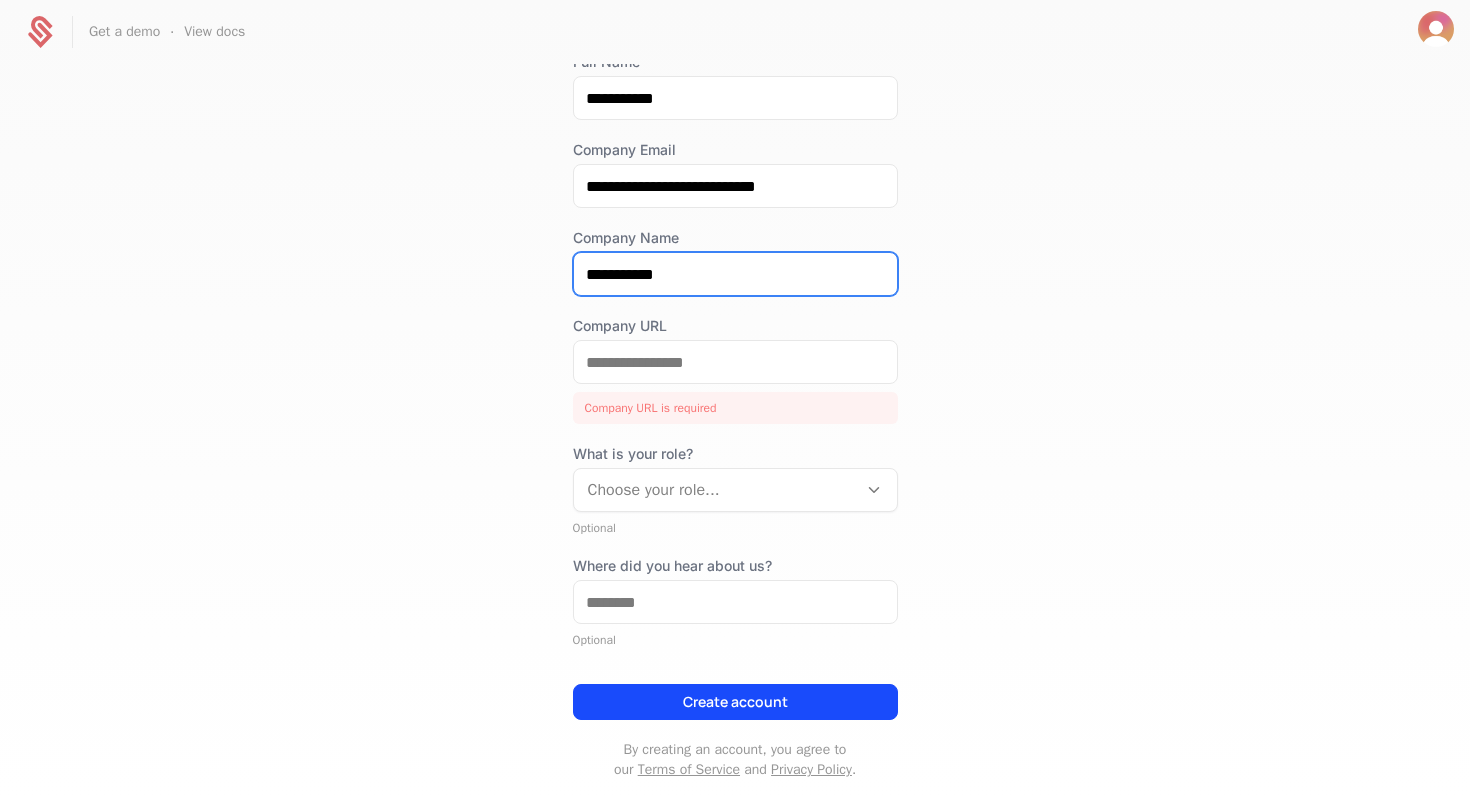 type on "**********" 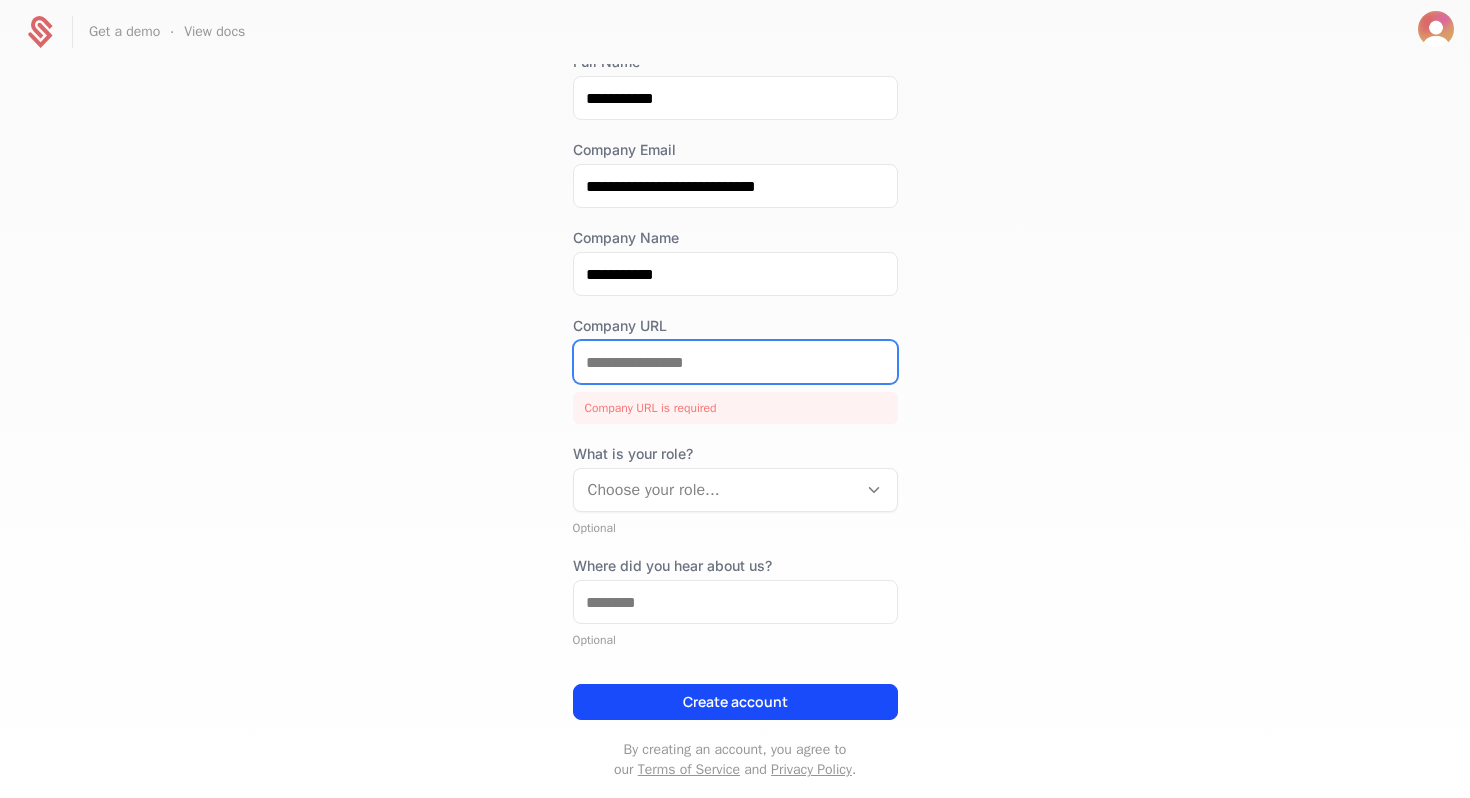 click on "Company URL" at bounding box center (735, 362) 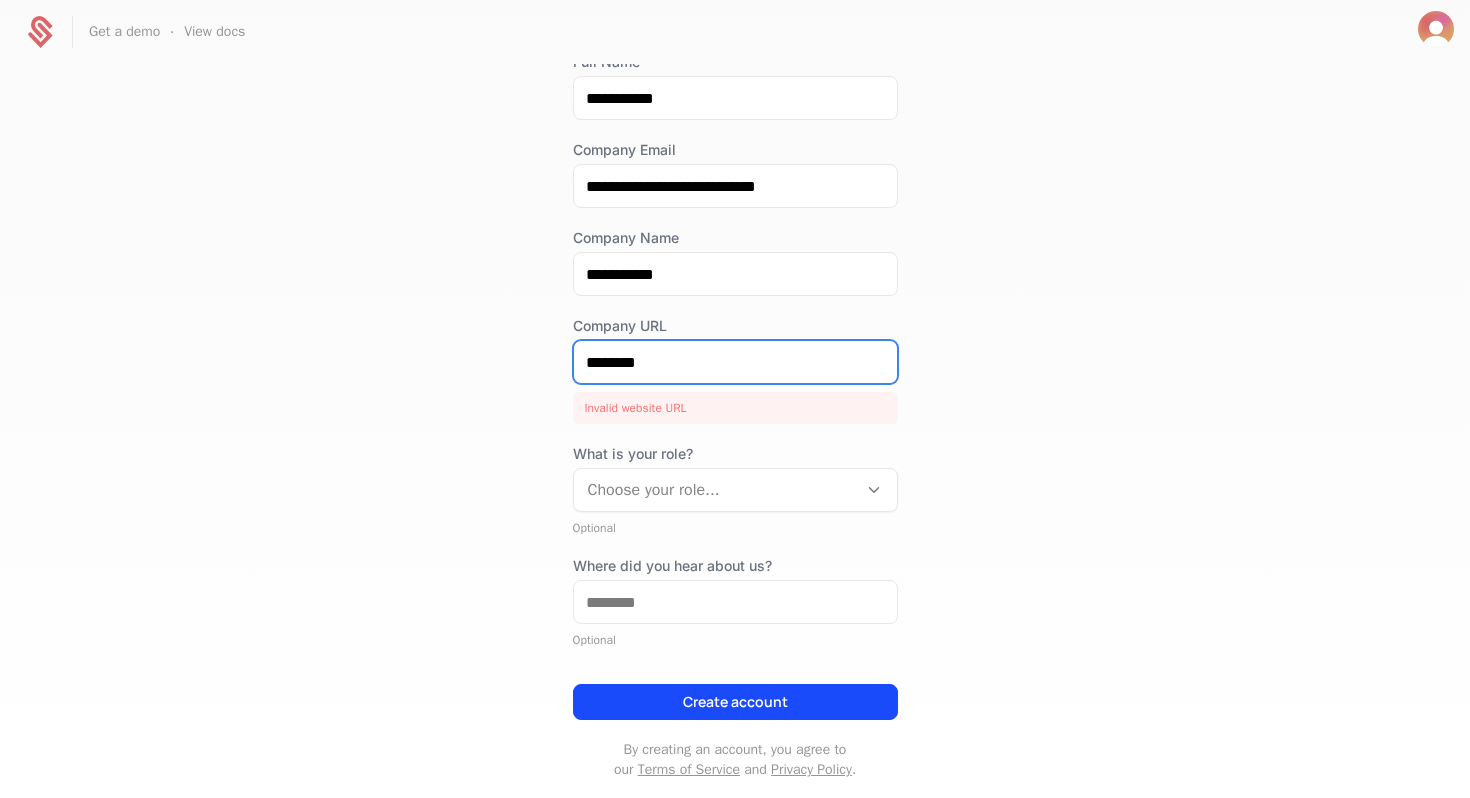paste on "**********" 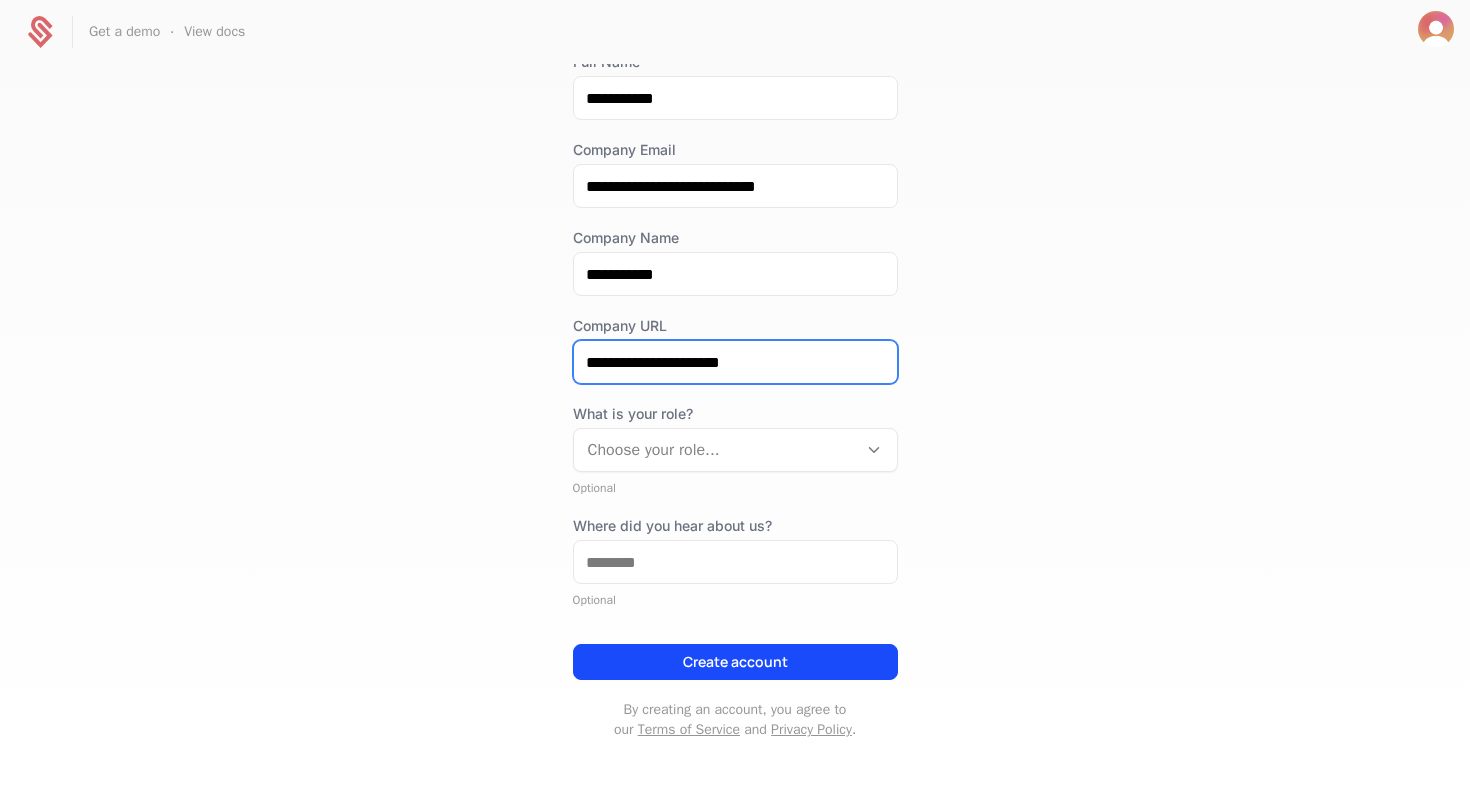 type on "**********" 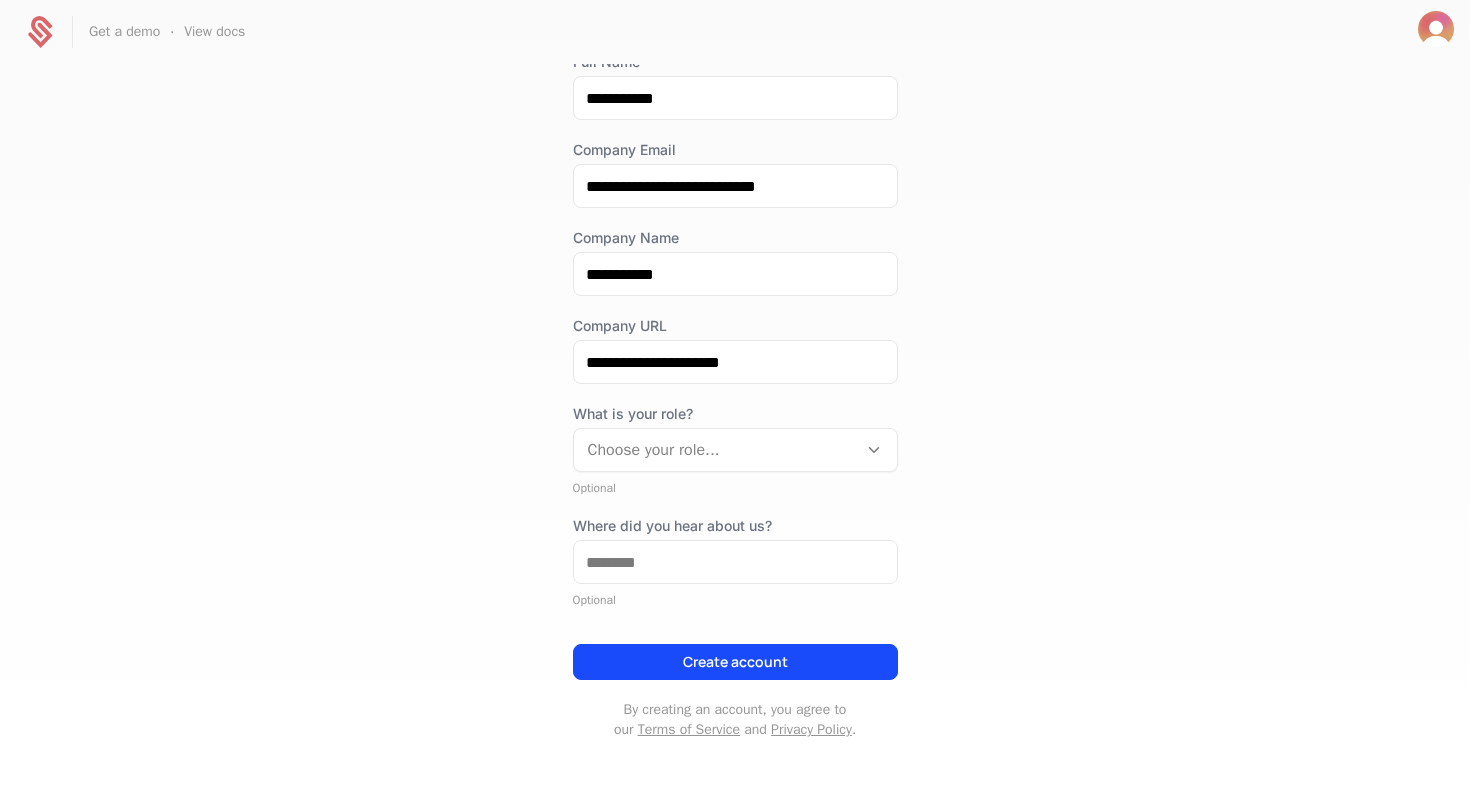 click at bounding box center [715, 450] 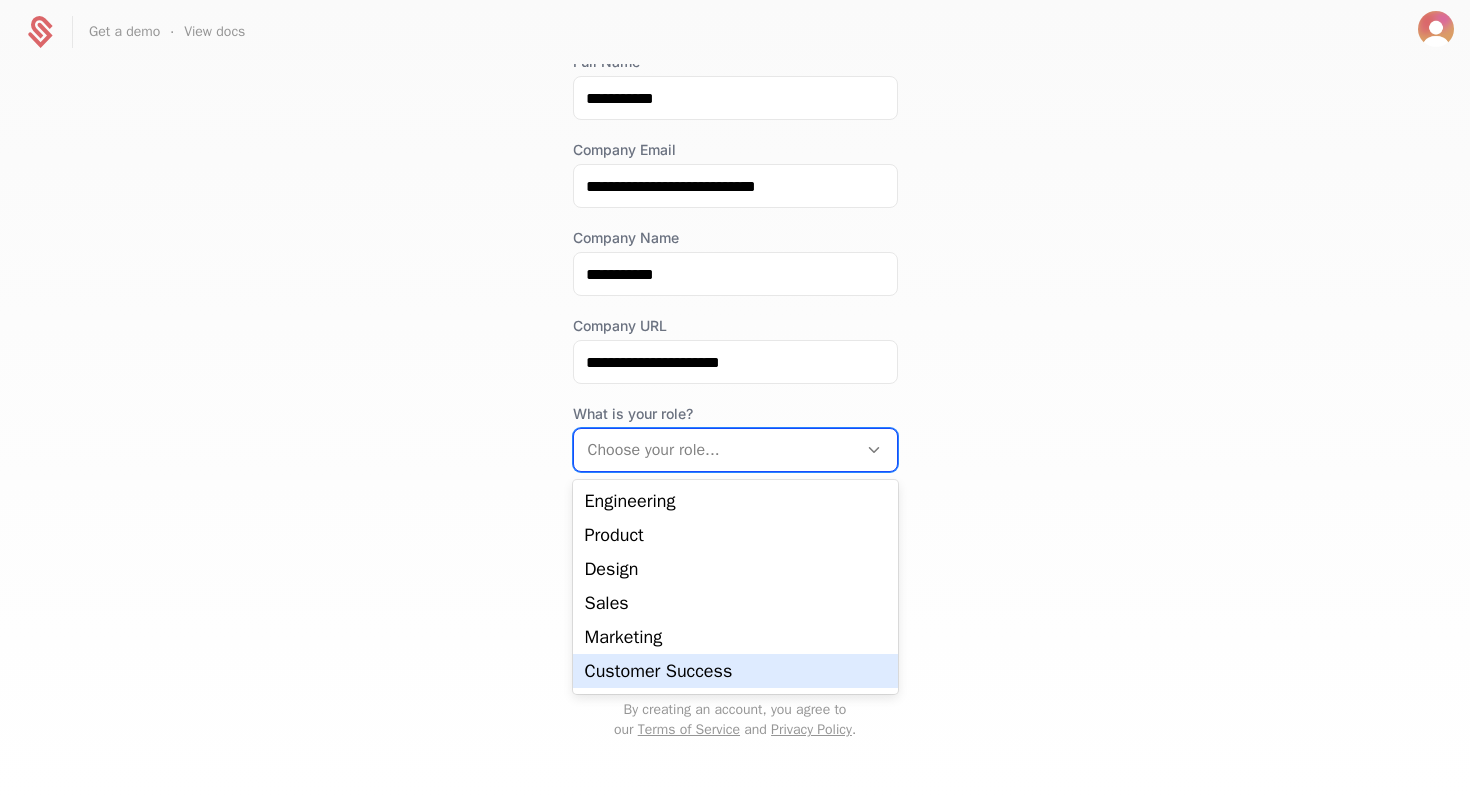 click on "Customer Success" at bounding box center [735, 671] 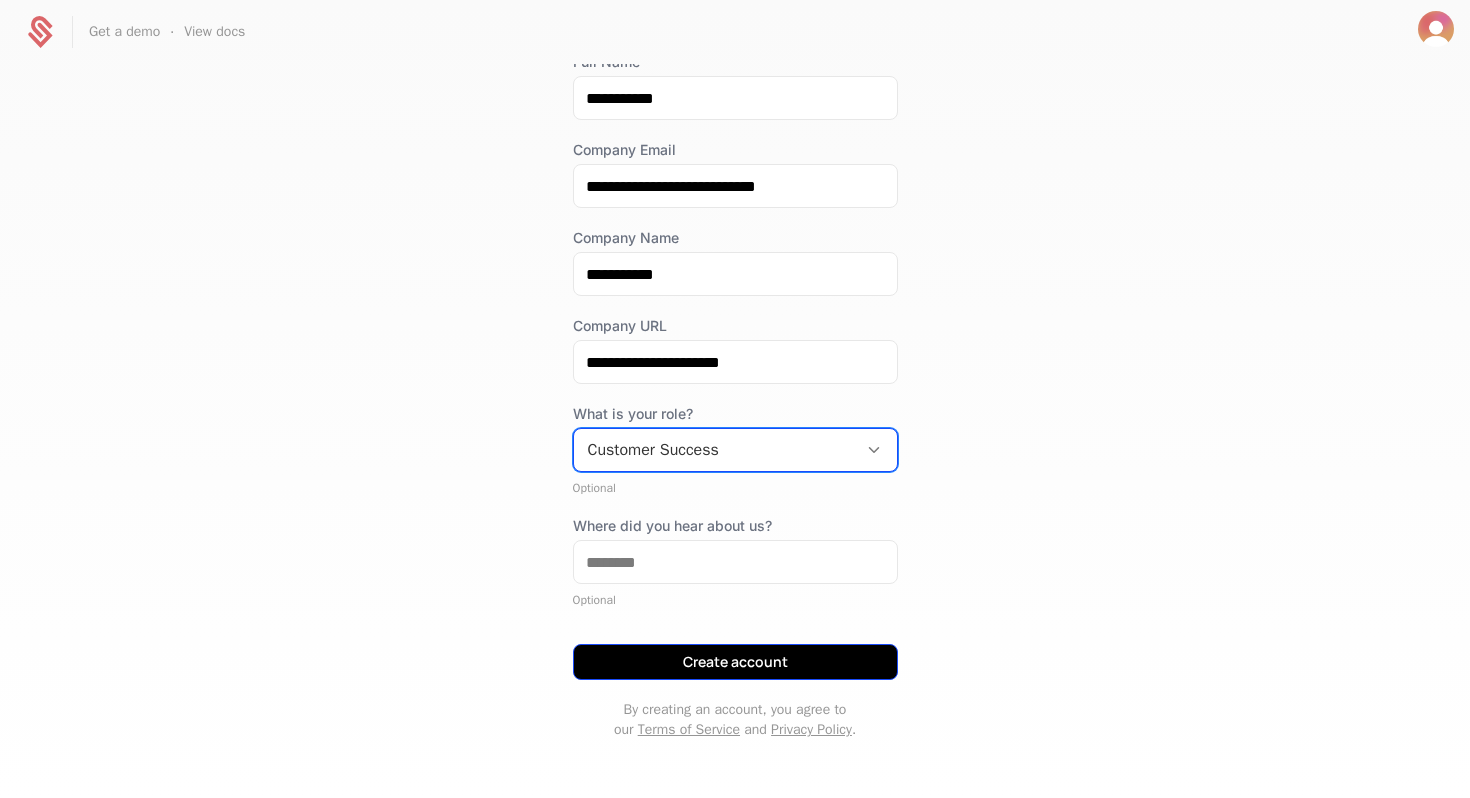 click on "Create account" at bounding box center [735, 662] 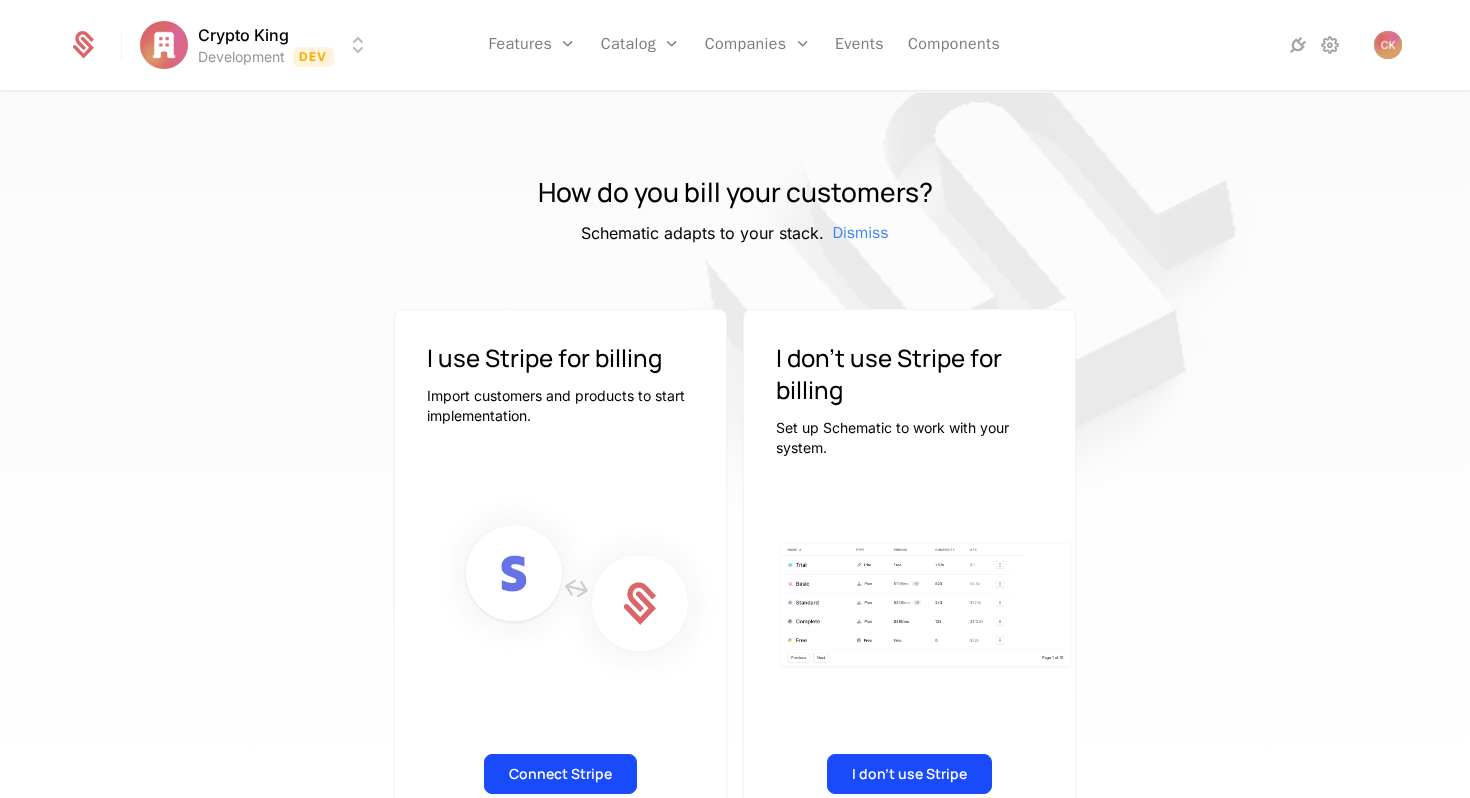 scroll, scrollTop: 56, scrollLeft: 0, axis: vertical 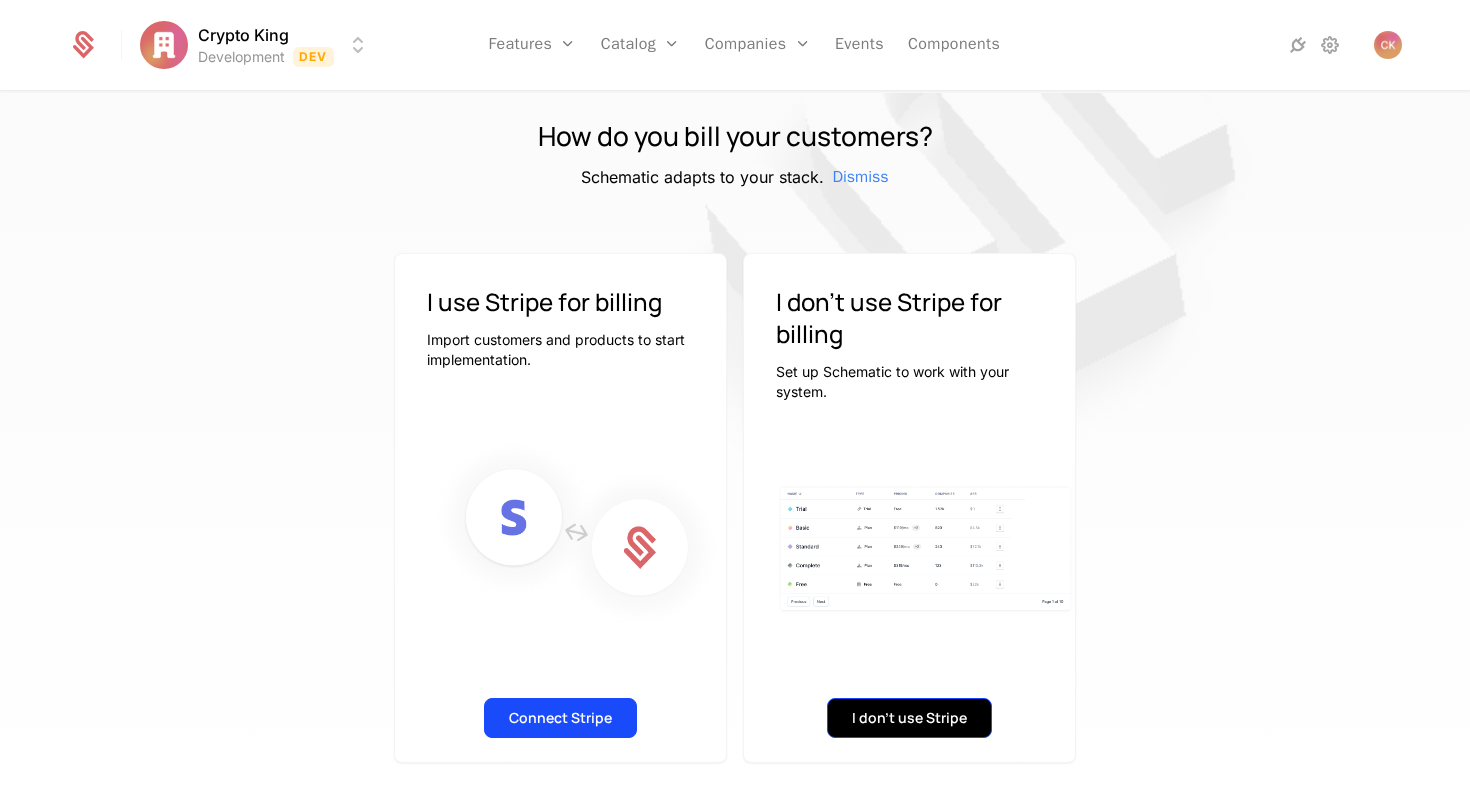 click on "I don't use Stripe" at bounding box center [909, 718] 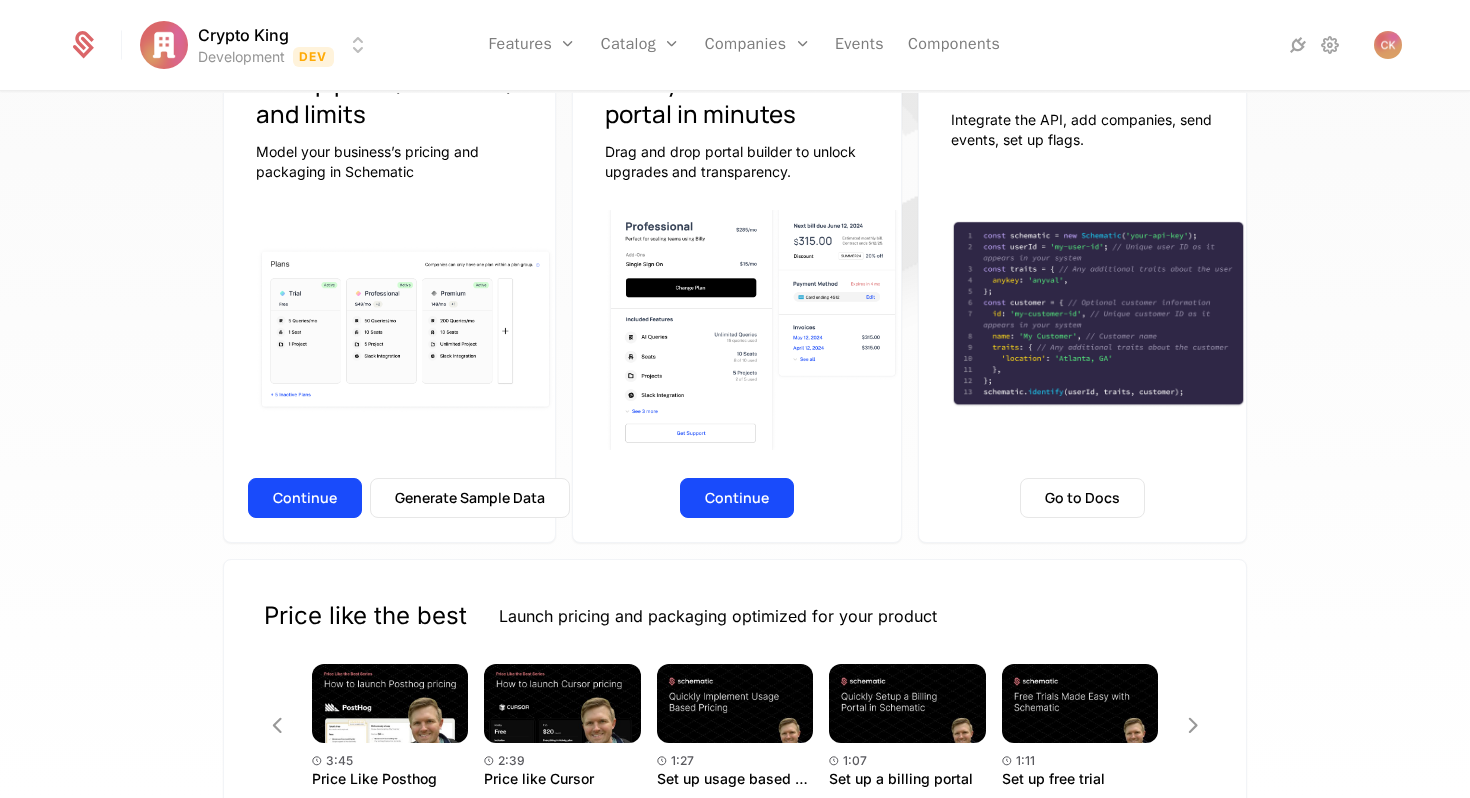 scroll, scrollTop: 358, scrollLeft: 0, axis: vertical 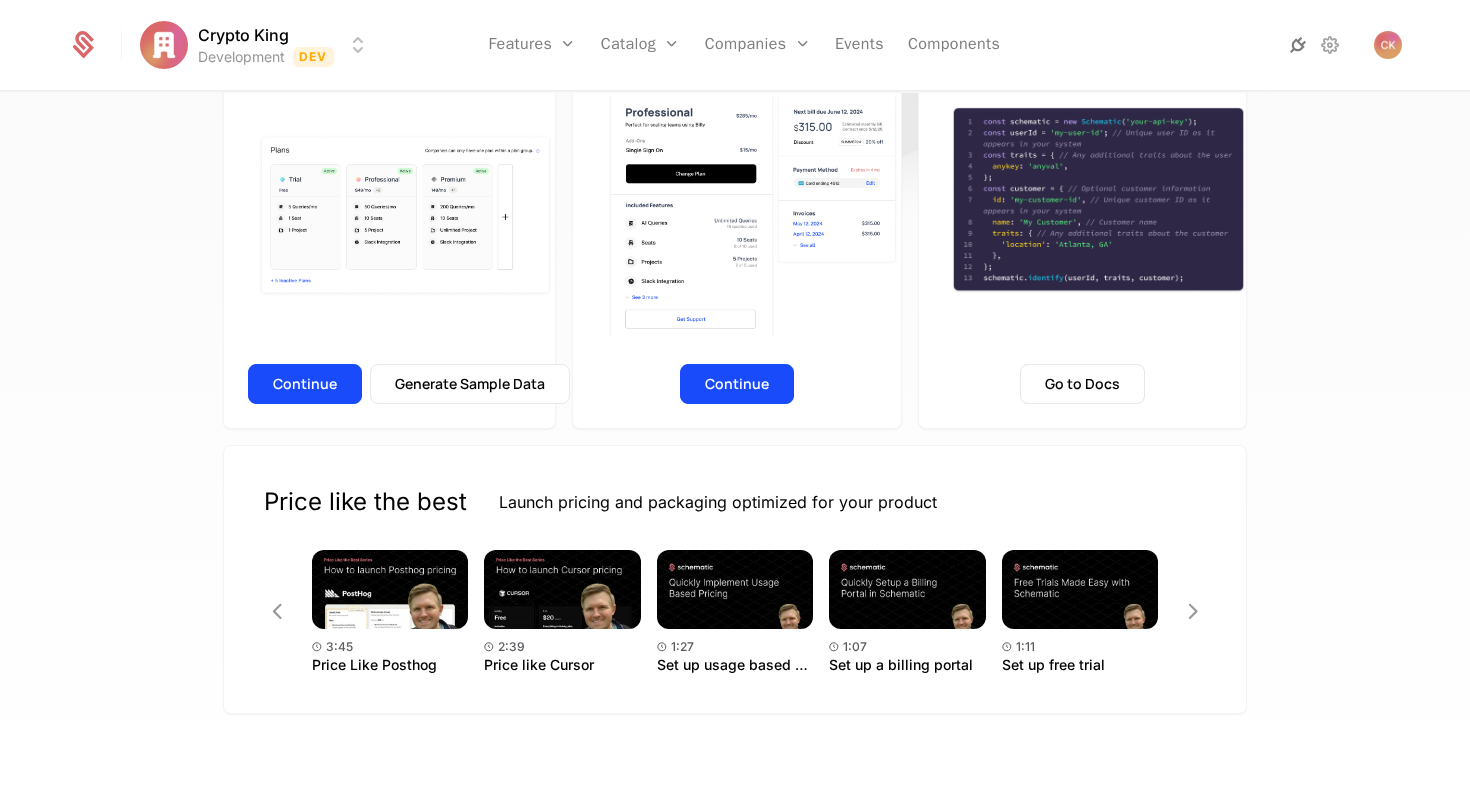 click at bounding box center [1298, 45] 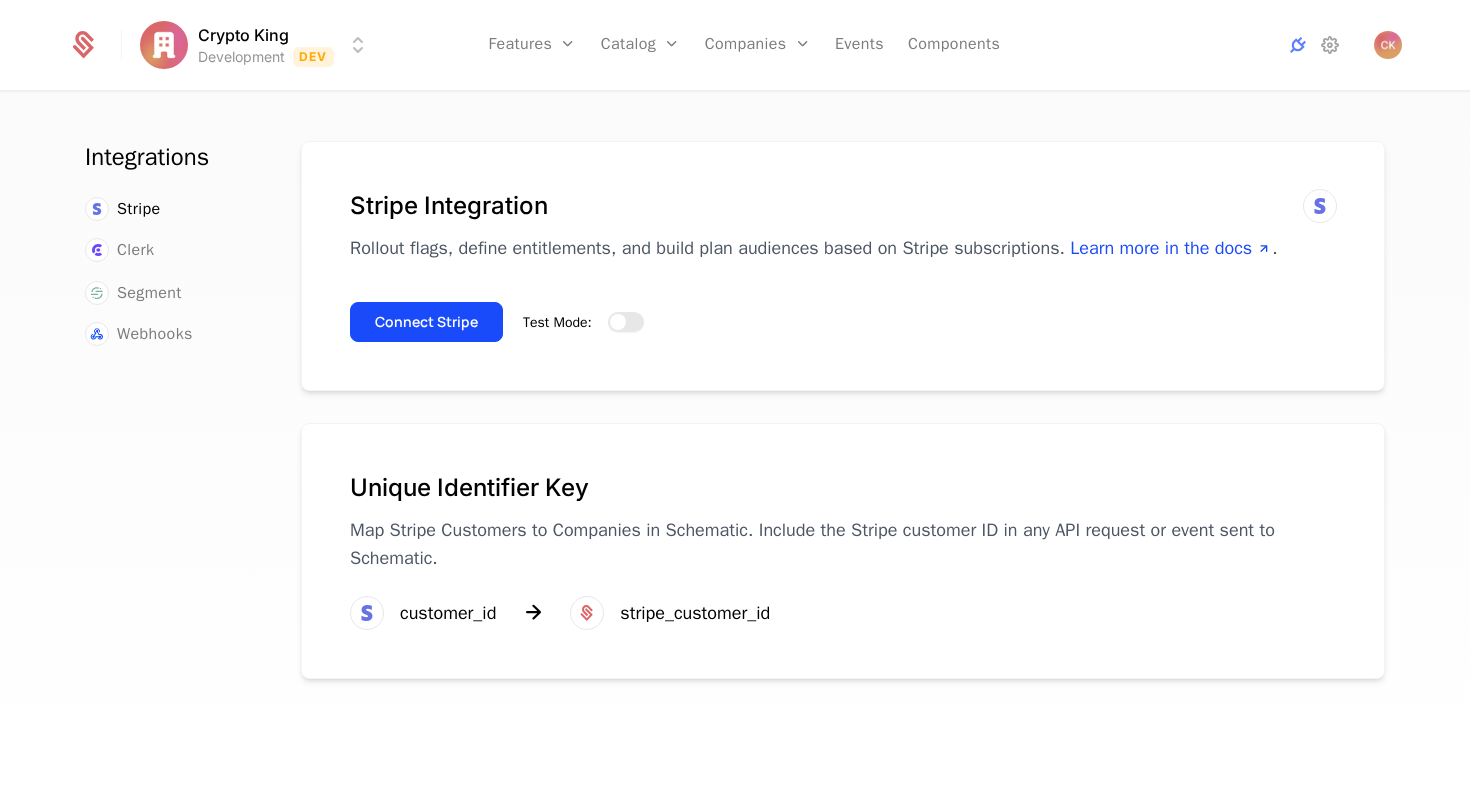 click on "Test Mode:" at bounding box center [626, 322] 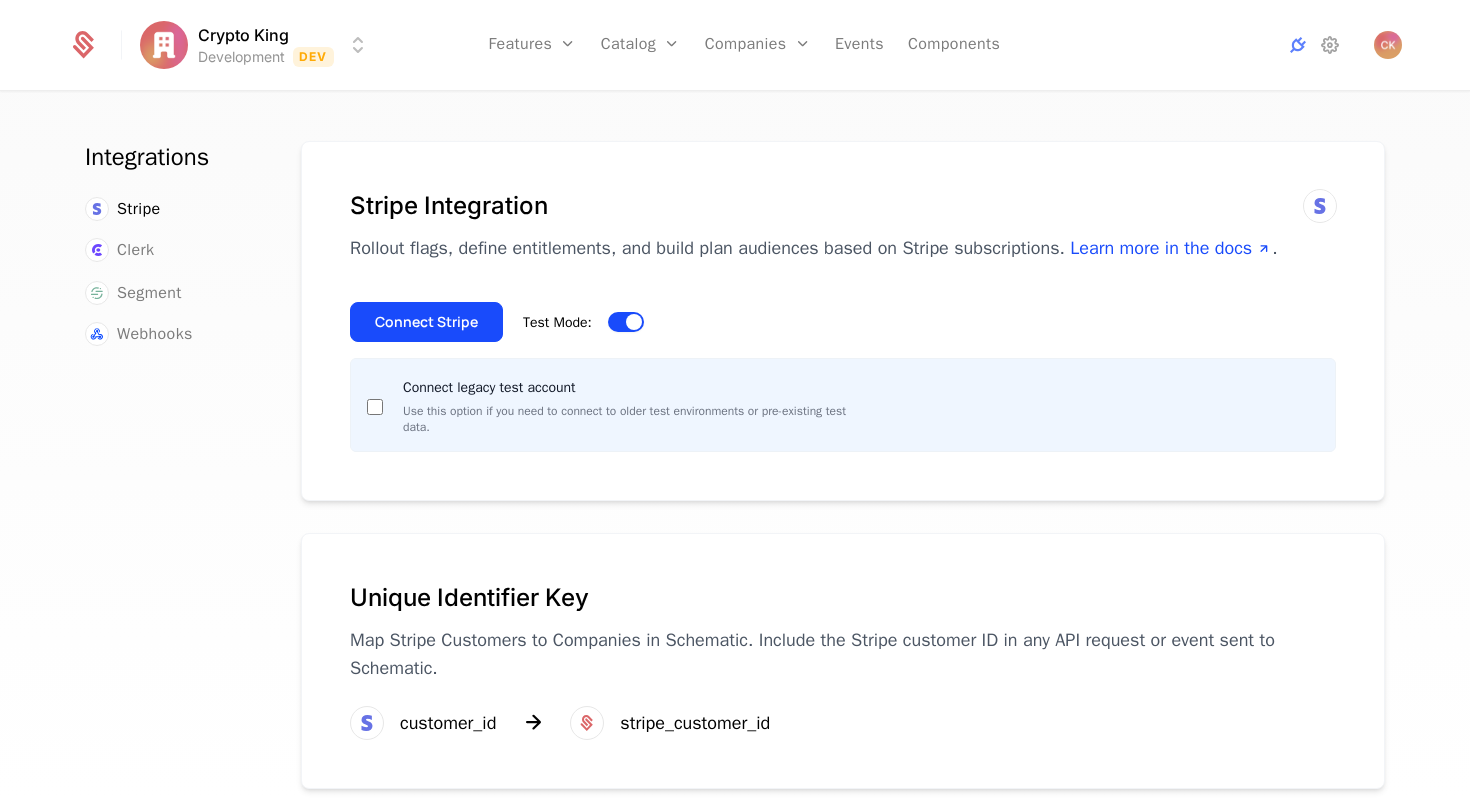 click at bounding box center [634, 322] 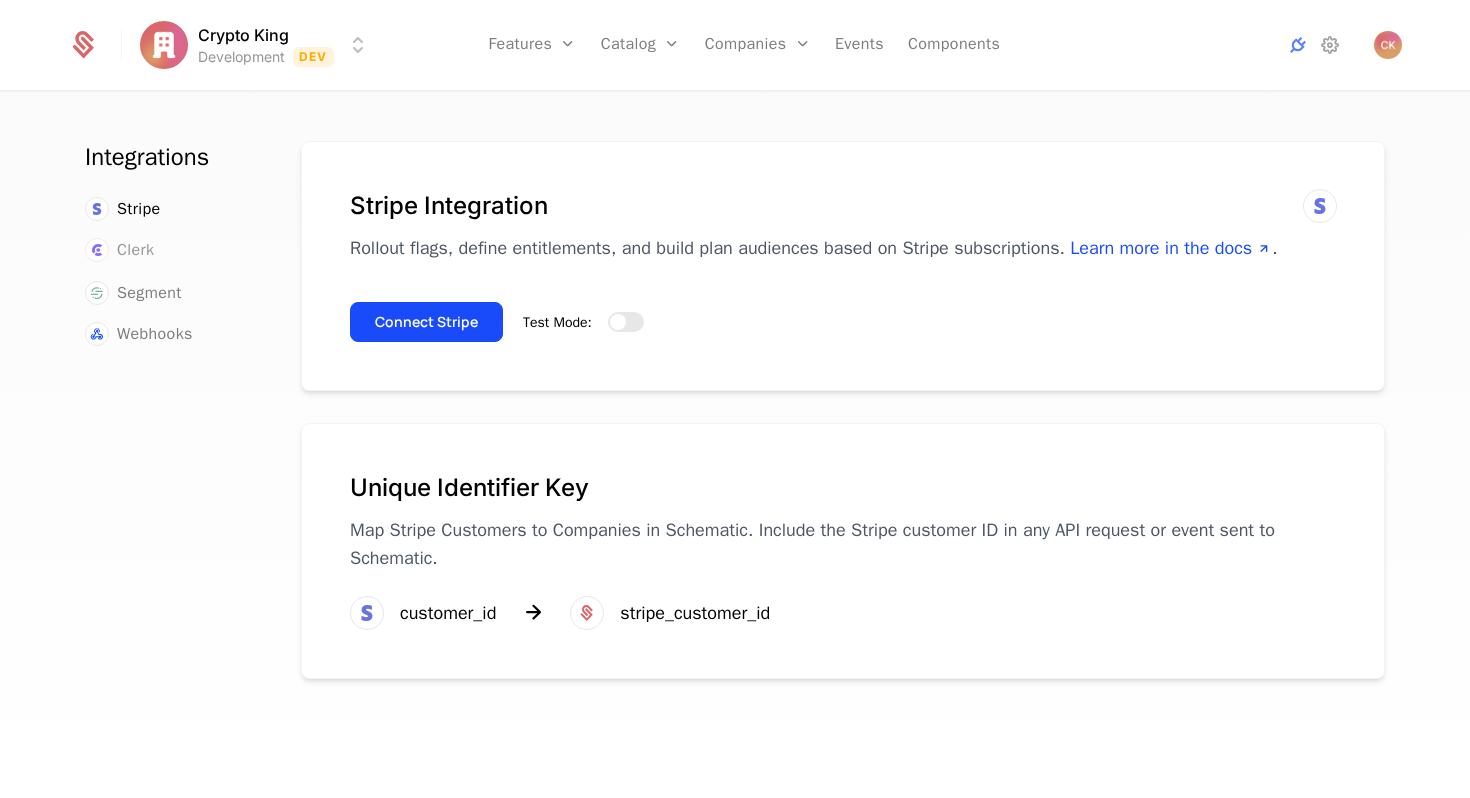 click on "Clerk" at bounding box center [135, 250] 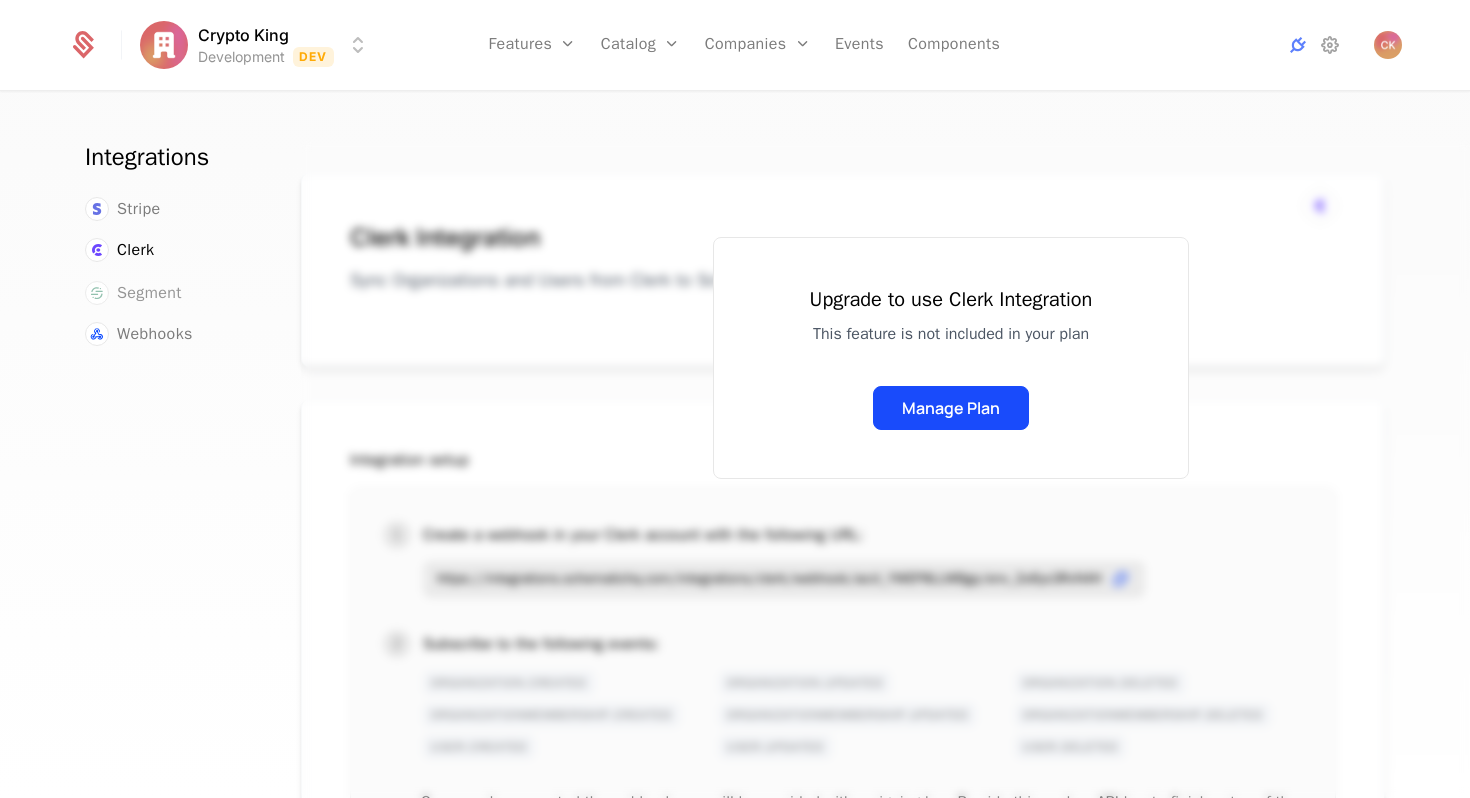 click on "Segment" at bounding box center [149, 293] 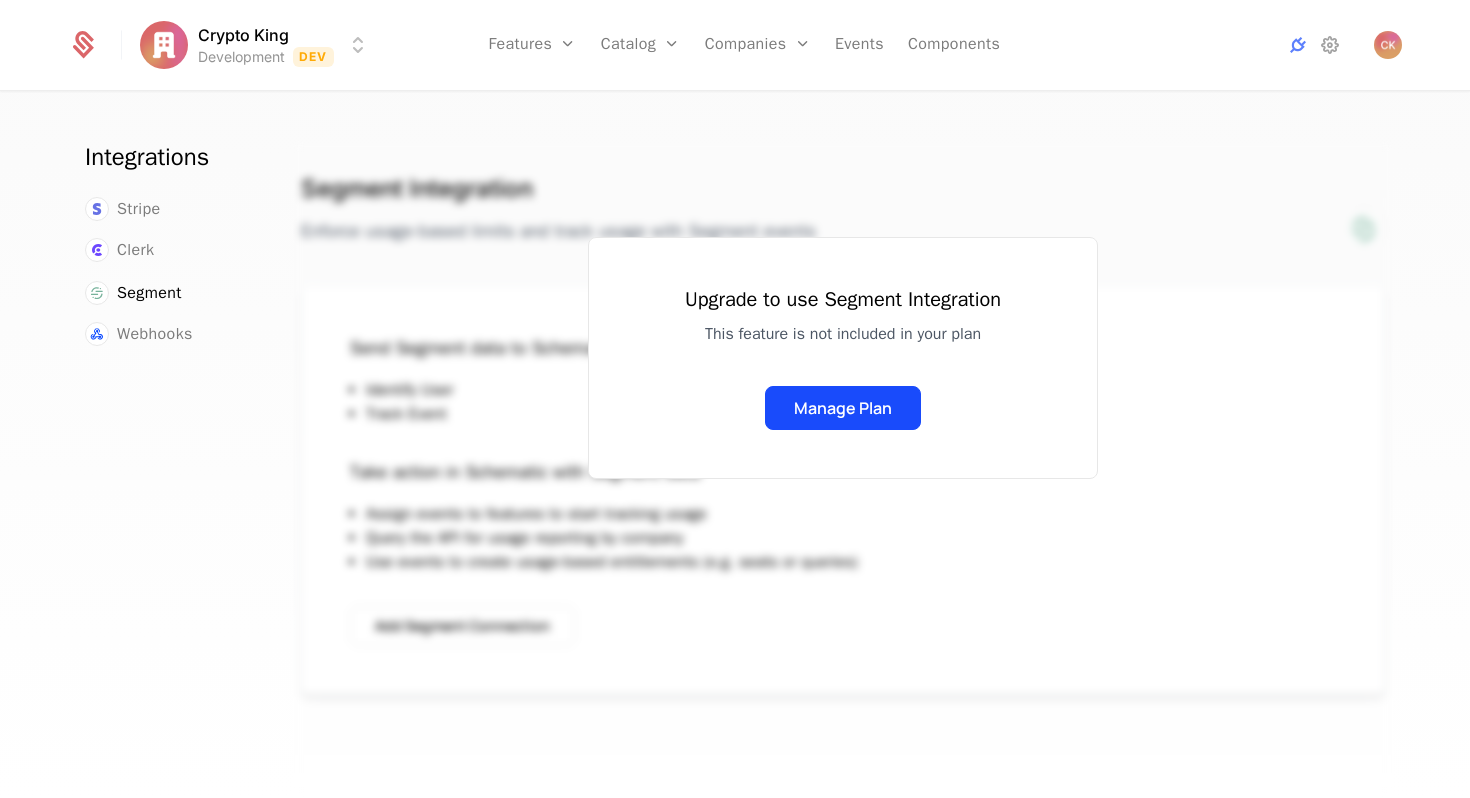 click on "Integrations Stripe Clerk Segment Webhooks" at bounding box center [169, 475] 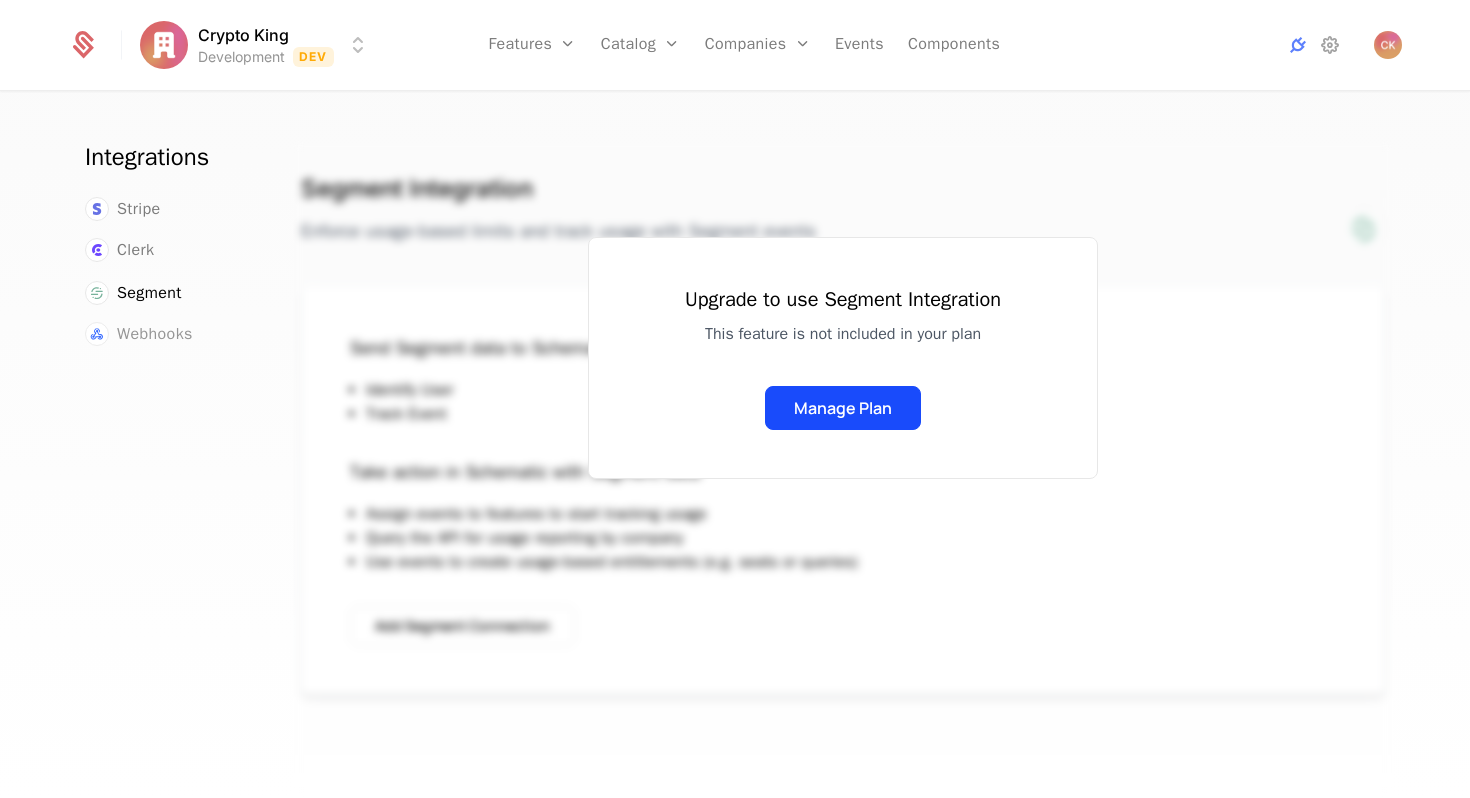 click on "Webhooks" at bounding box center [155, 334] 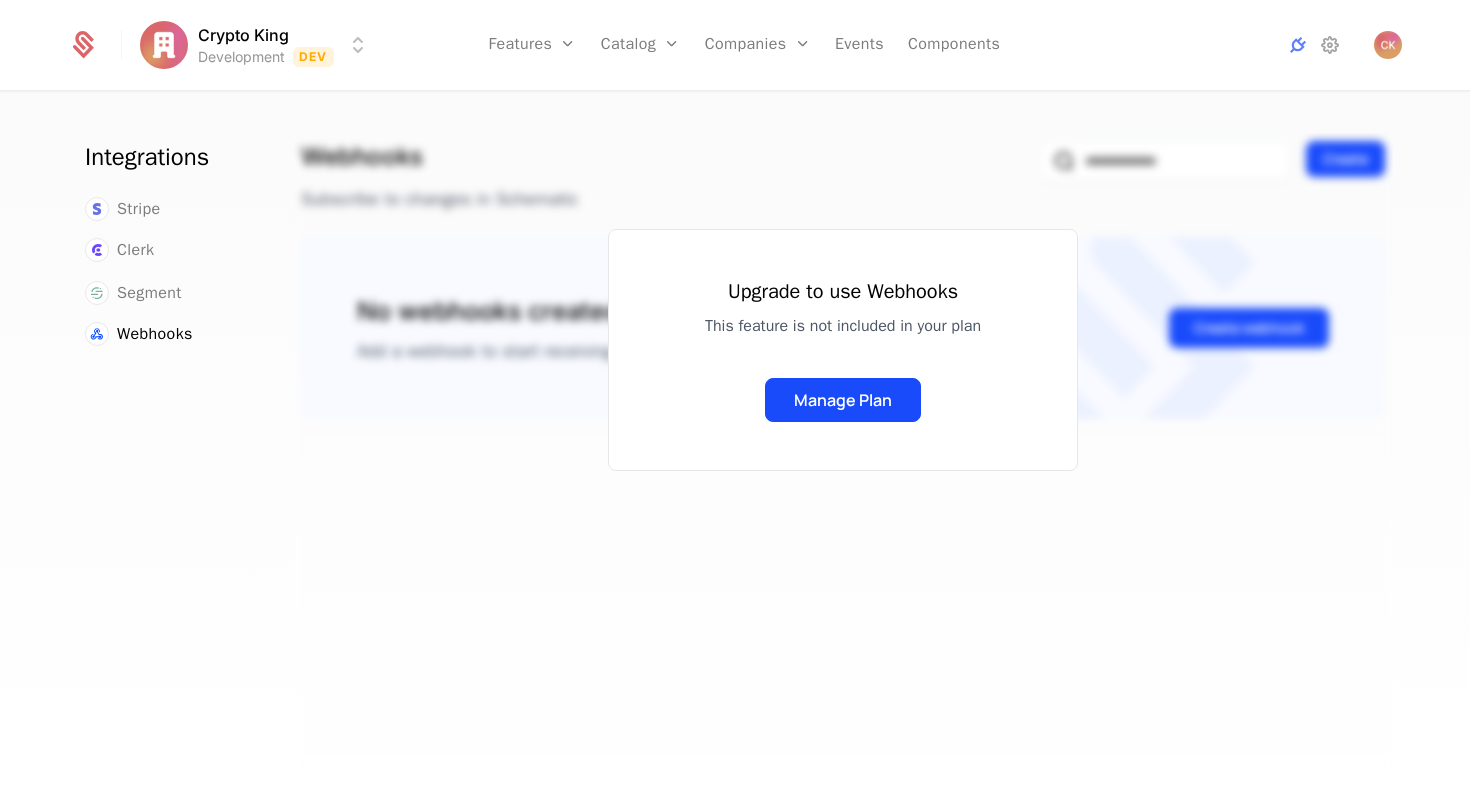 click at bounding box center [95, 45] 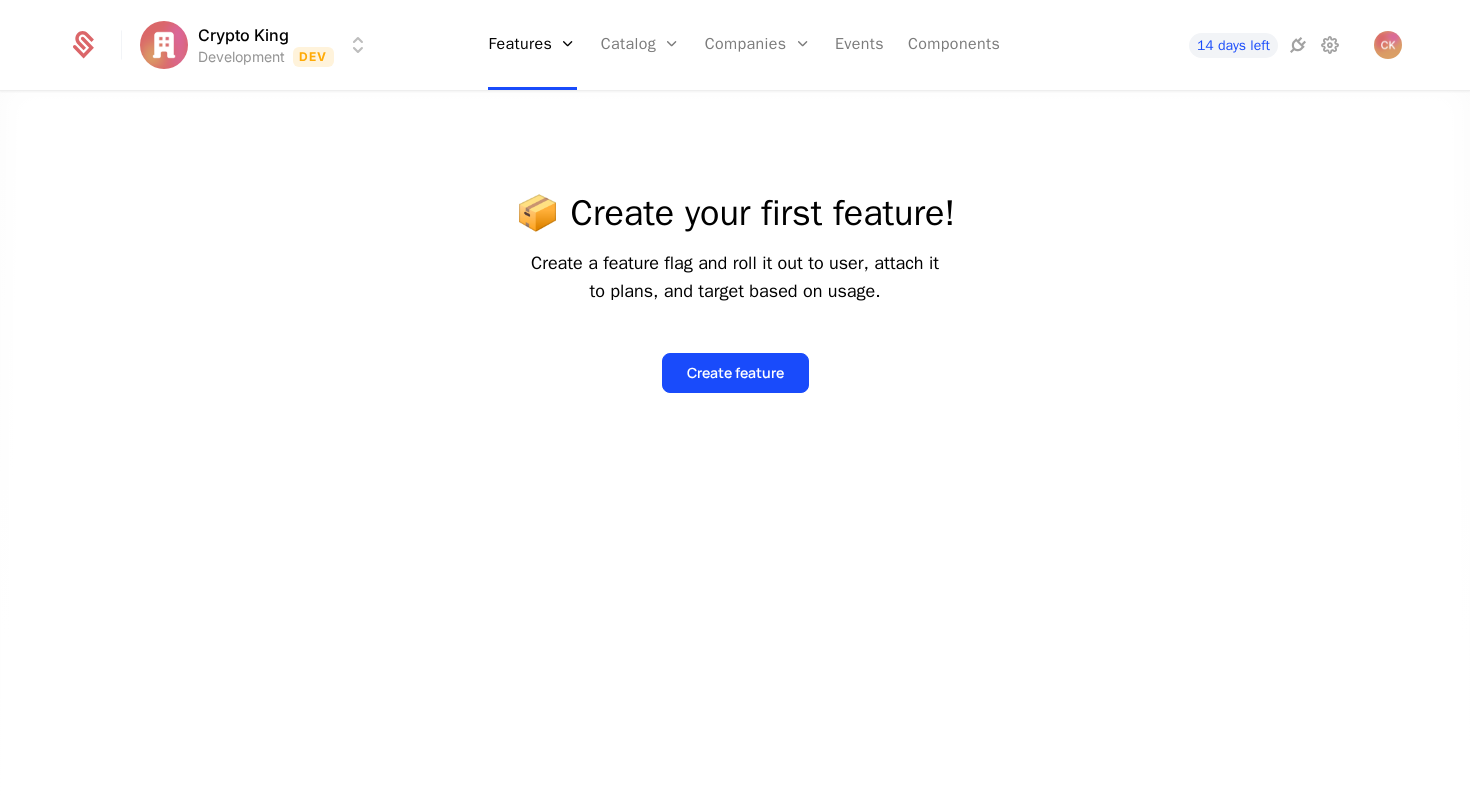 click on "Crypto King Development Dev Features Features Flags Catalog Plans Add Ons Configuration Companies Companies Users Events Components 14 days left" at bounding box center [735, 45] 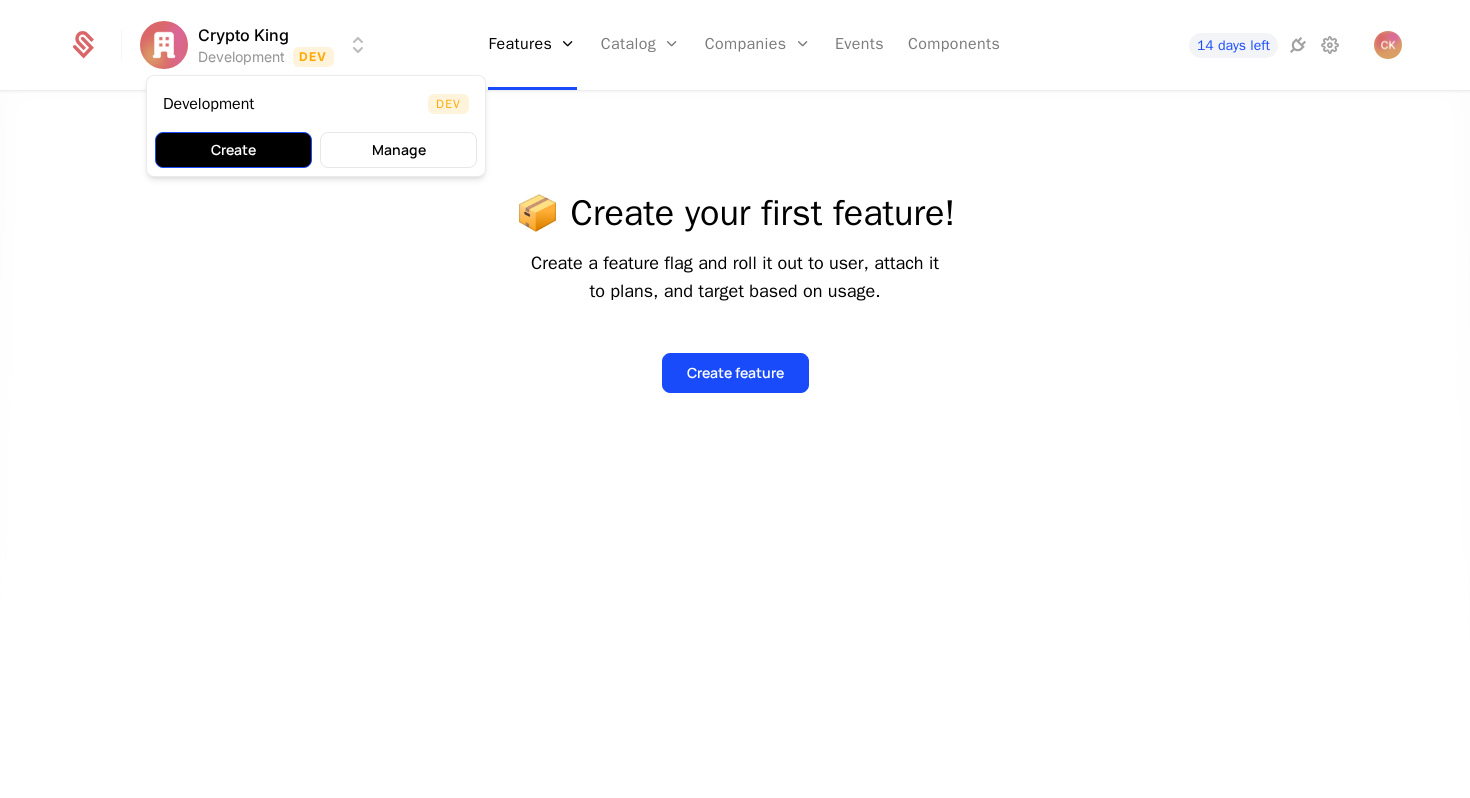 click on "Create" at bounding box center [233, 150] 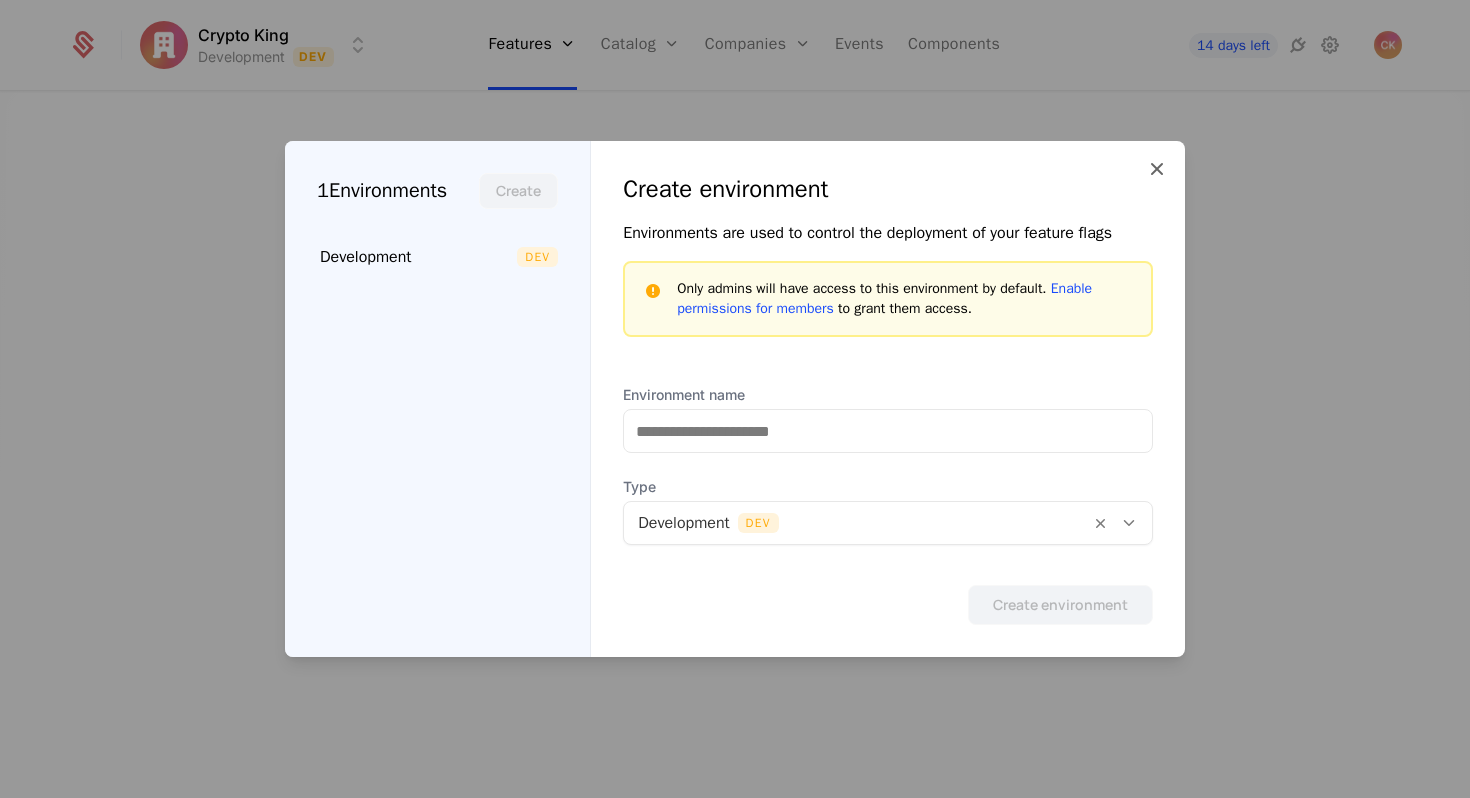 click on "Development Dev" at bounding box center (857, 523) 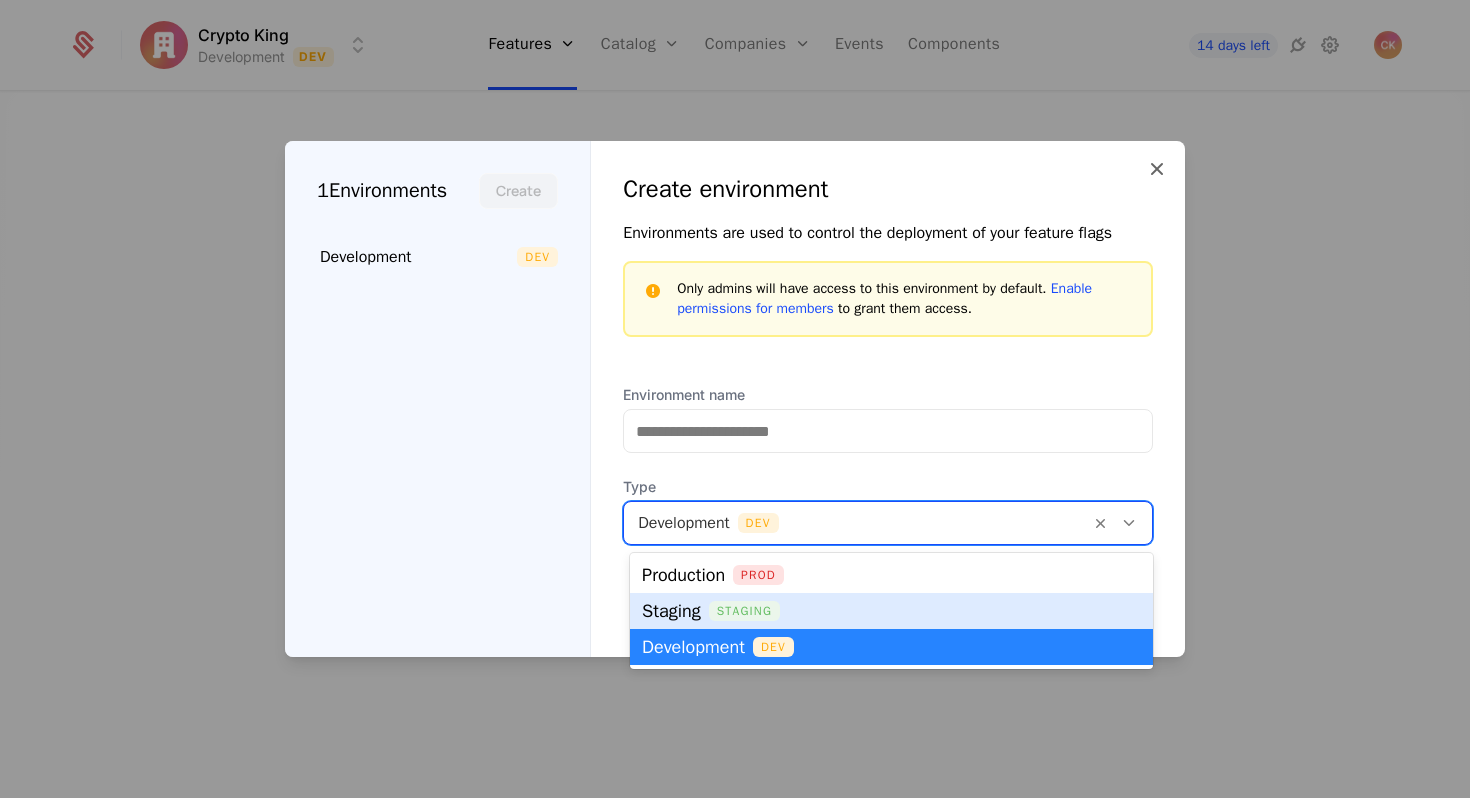 click on "1  Environments Create Development Dev" at bounding box center [438, 399] 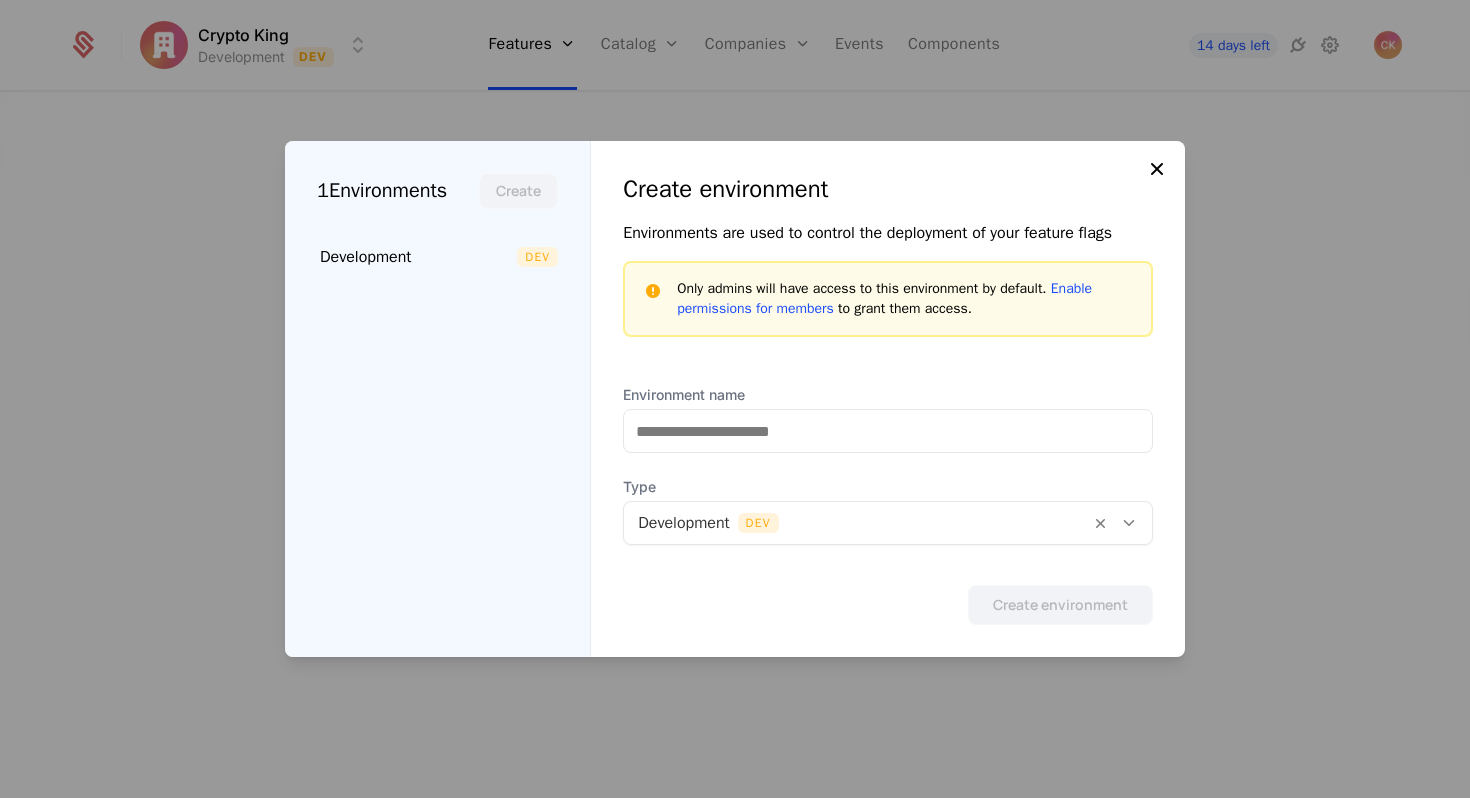 click at bounding box center [1157, 169] 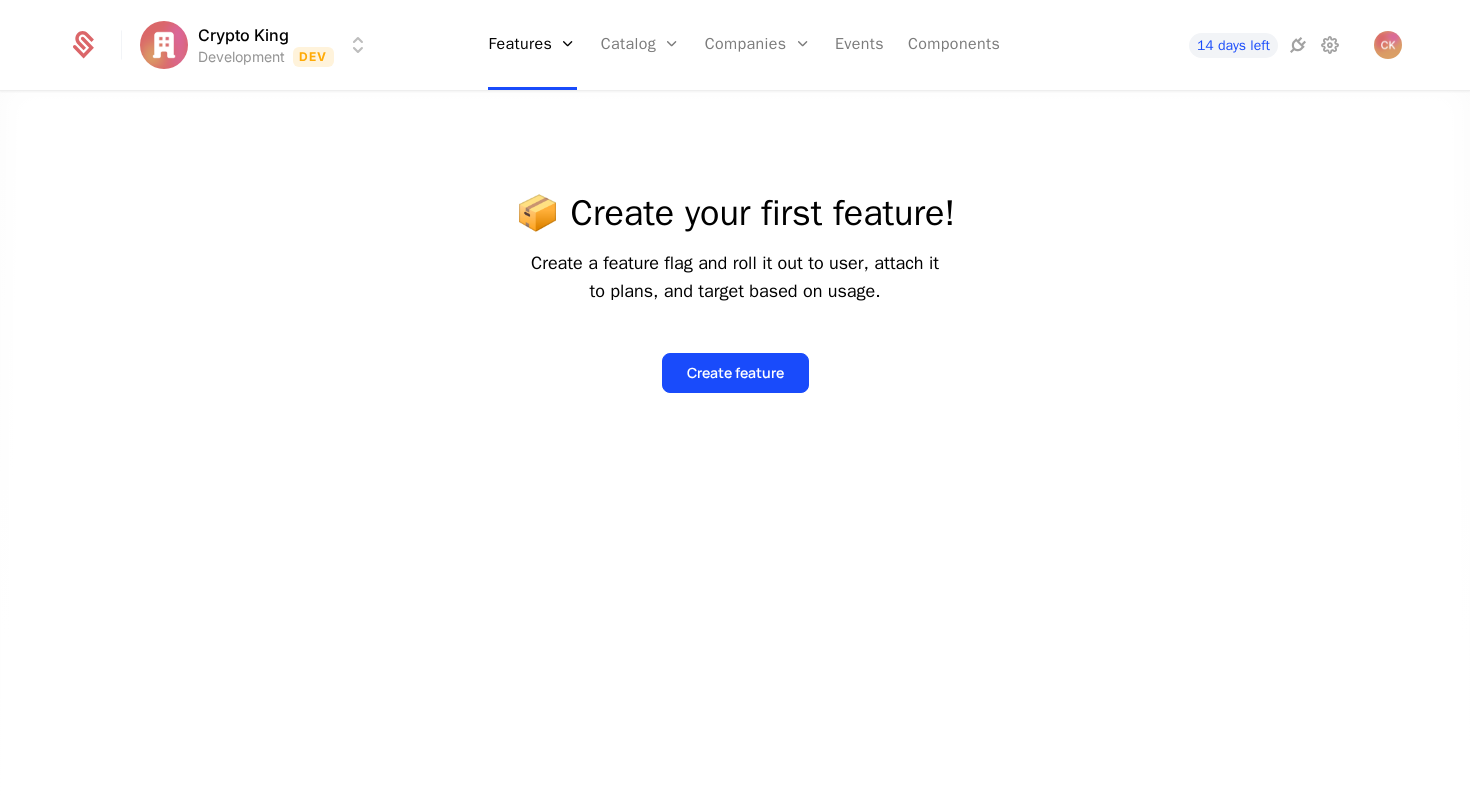 click on "Crypto King Development Dev Features Features Flags Catalog Plans Add Ons Configuration Companies Companies Users Events Components 14 days left 📦 Create your first feature! Create a feature flag and roll it out to user, attach it to plans, and target based on usage. Create feature
Best Viewed on Desktop You're currently viewing this on a  mobile device . For the best experience,   we recommend using a desktop or larger screens , as the application isn't fully optimized for smaller resolutions just yet. Got it" at bounding box center [735, 399] 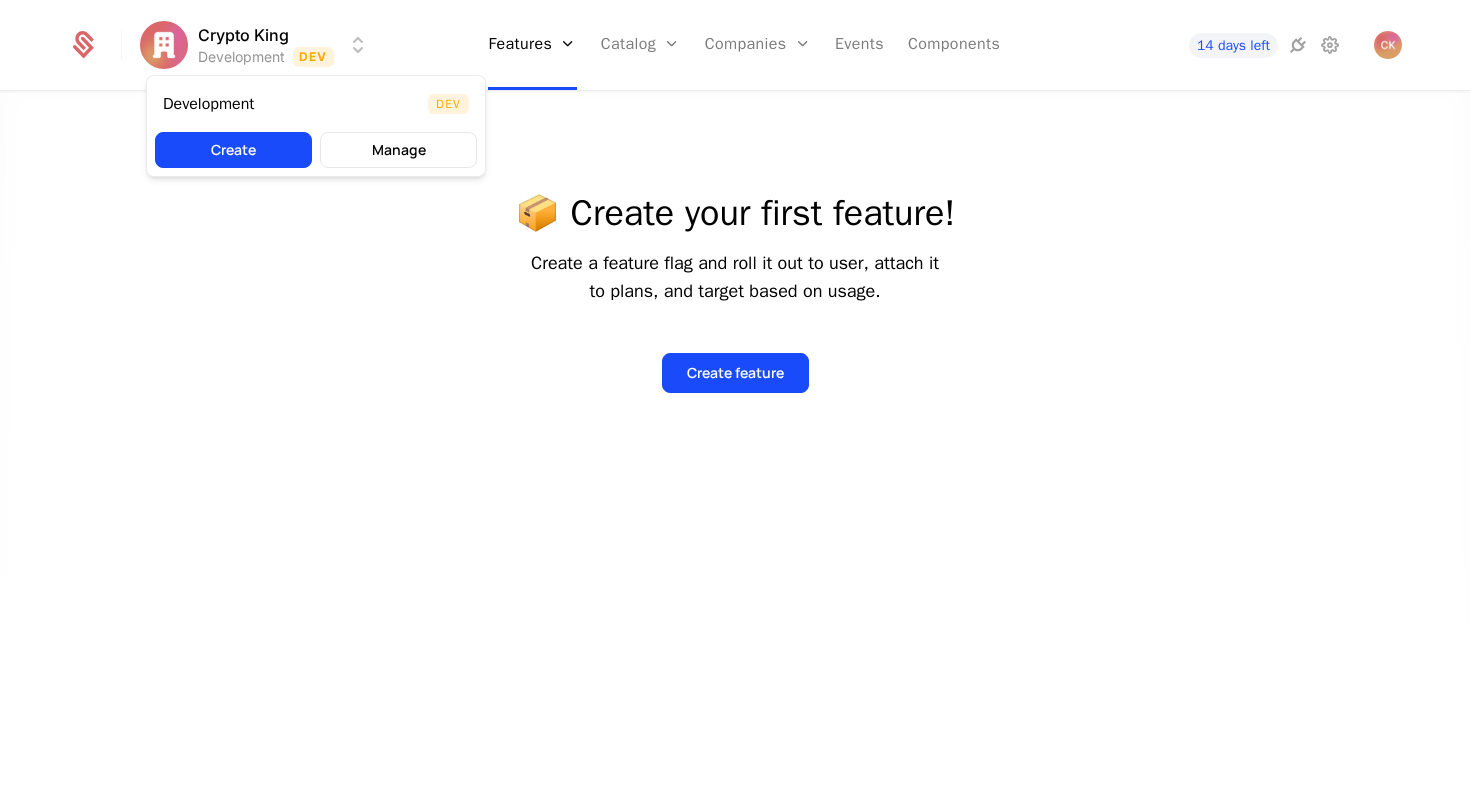 click on "Crypto King Development Dev Features Features Flags Catalog Plans Add Ons Configuration Companies Companies Users Events Components 14 days left 📦 Create your first feature! Create a feature flag and roll it out to user, attach it to plans, and target based on usage. Create feature
Best Viewed on Desktop You're currently viewing this on a  mobile device . For the best experience,   we recommend using a desktop or larger screens , as the application isn't fully optimized for smaller resolutions just yet. Got it  Development Dev Create Manage" at bounding box center (735, 399) 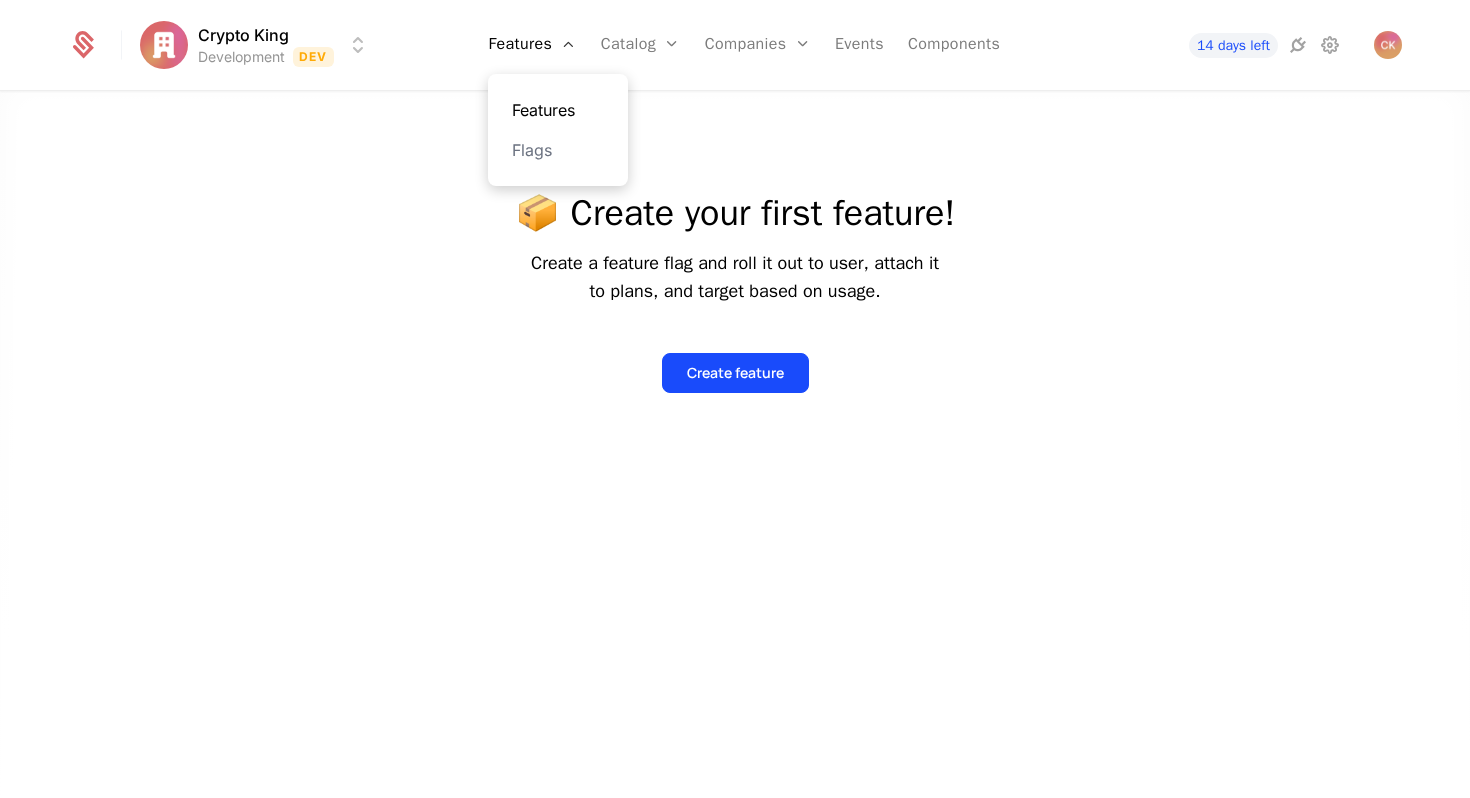 click on "Features" at bounding box center [558, 110] 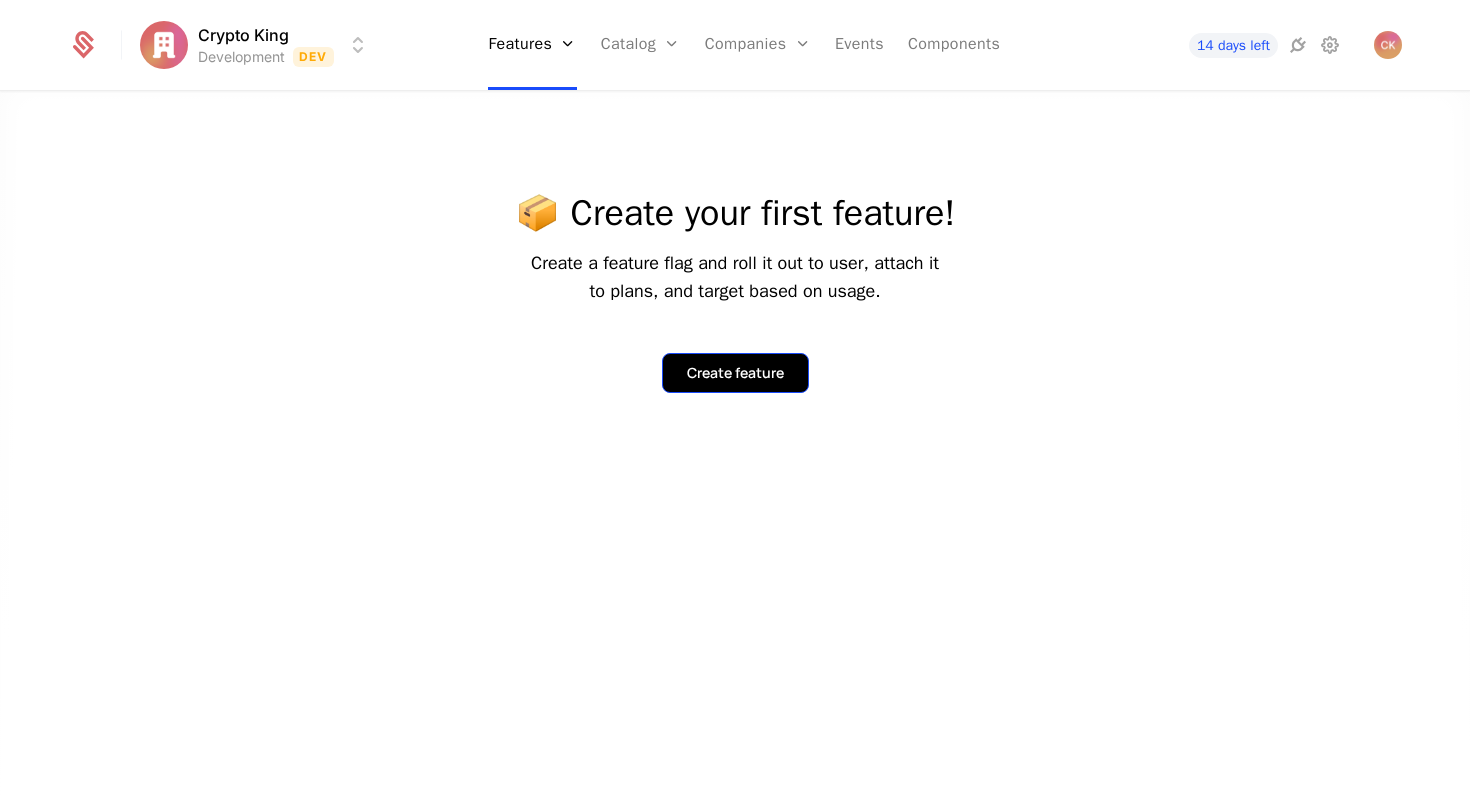 click on "Create feature" at bounding box center [735, 373] 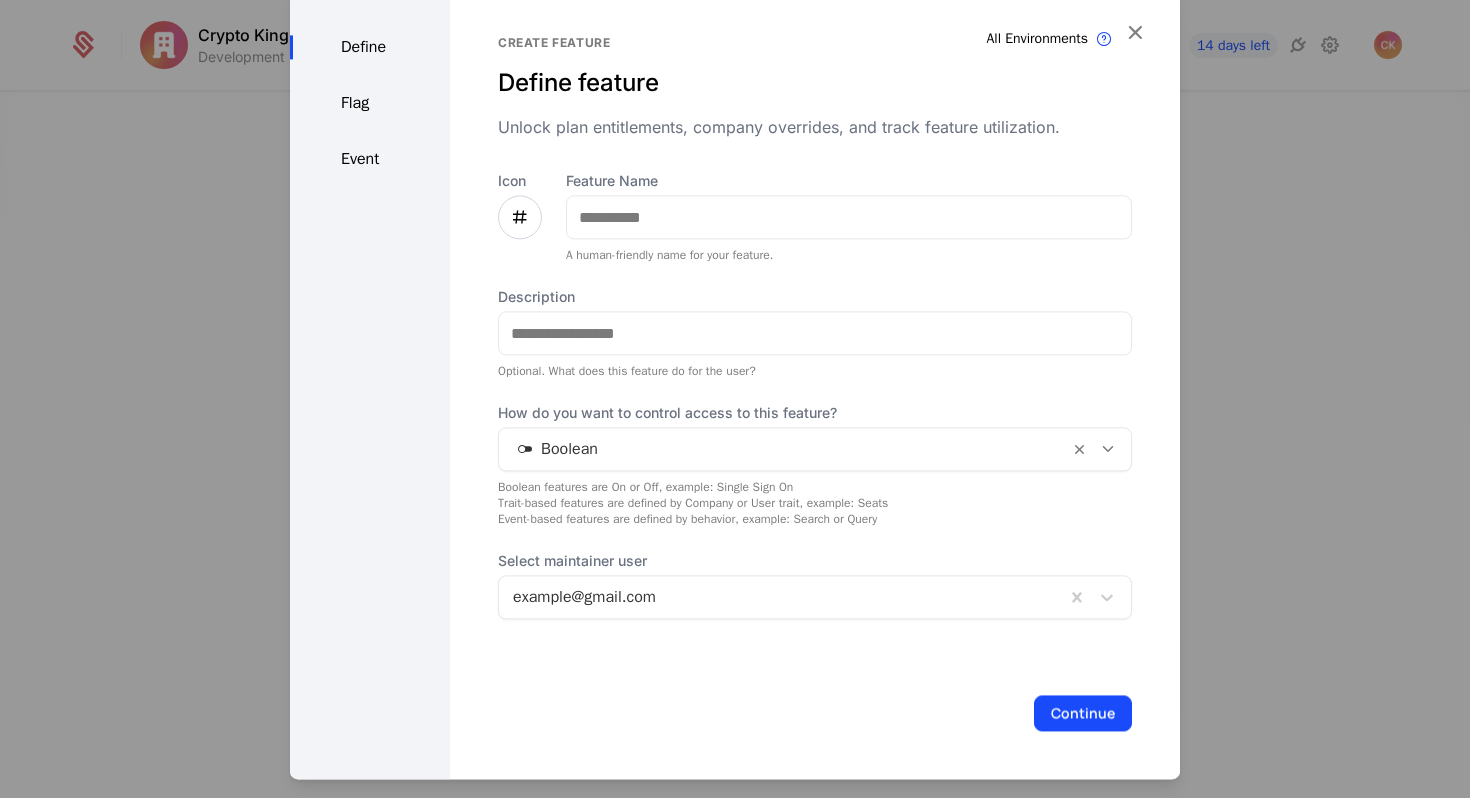 click on "Define" at bounding box center [370, 47] 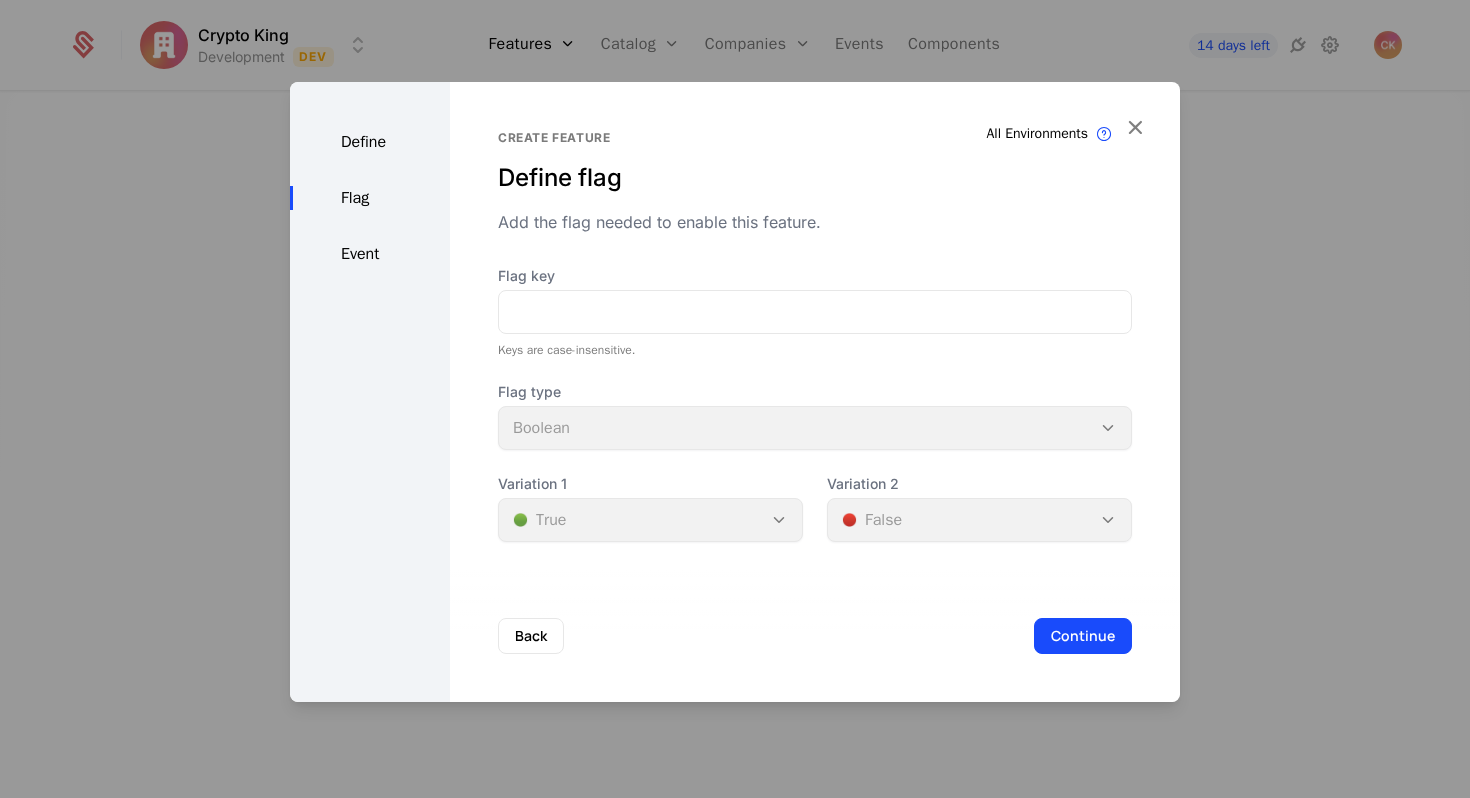click on "Event" at bounding box center [370, 254] 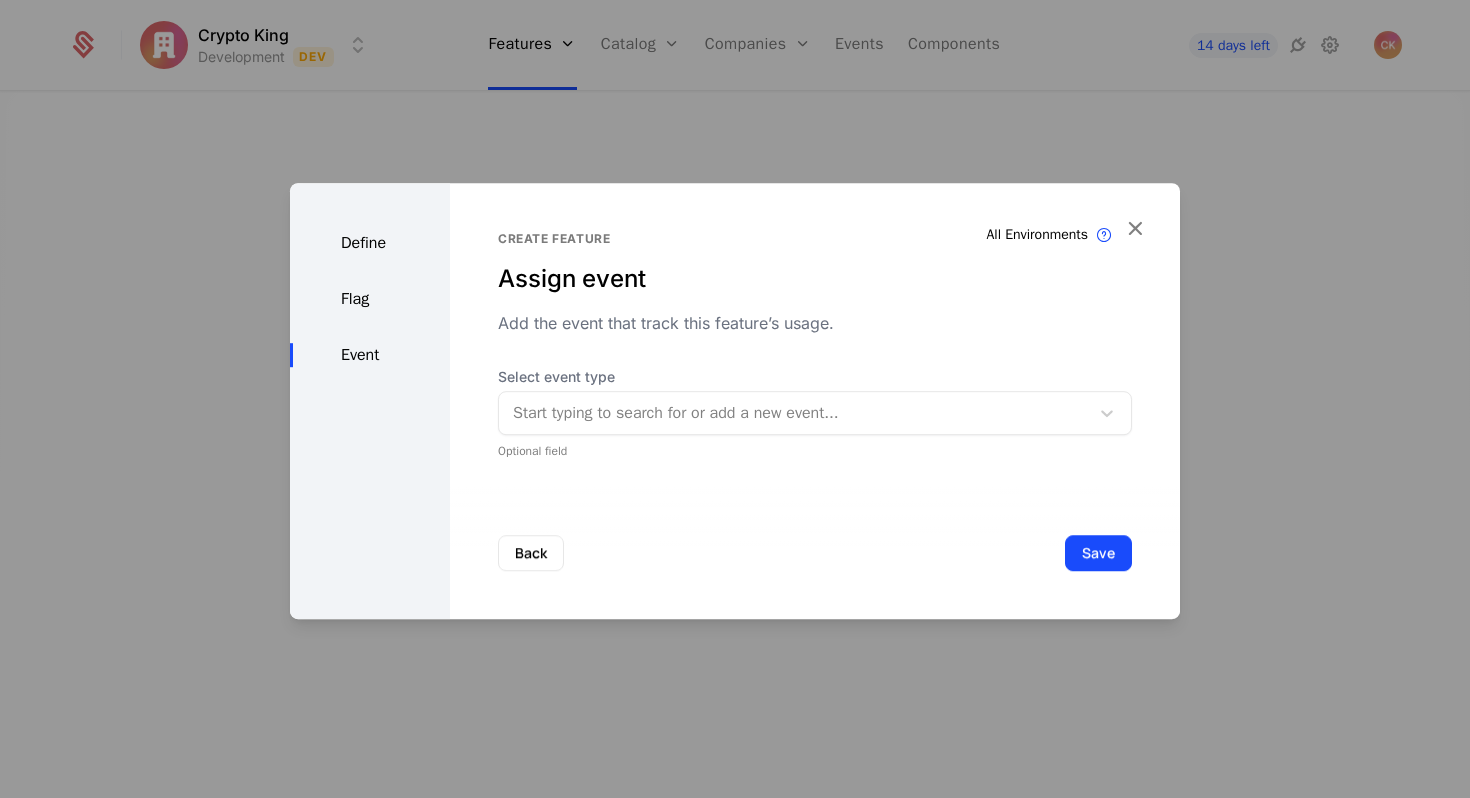 click on "Define" at bounding box center [370, 243] 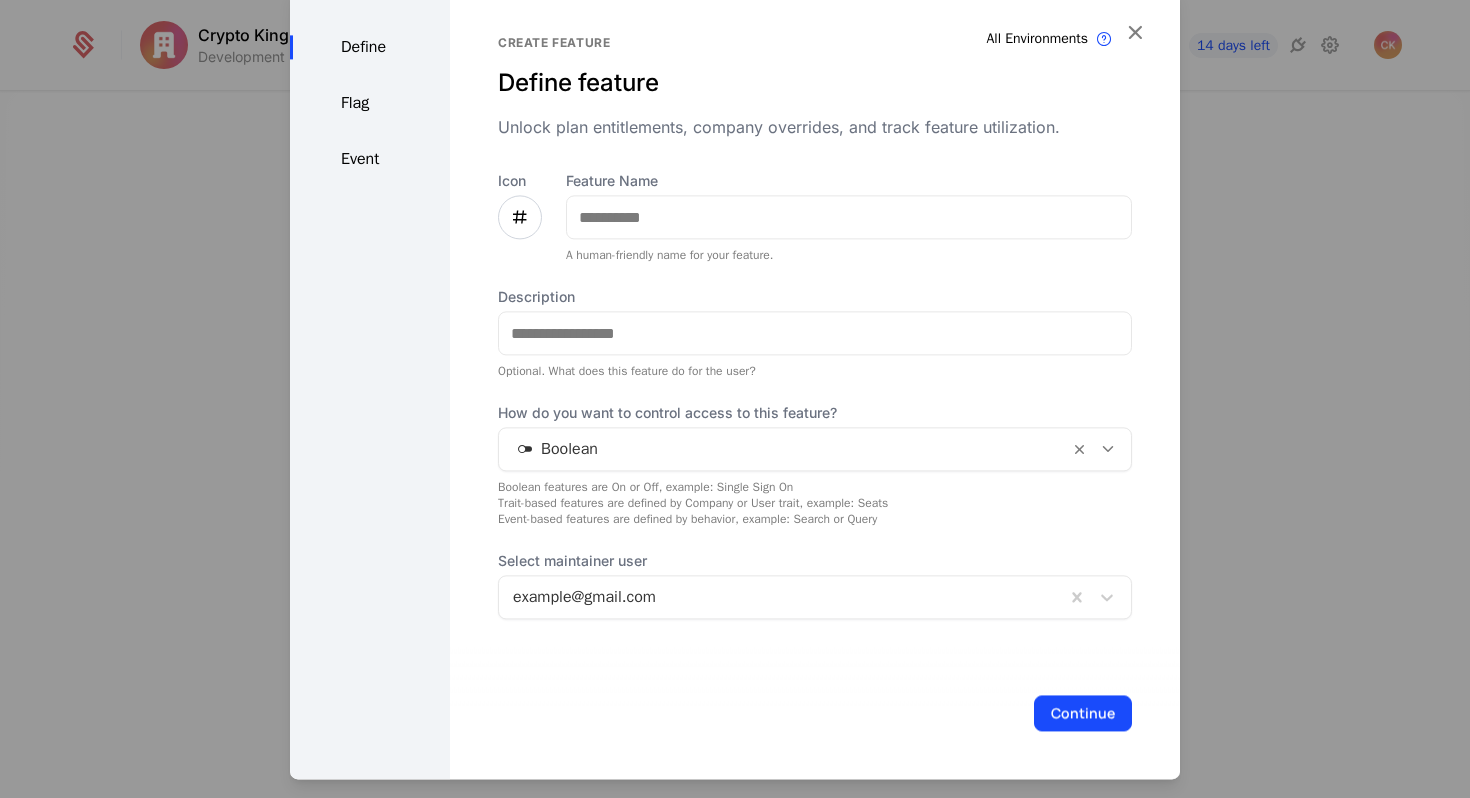 click at bounding box center [784, 449] 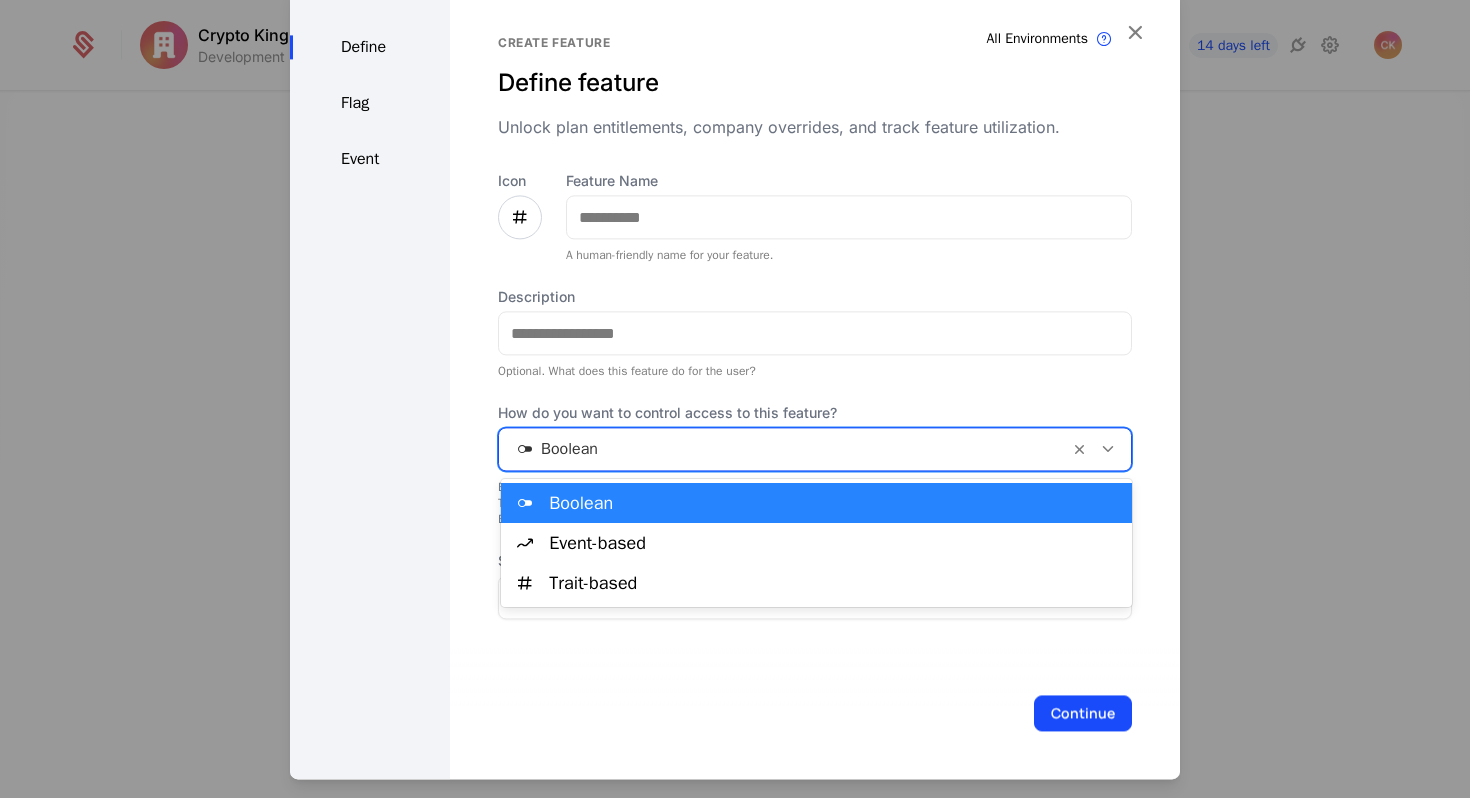 click on "Define Flag Event" at bounding box center [370, 383] 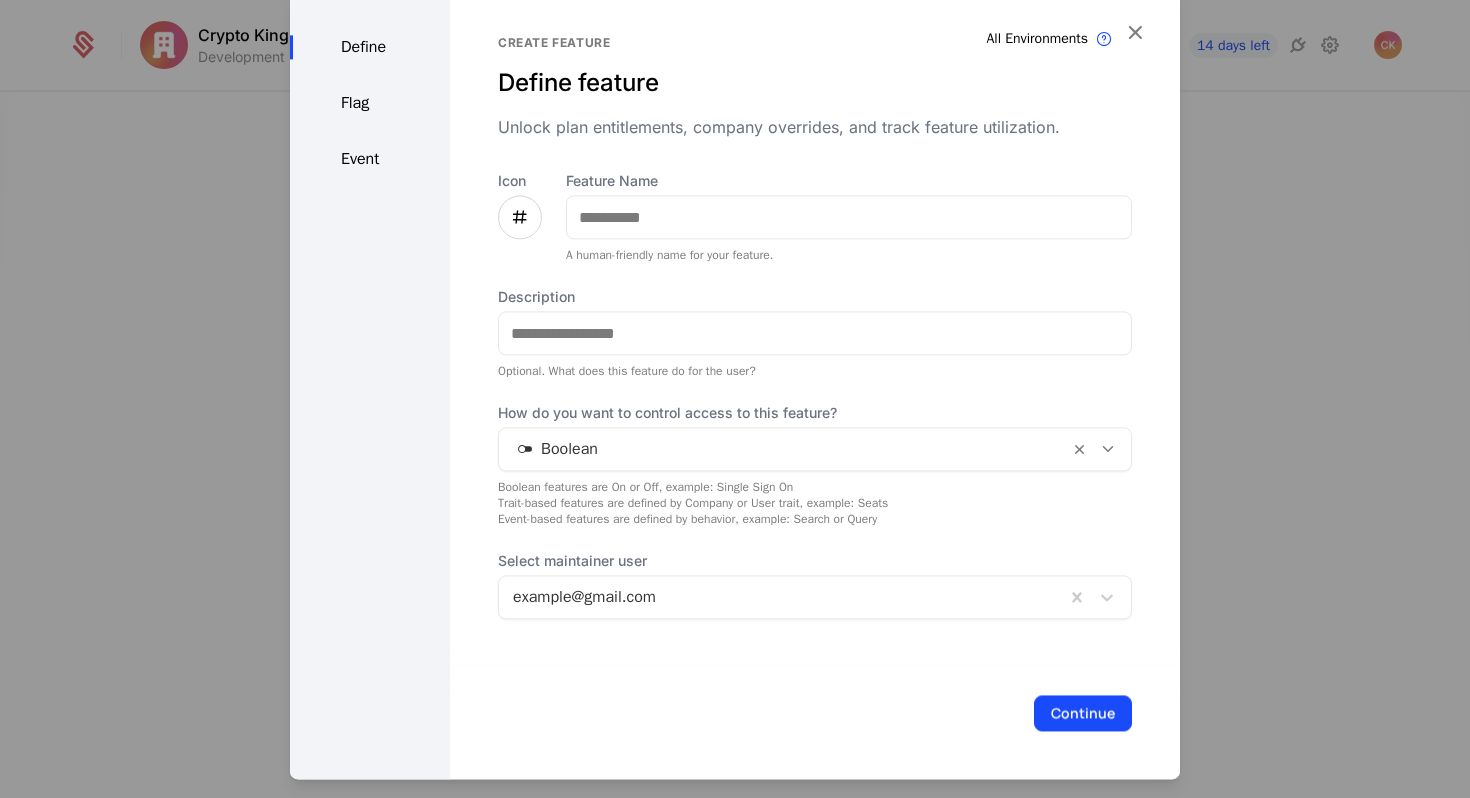 click on "Flag" at bounding box center (370, 103) 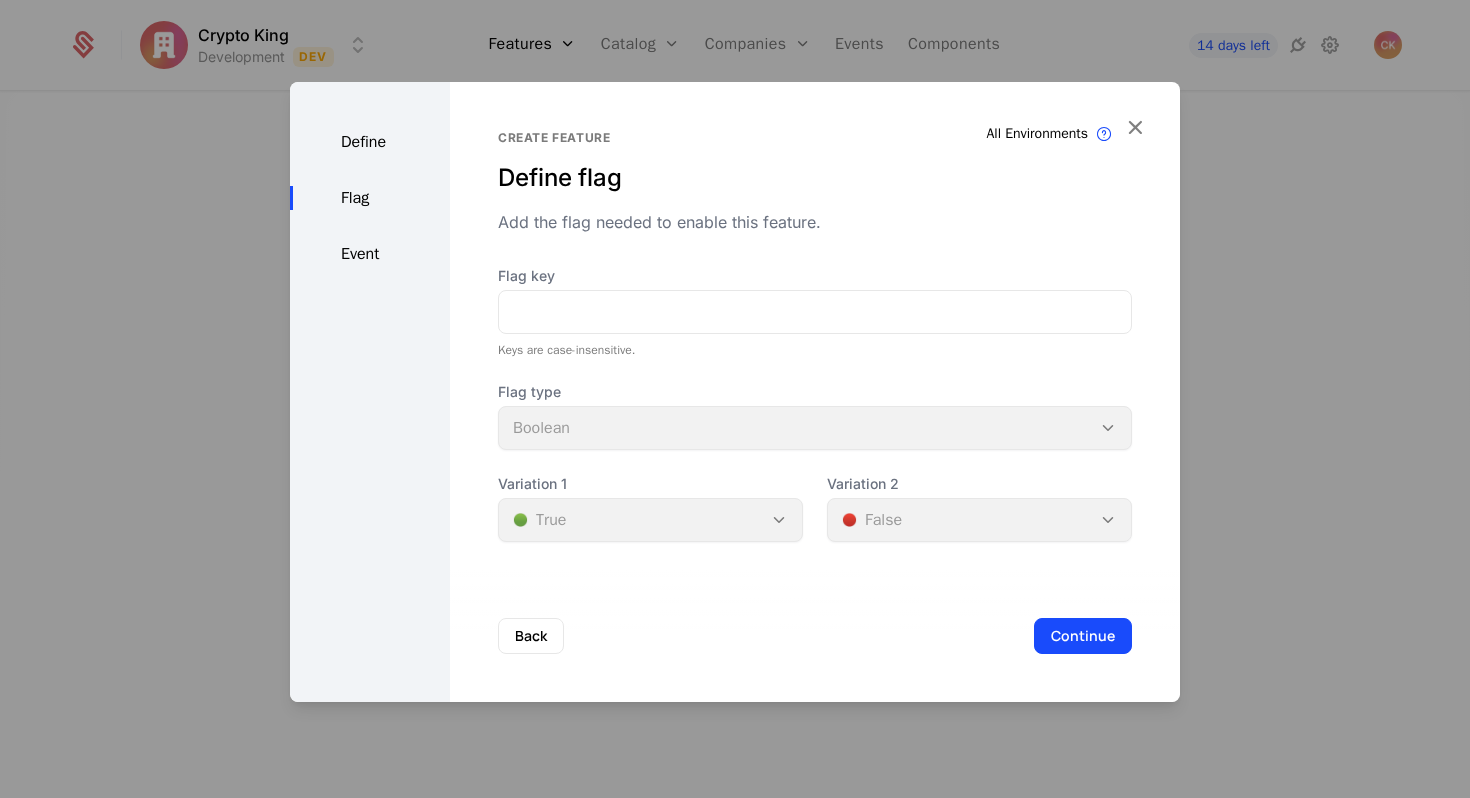 click on "Event" at bounding box center [370, 254] 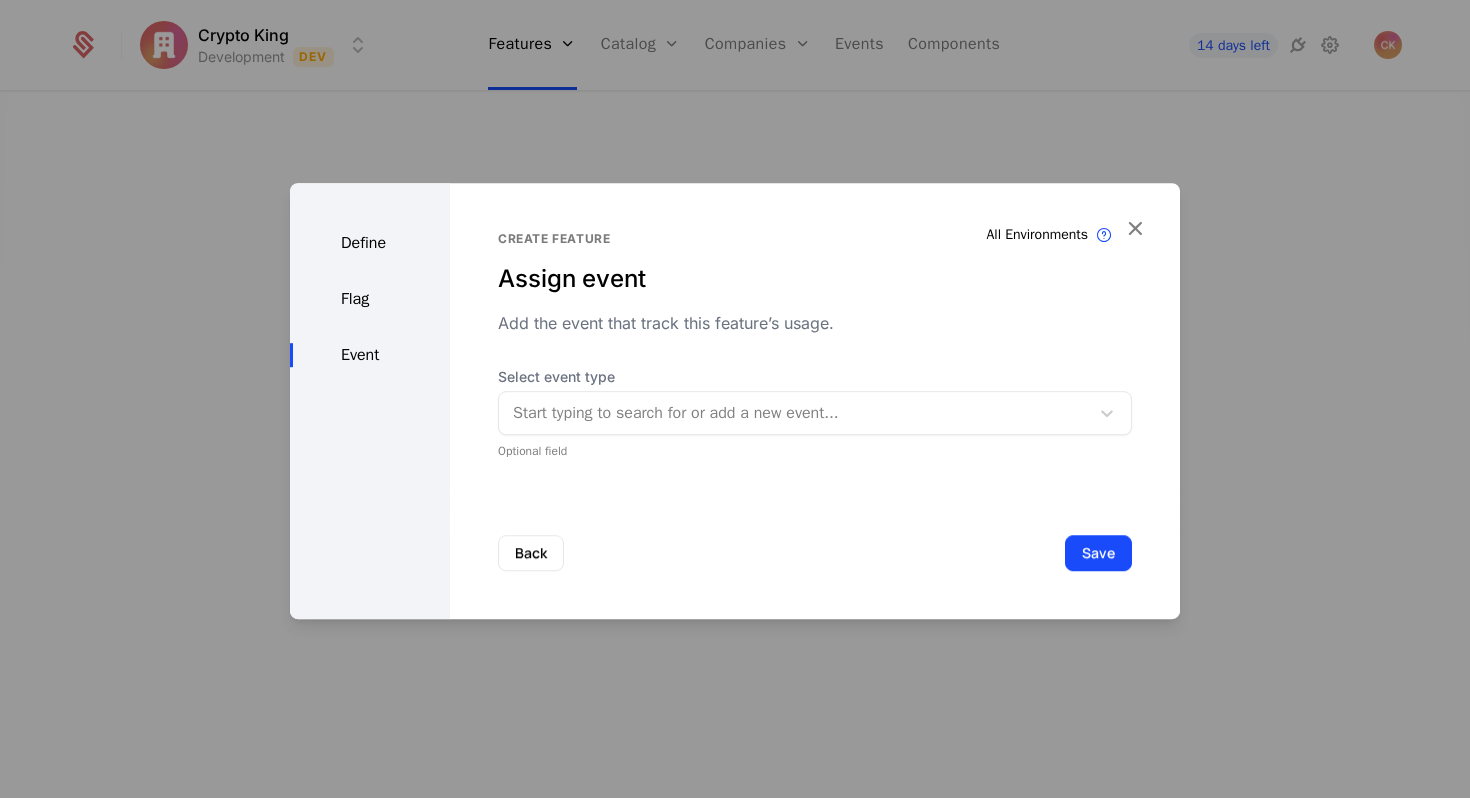 click at bounding box center (794, 413) 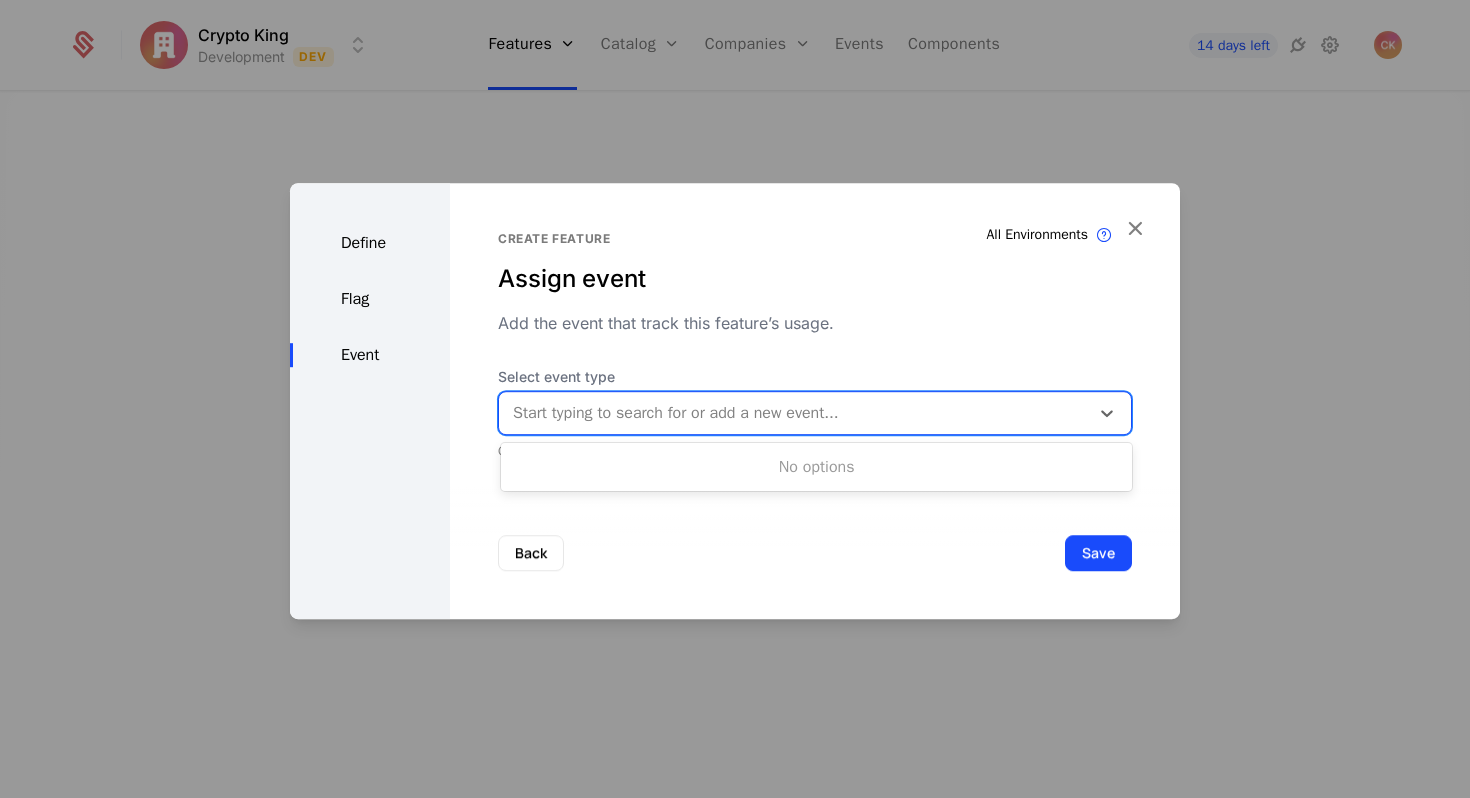 click on "Create feature Assign event Add the event that track this feature’s usage.  Select event type Use Up and Down to choose options, press Enter to select the currently focused option, press Escape to exit the menu, press Tab to select the option and exit the menu. Start typing to search for or add a new event... Optional field" at bounding box center (815, 345) 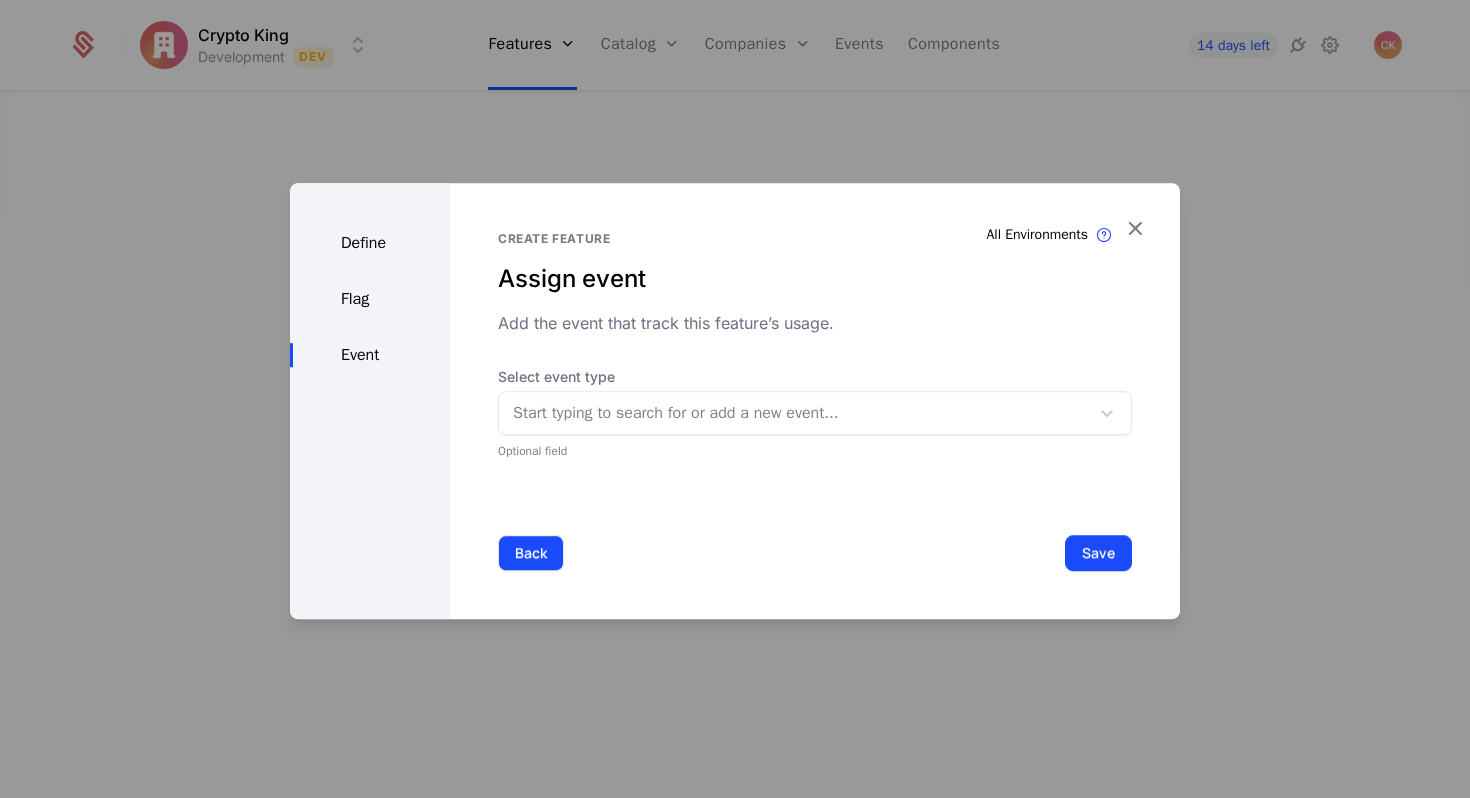 click on "Back" at bounding box center (531, 553) 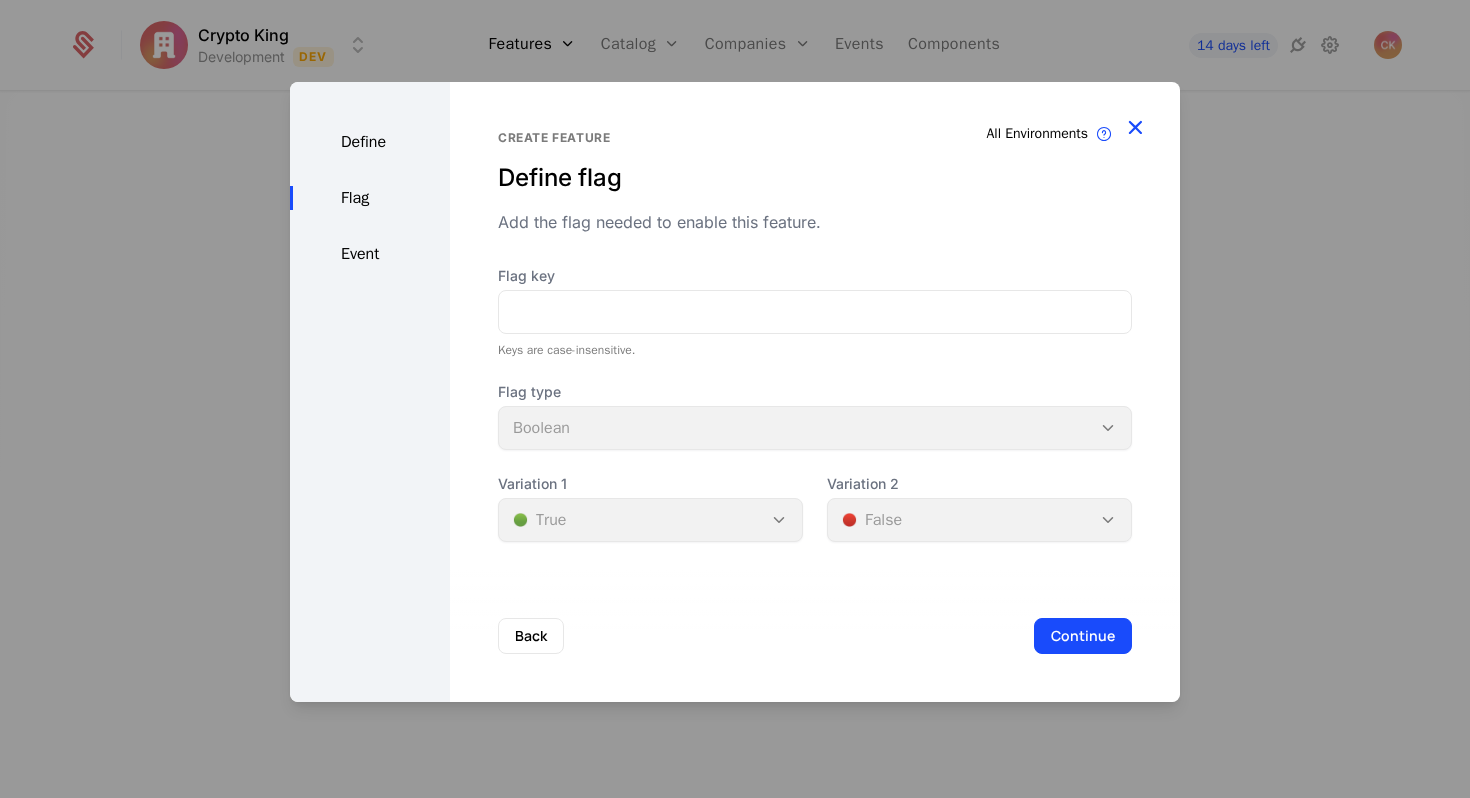 click at bounding box center [1135, 127] 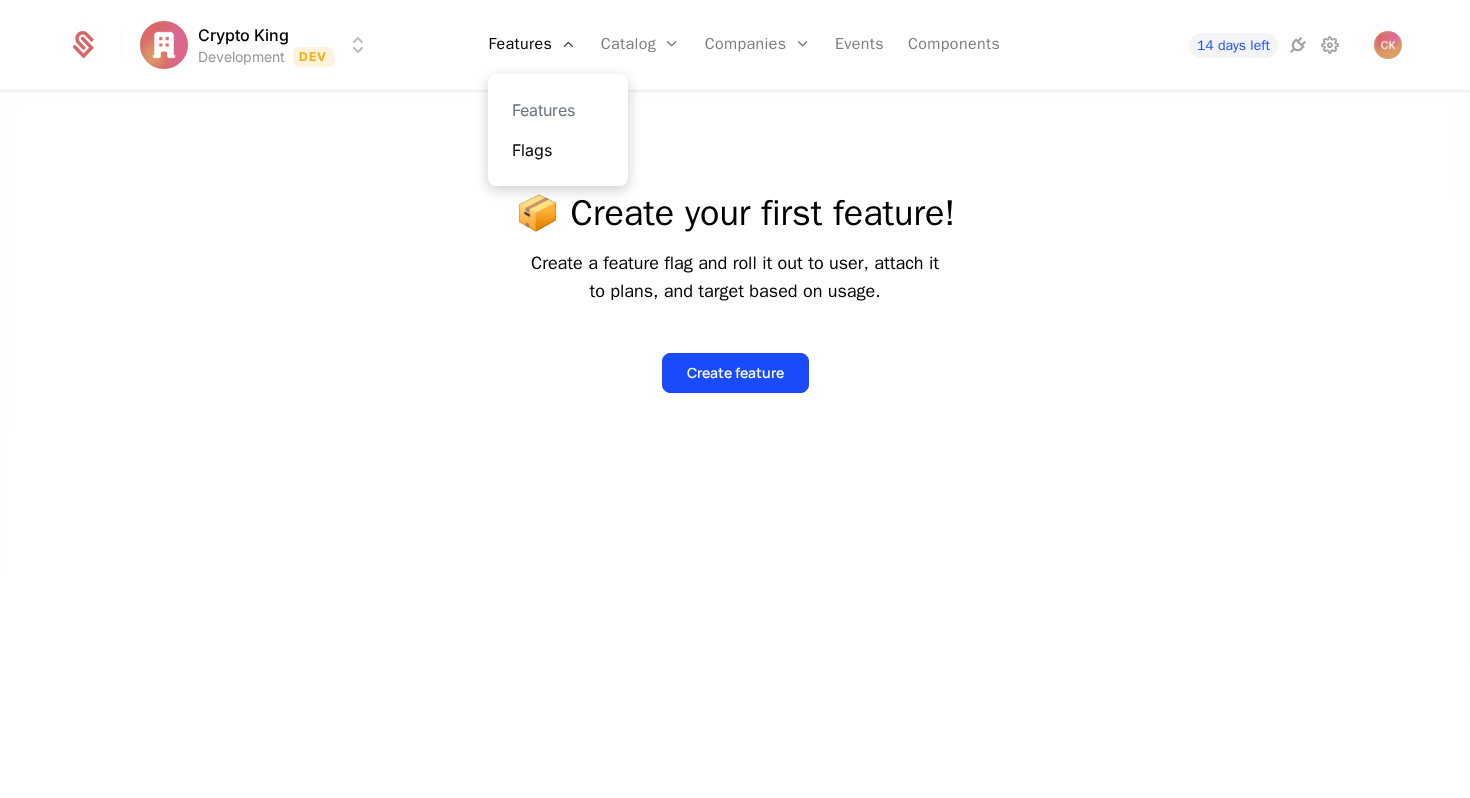 click on "Flags" at bounding box center [558, 150] 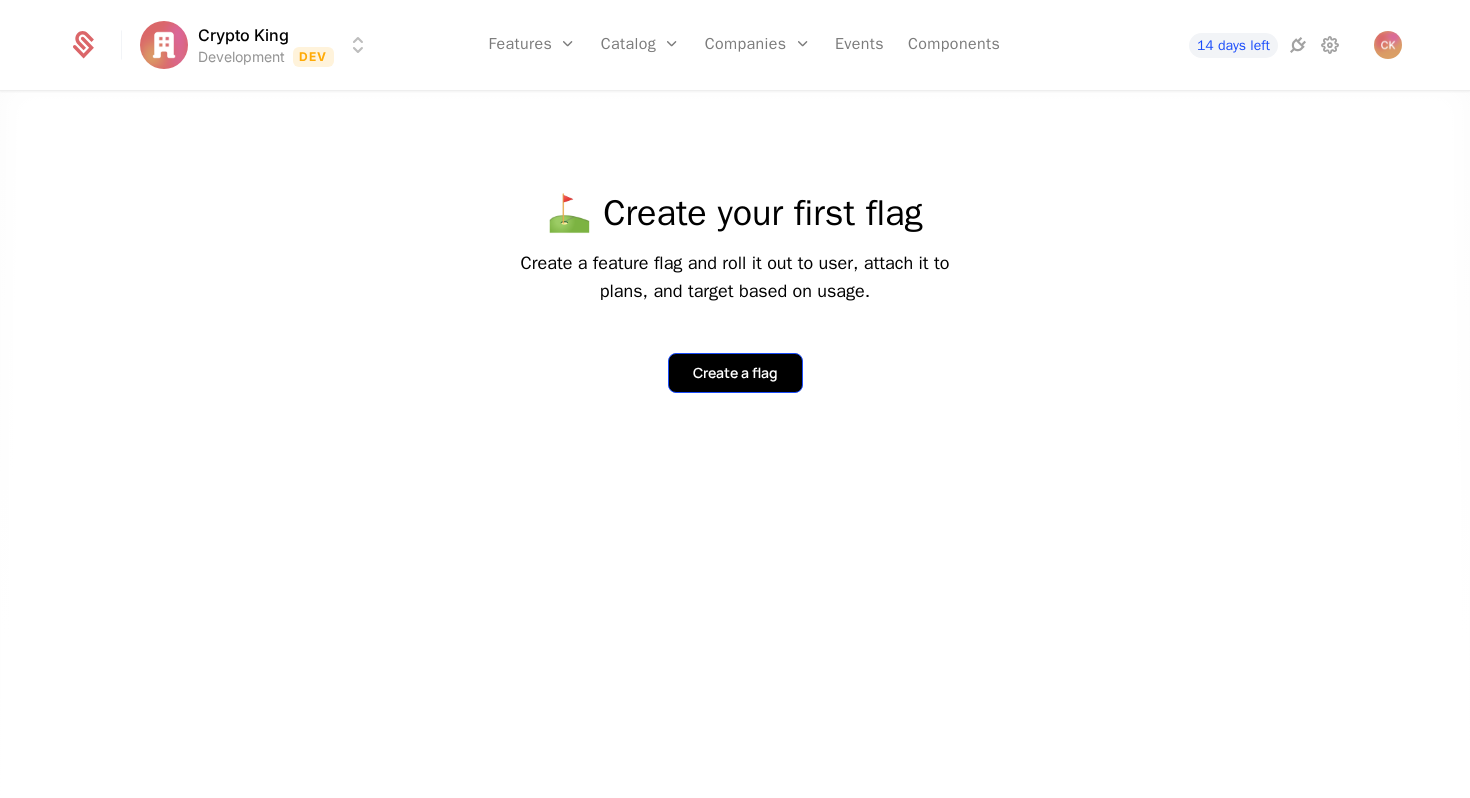 click on "Create a flag" at bounding box center [735, 373] 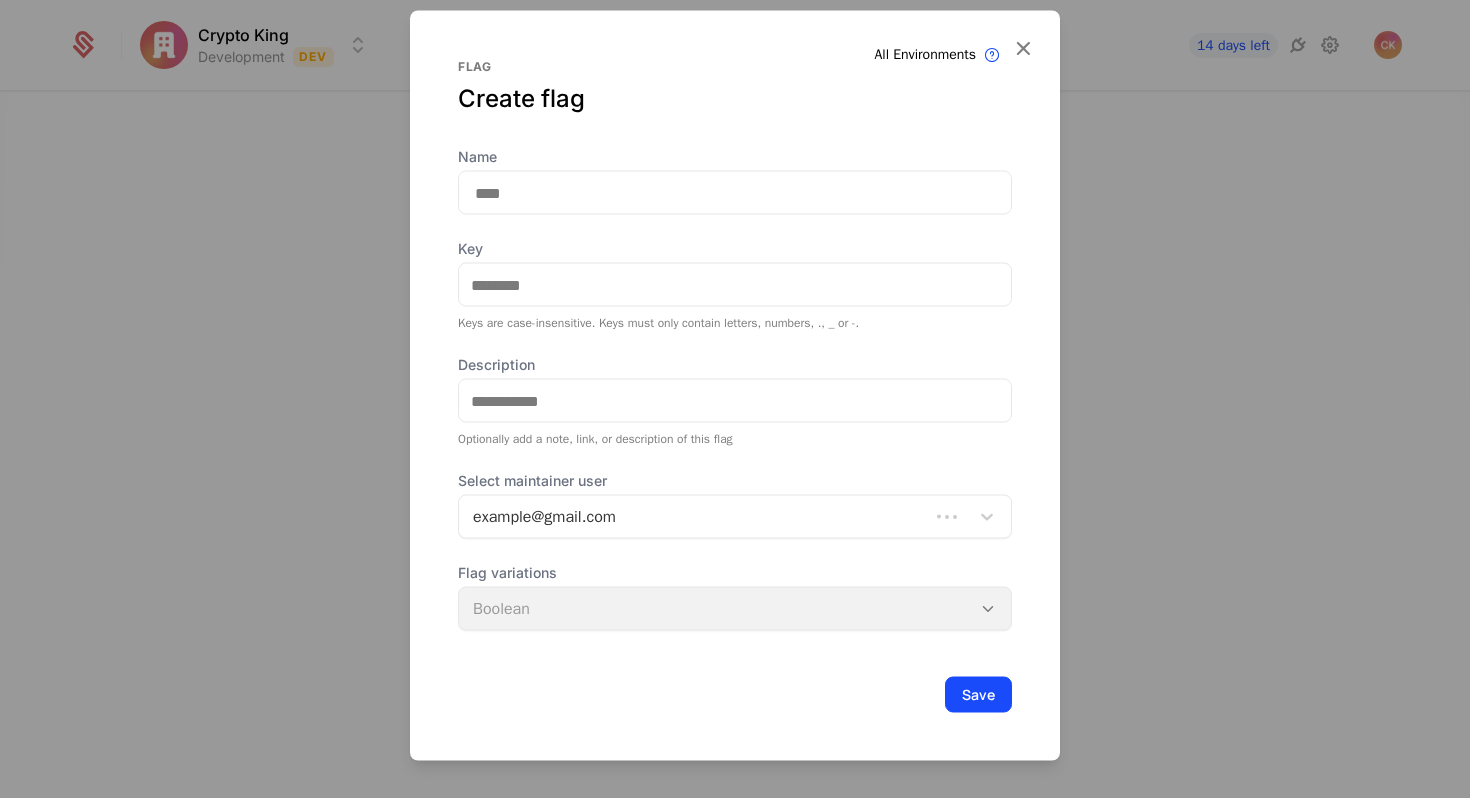click on "Name" at bounding box center [735, 193] 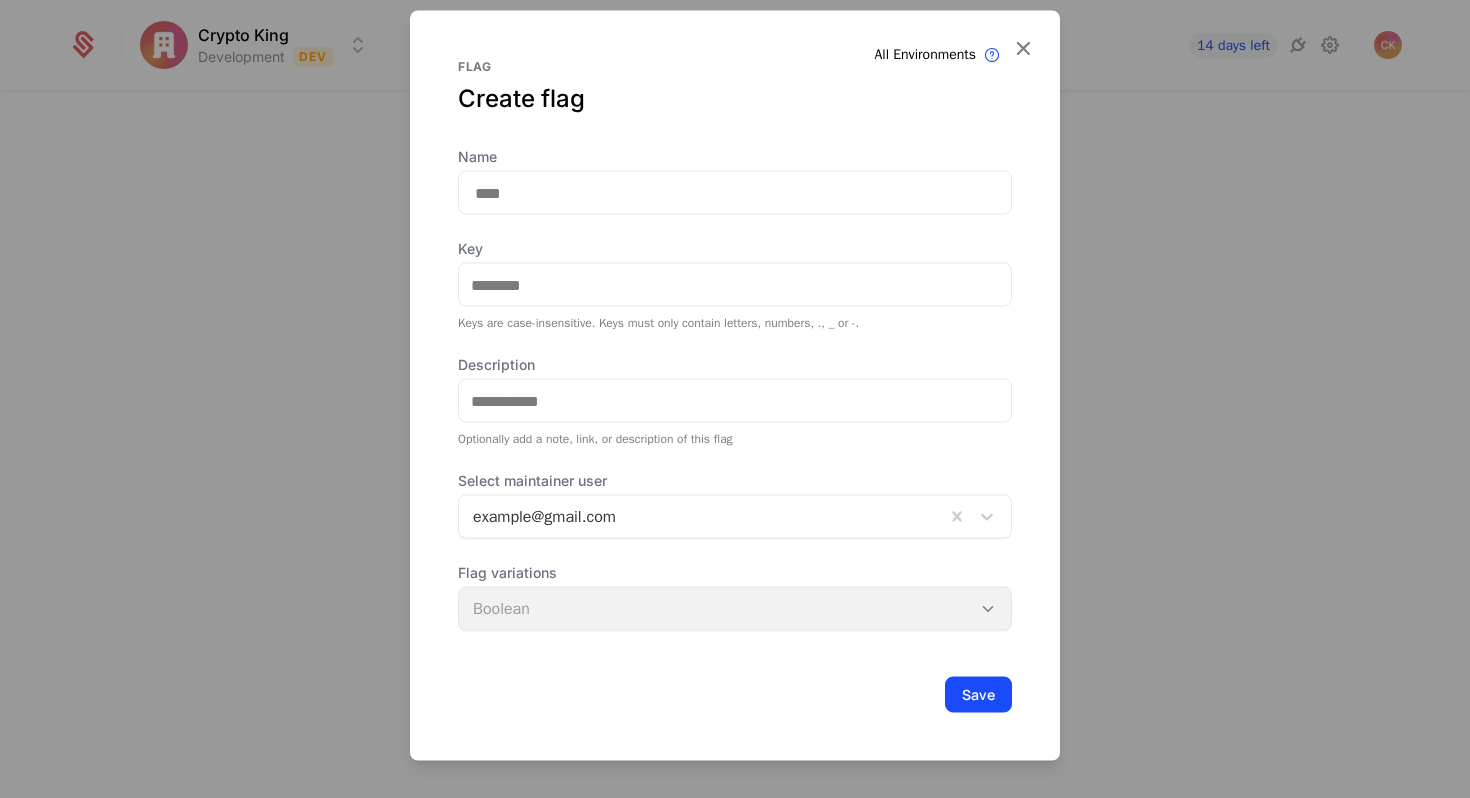 type on "*" 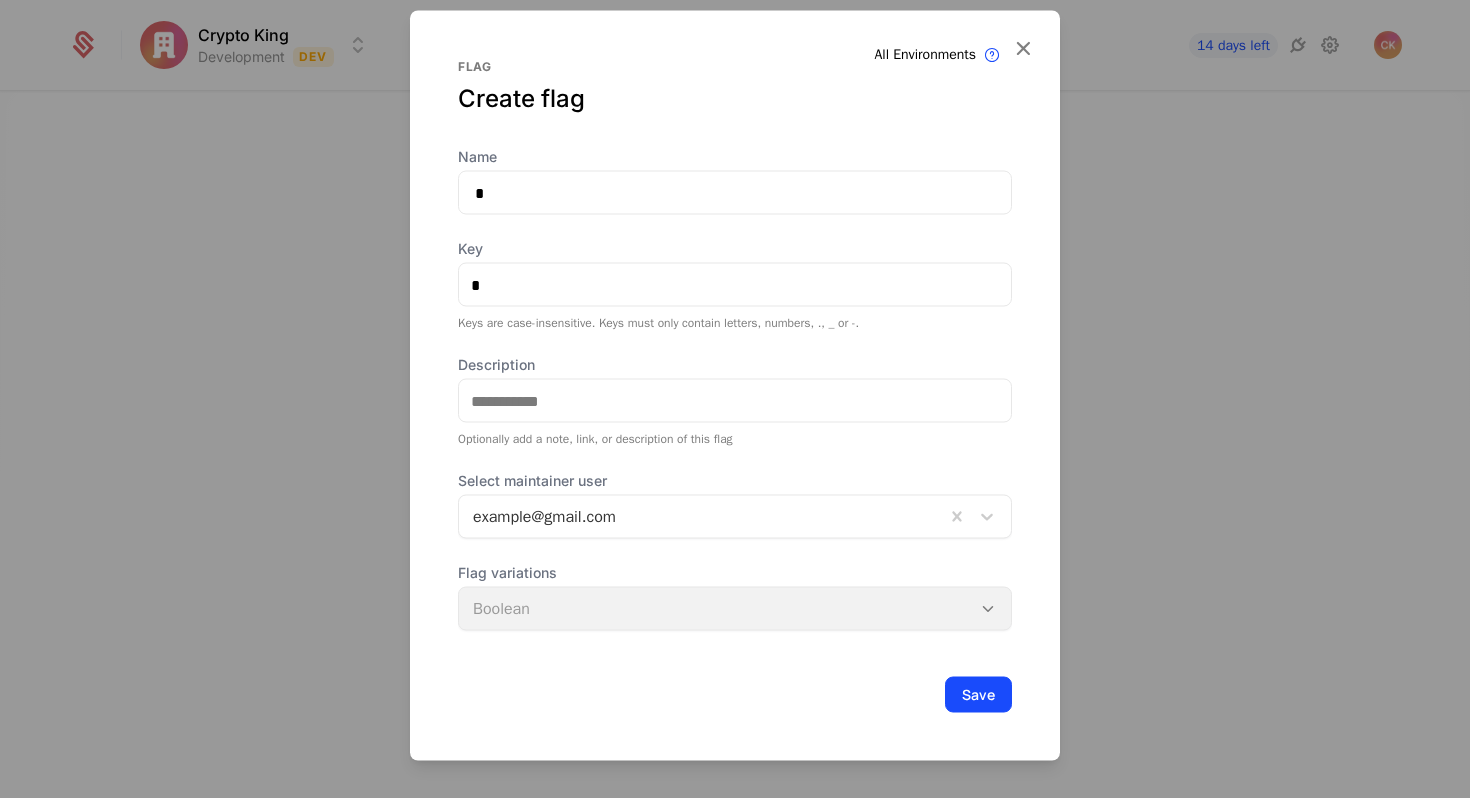type on "**" 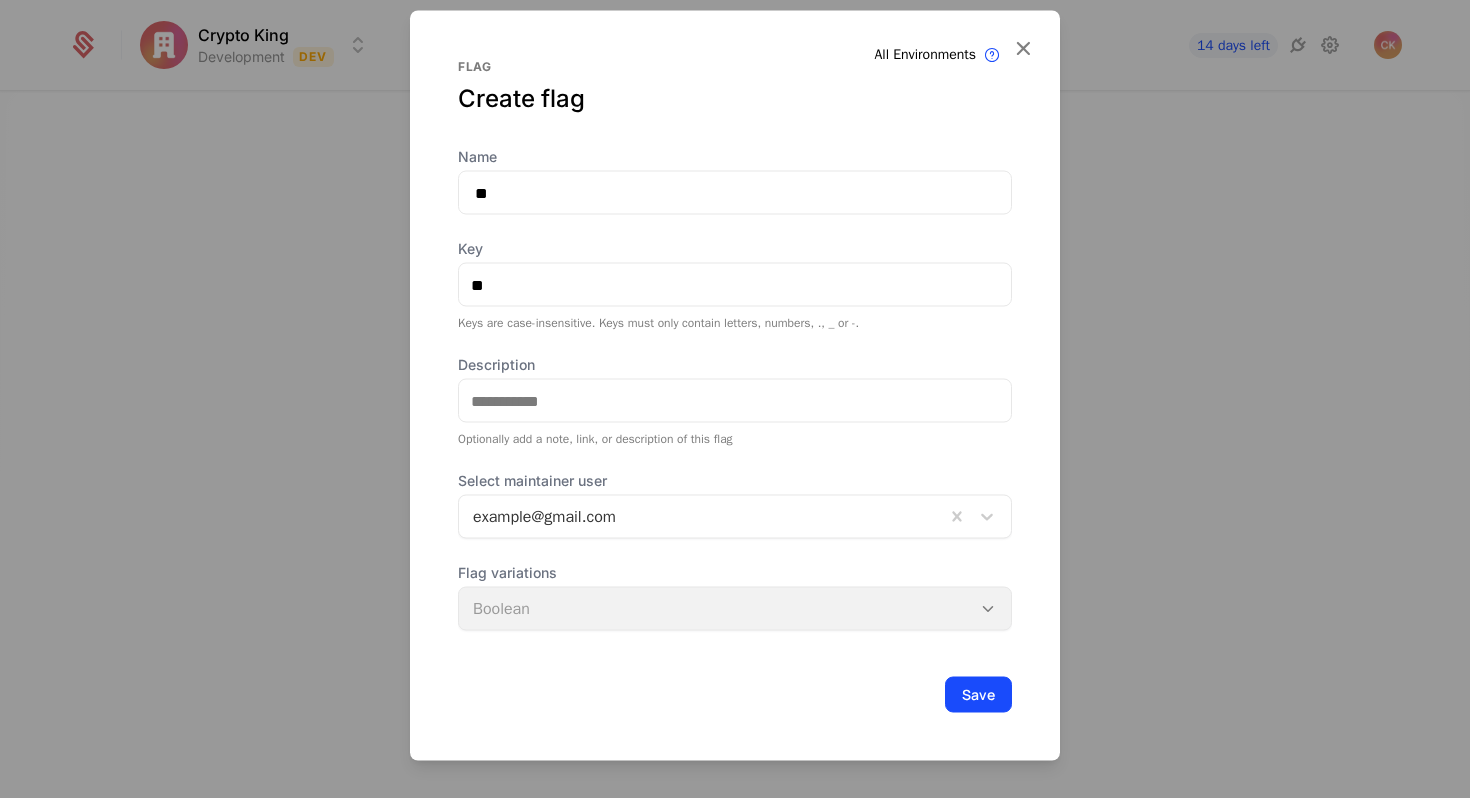 type on "***" 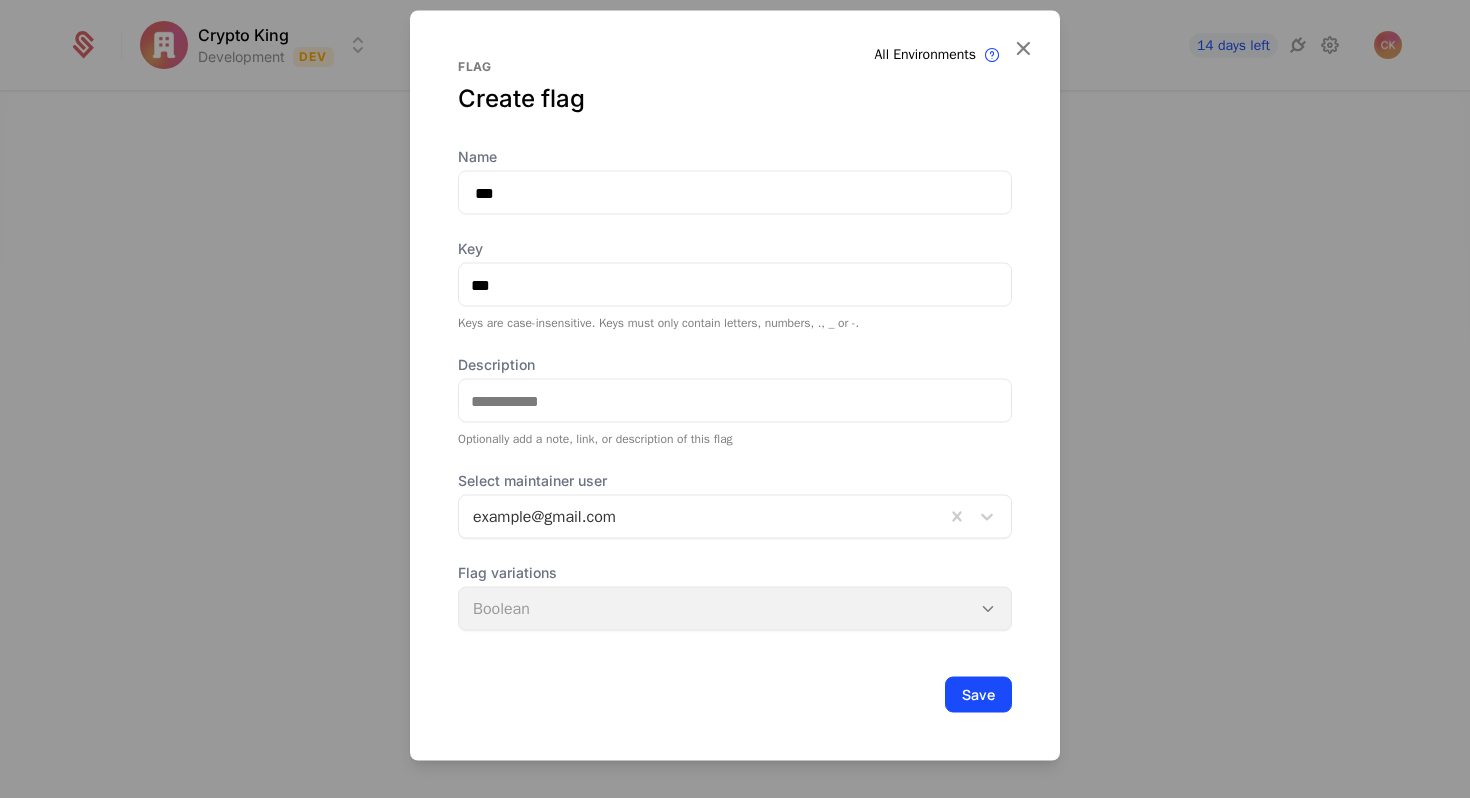 type on "****" 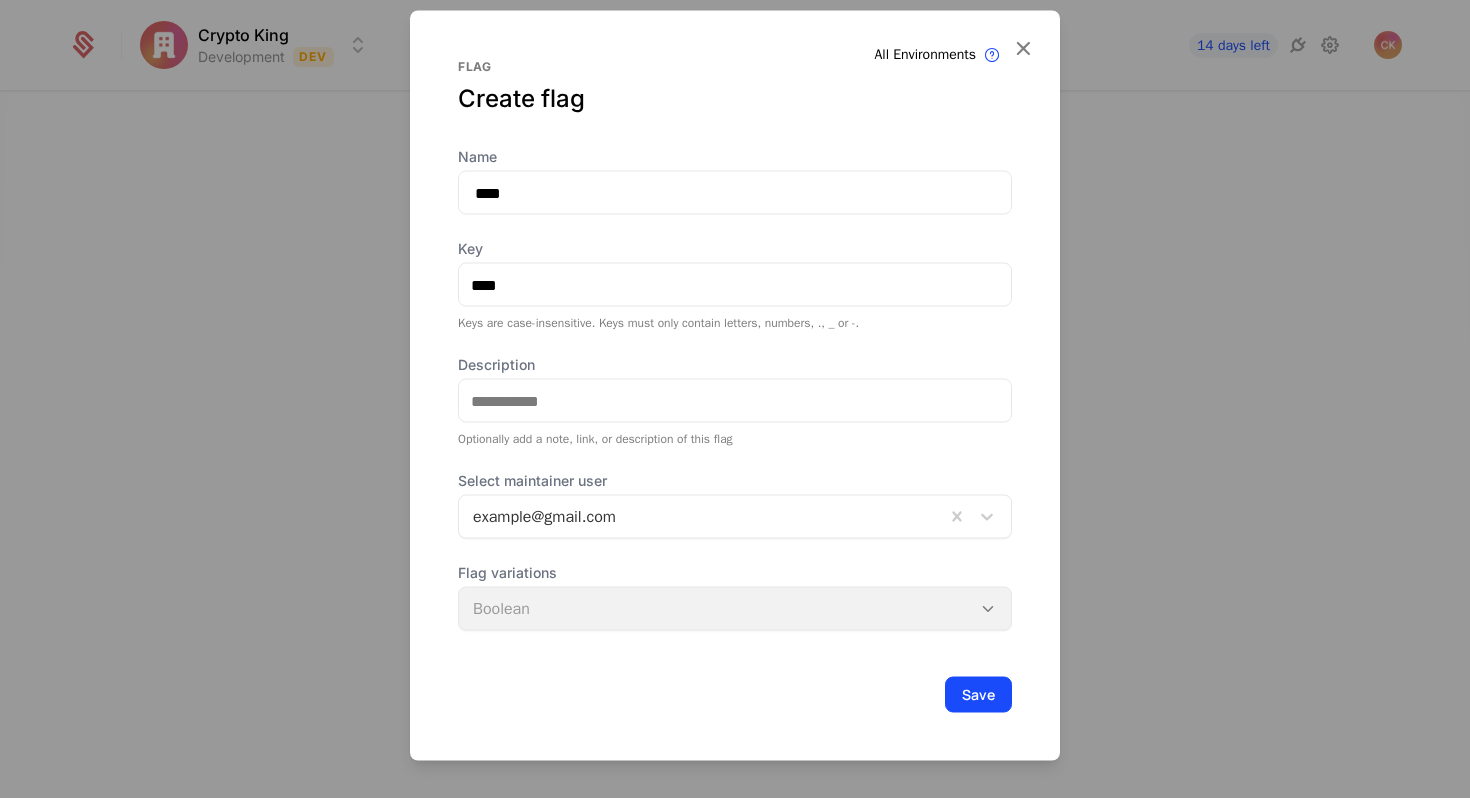 type on "*****" 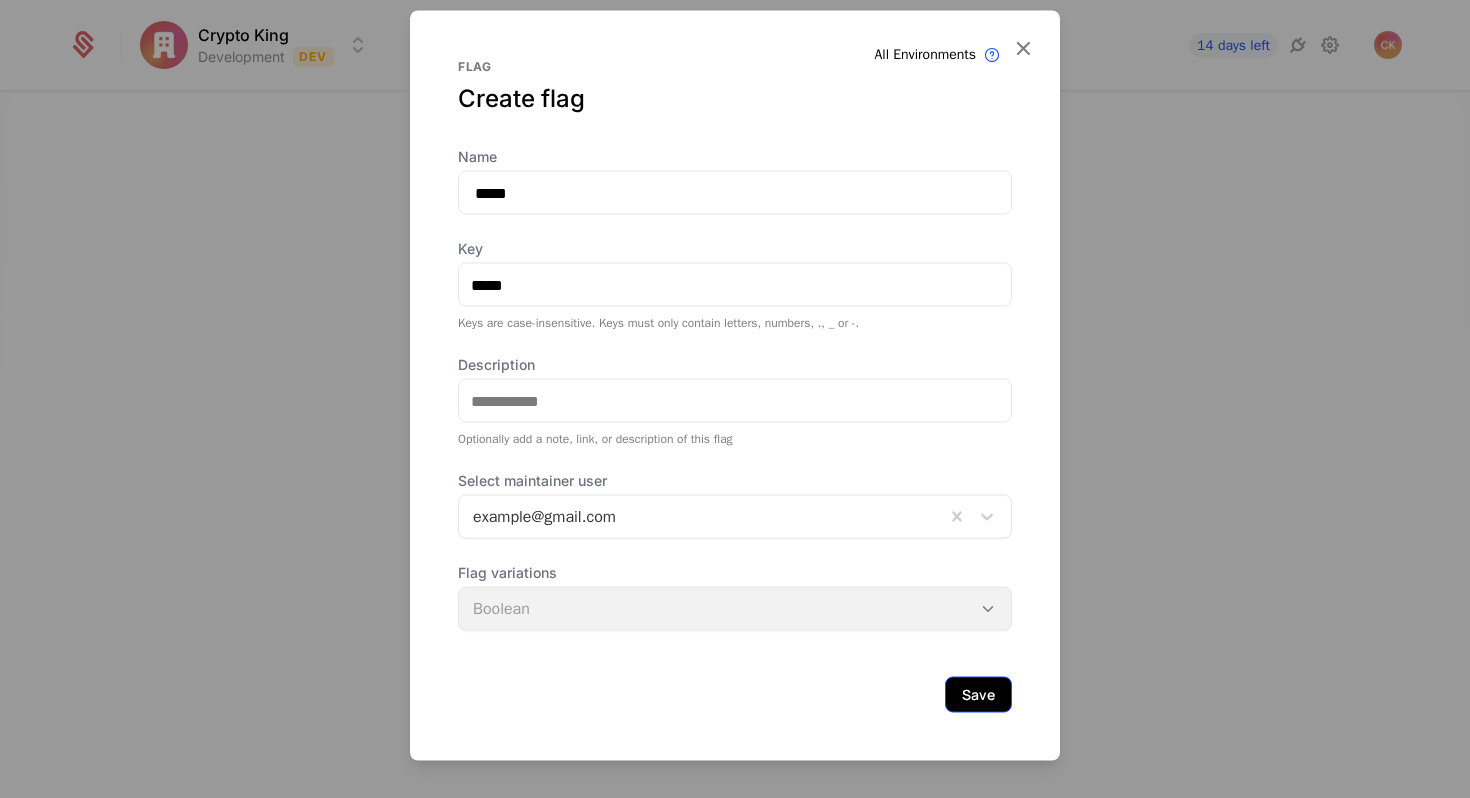 type on "*****" 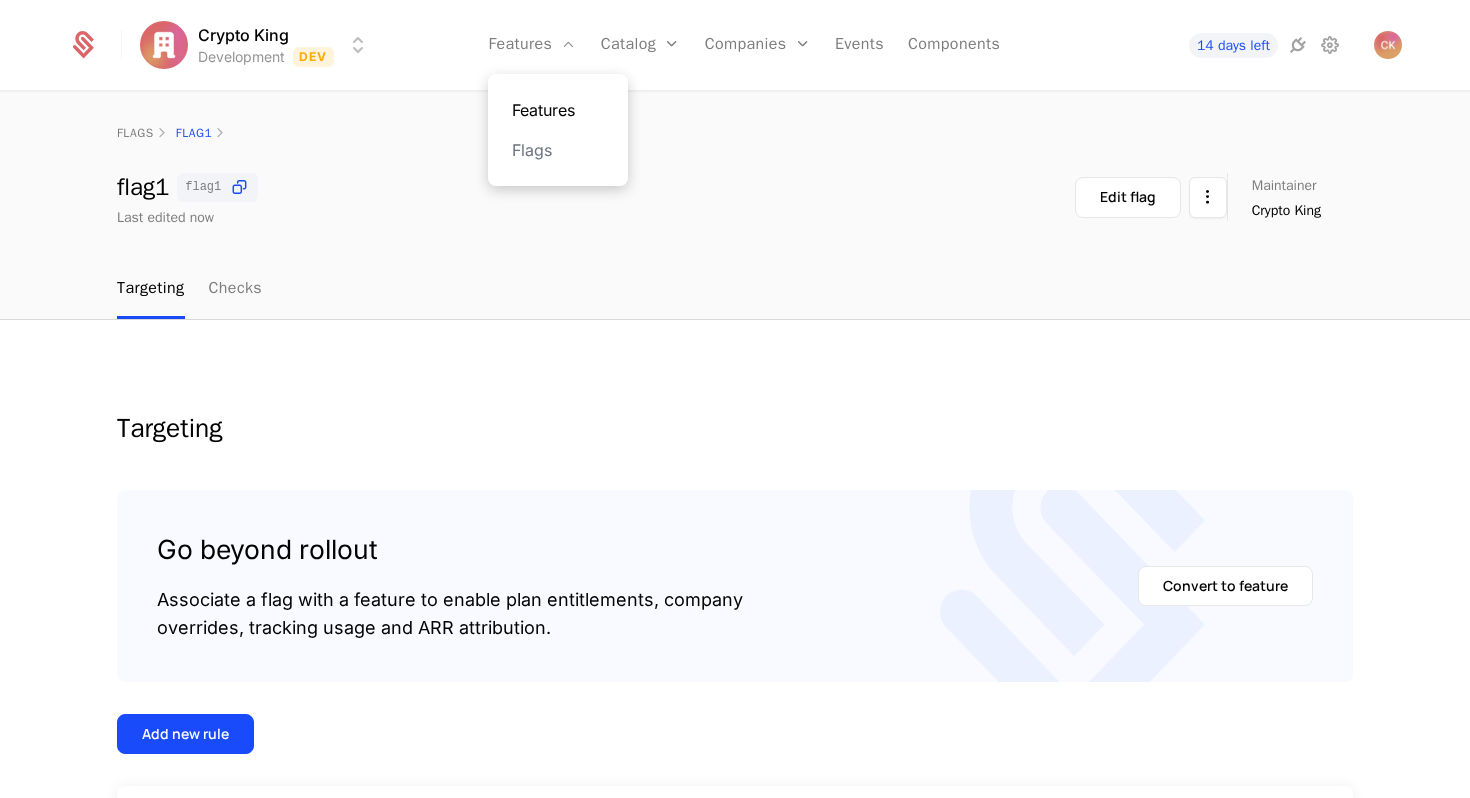 click on "Features" at bounding box center (558, 110) 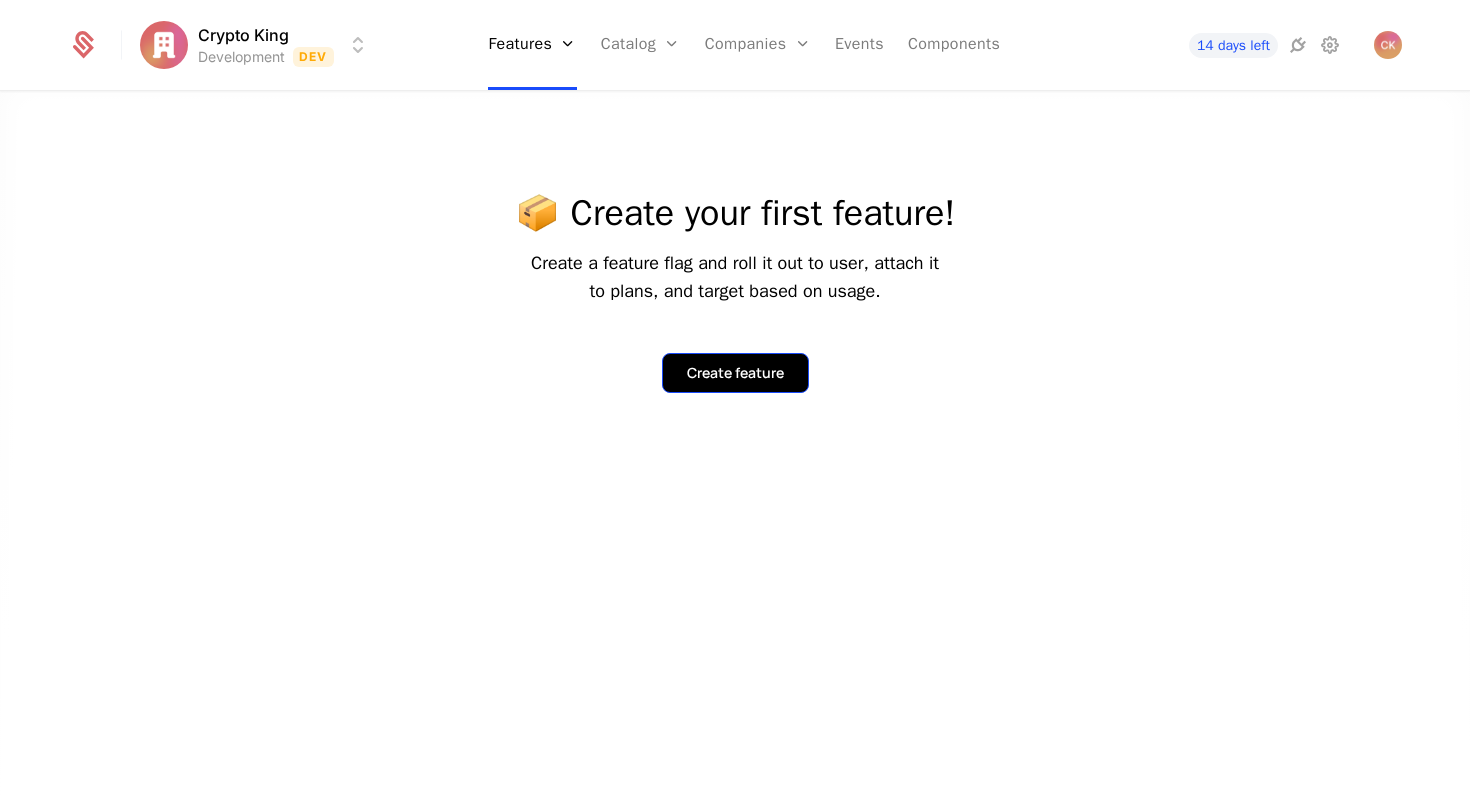 click on "Create feature" at bounding box center (735, 373) 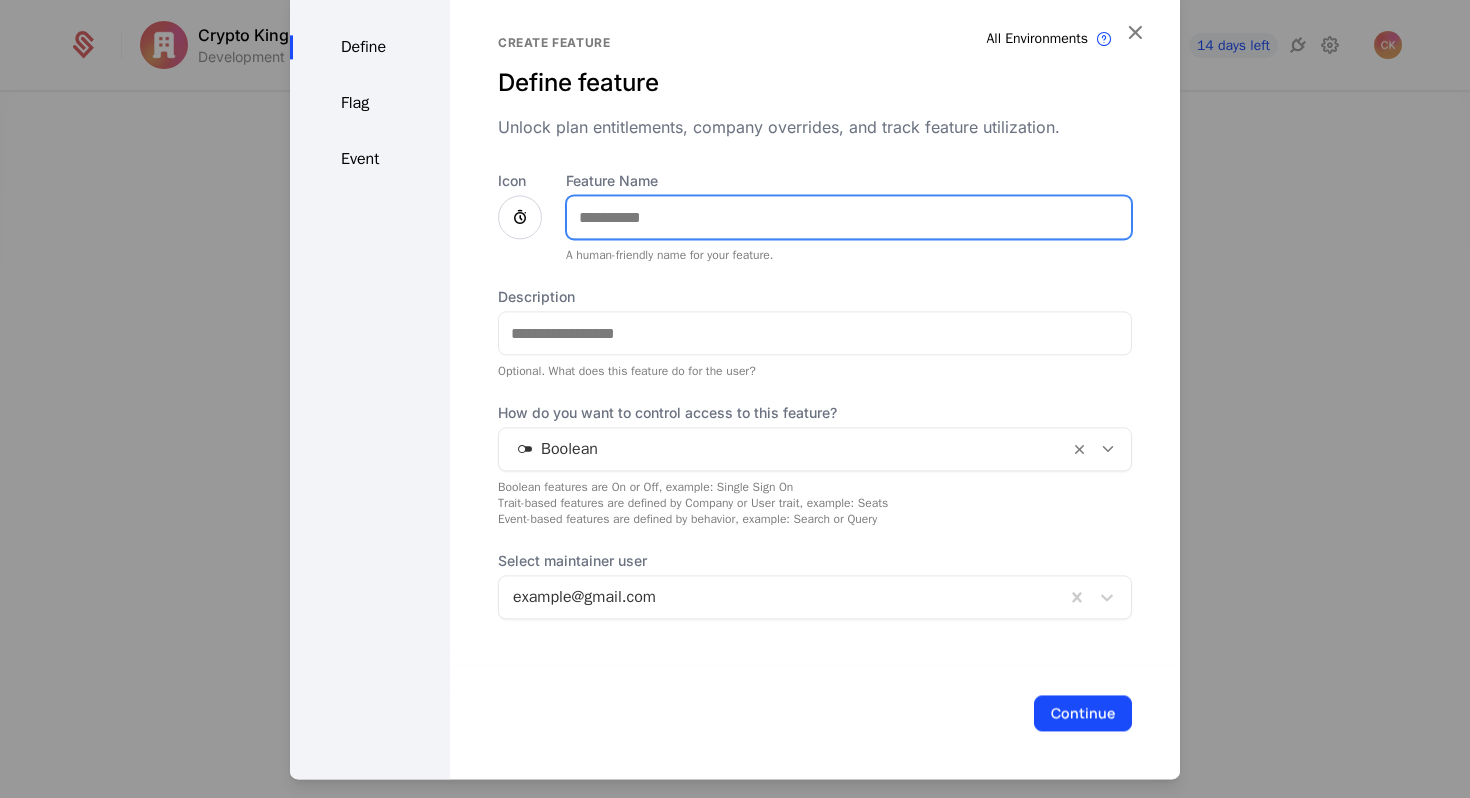 click on "Feature Name" at bounding box center (849, 217) 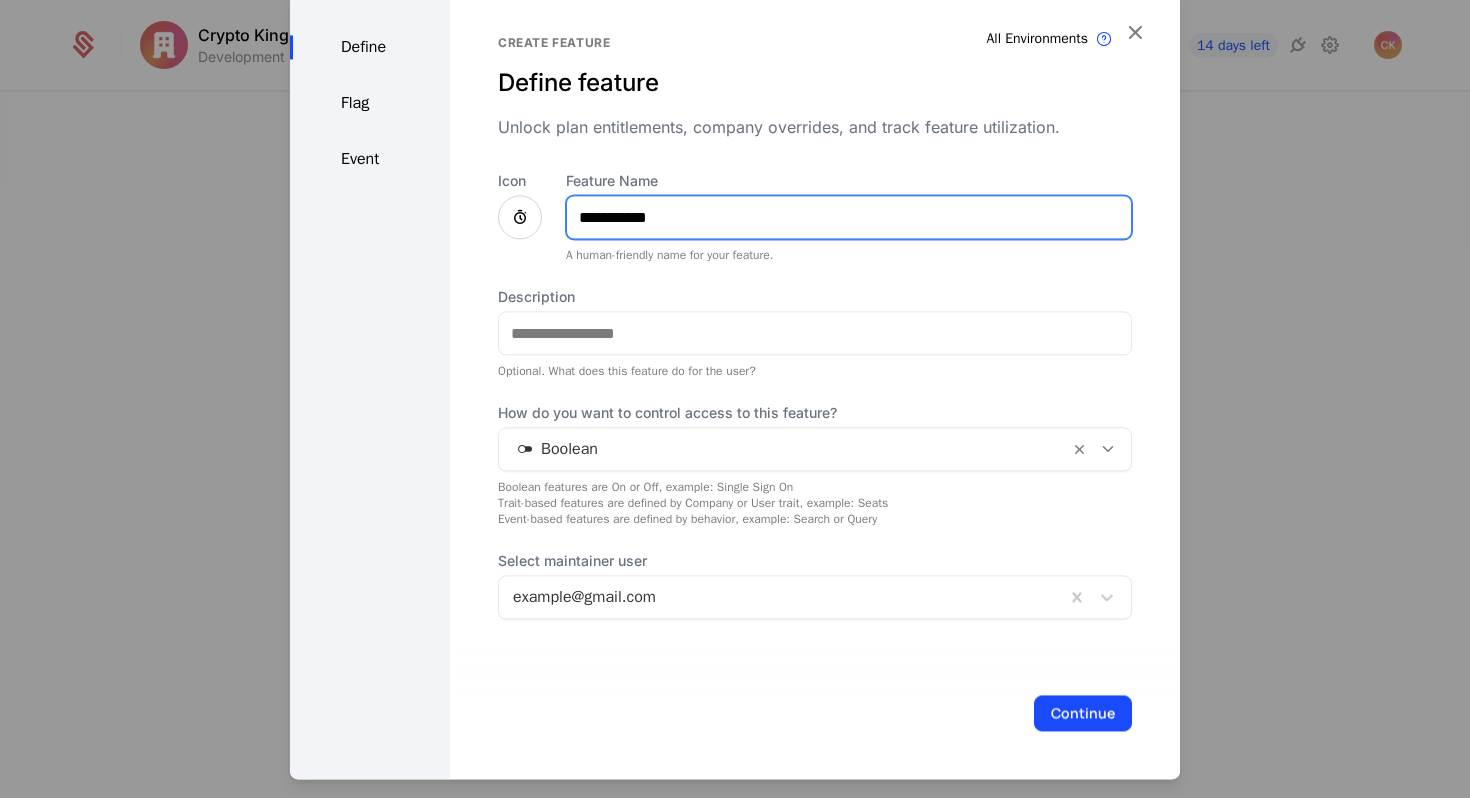 type on "**********" 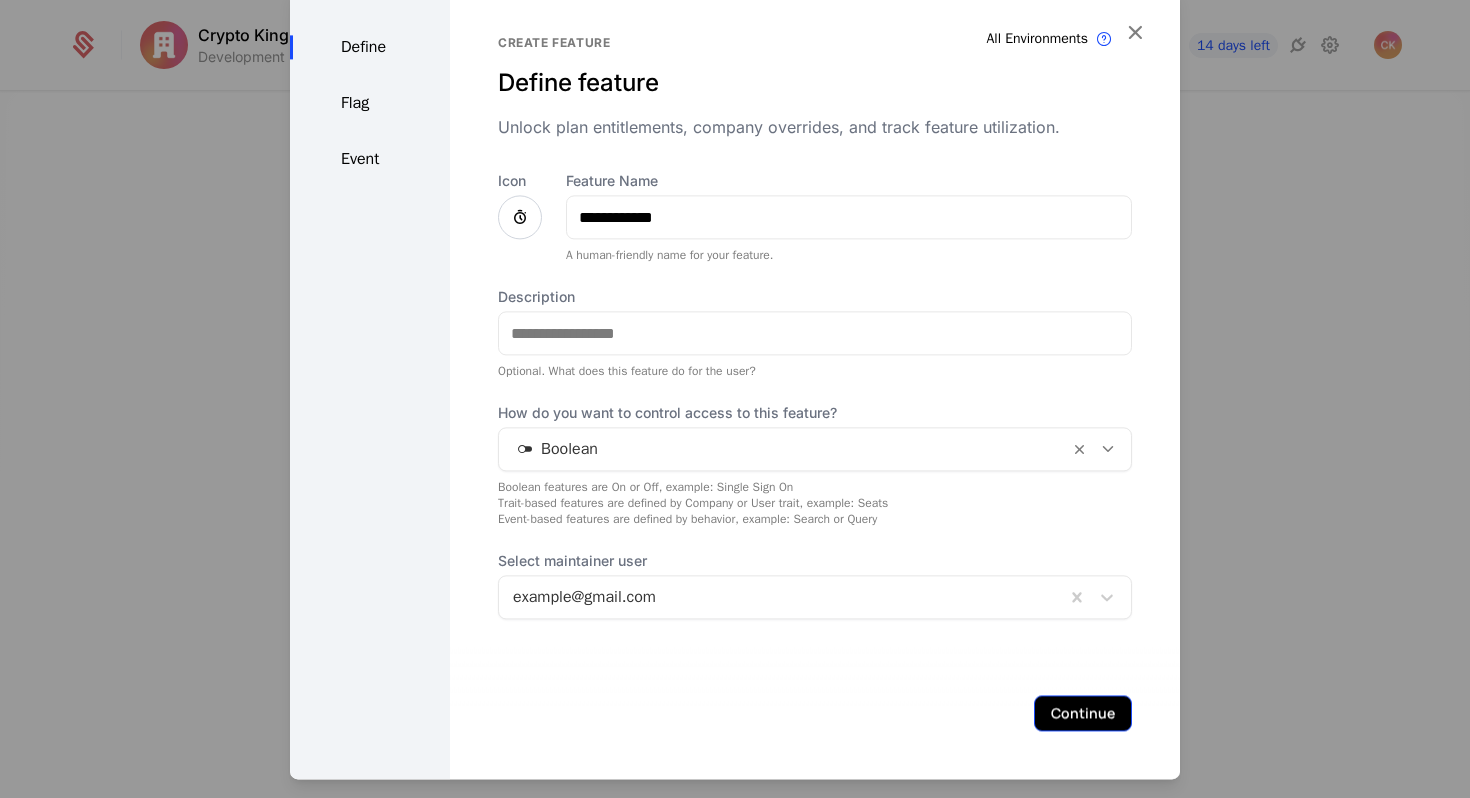 click on "Continue" at bounding box center (1083, 713) 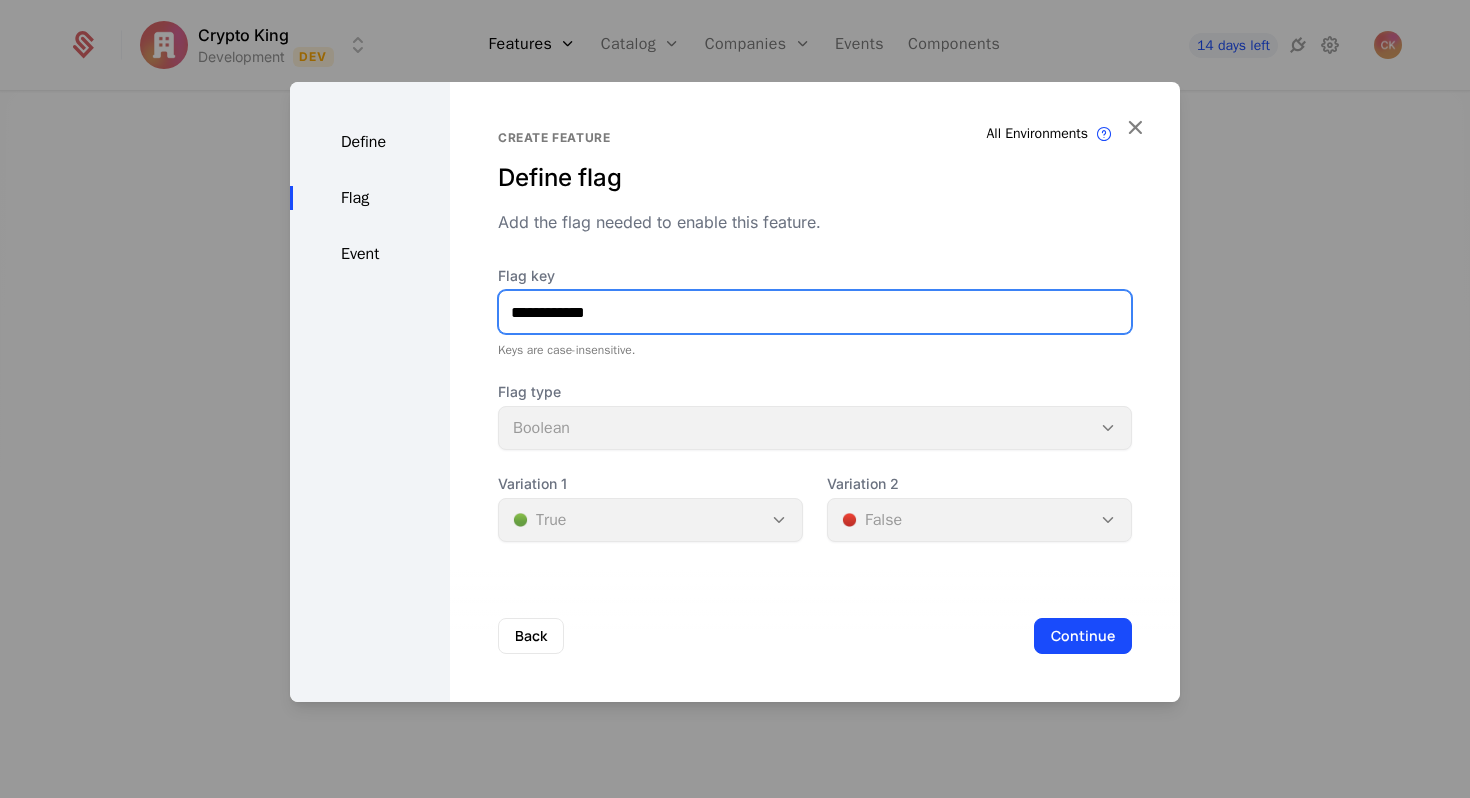 click on "**********" at bounding box center (815, 312) 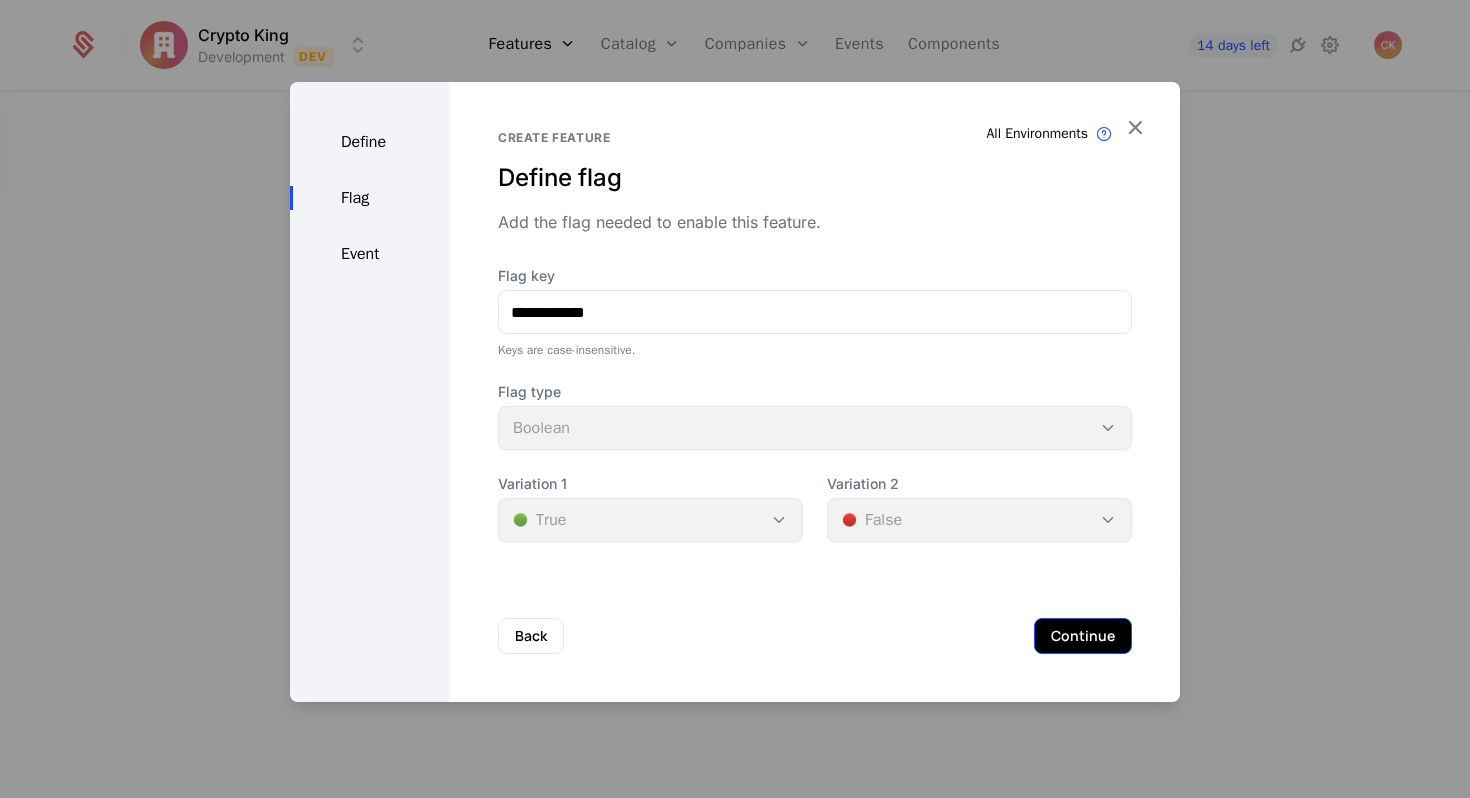 click on "Continue" at bounding box center [1083, 636] 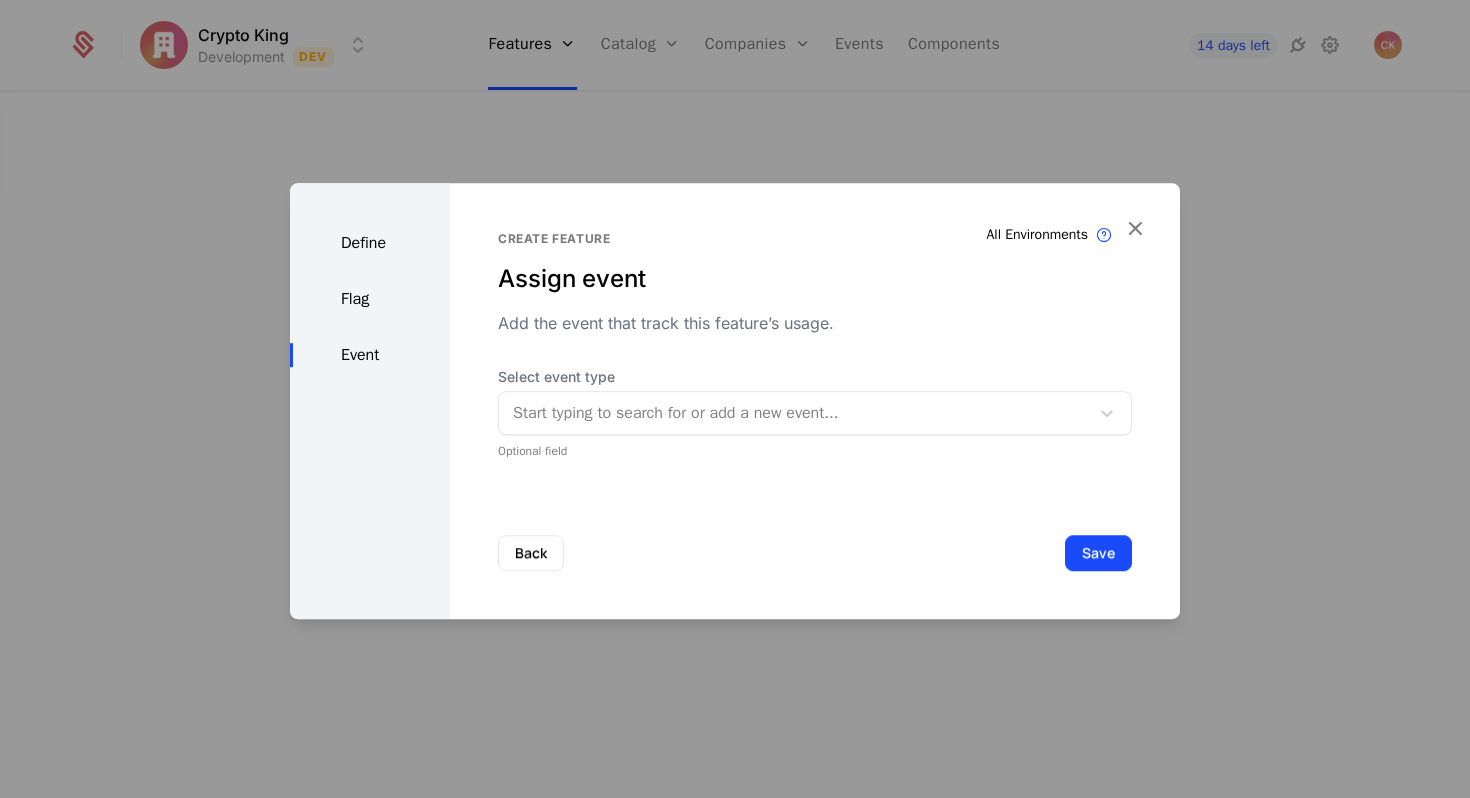 click on "Select event type Start typing to search for or add a new event... Optional field" at bounding box center [815, 413] 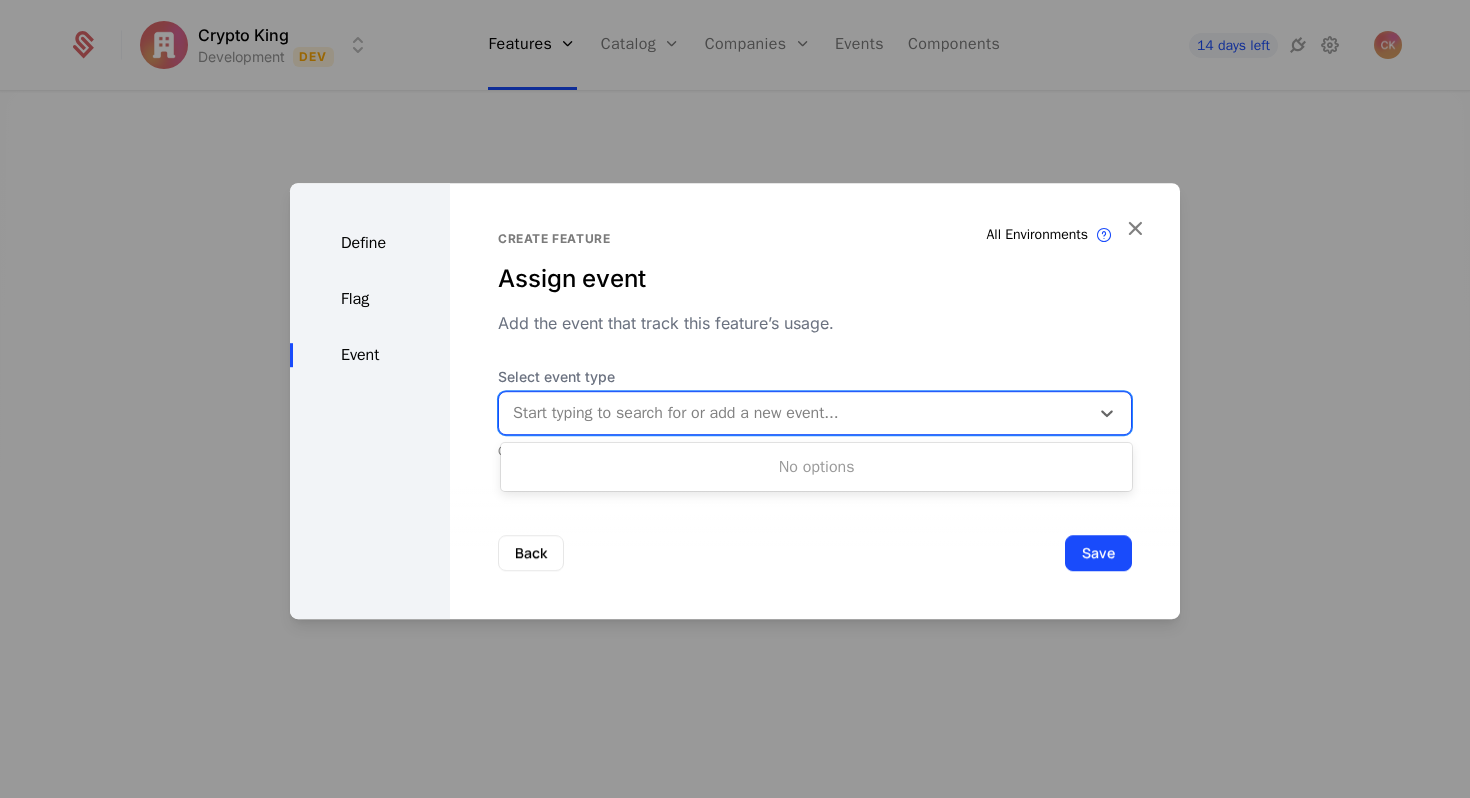 click on "Back Save" at bounding box center [815, 553] 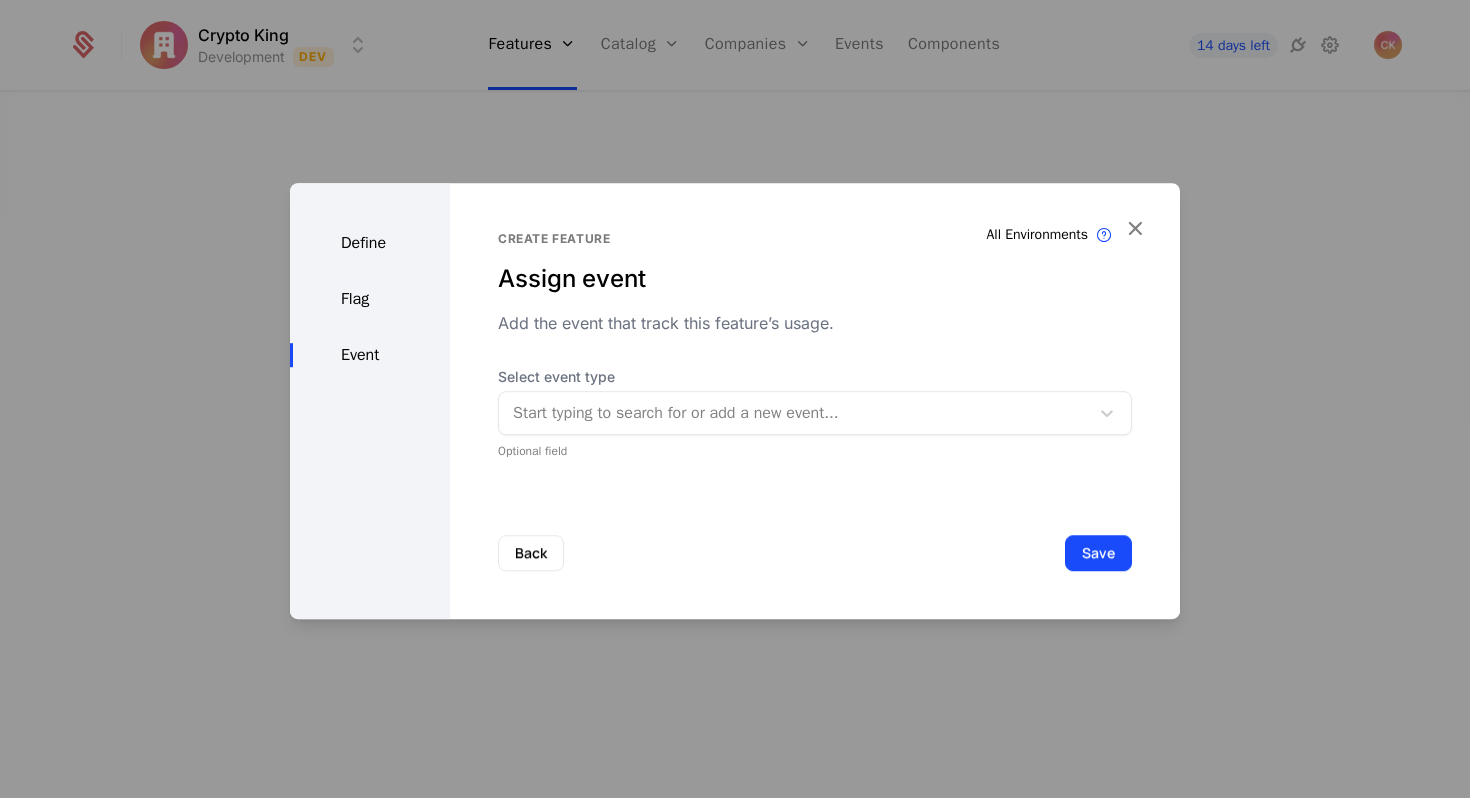 click at bounding box center (794, 413) 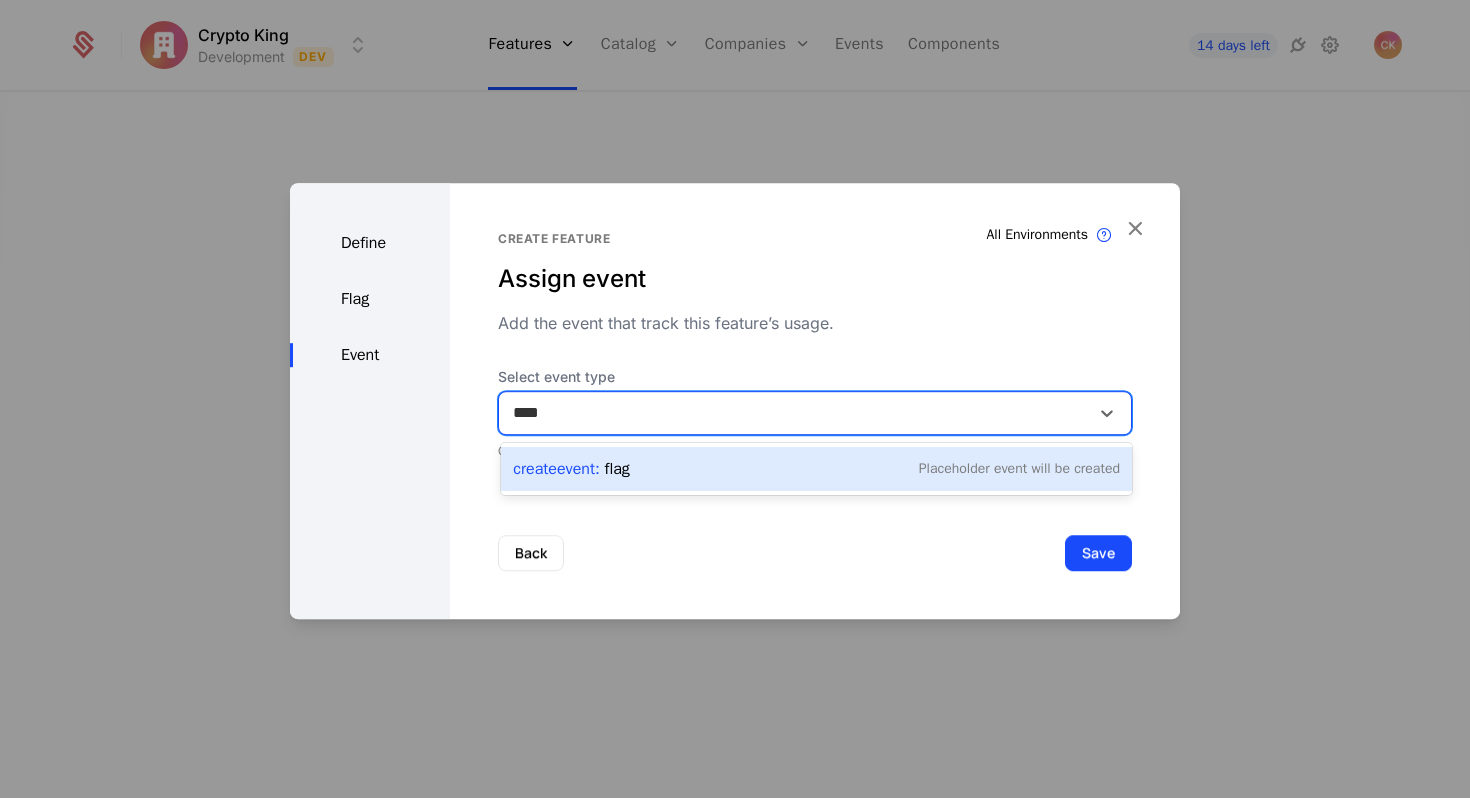 type on "*****" 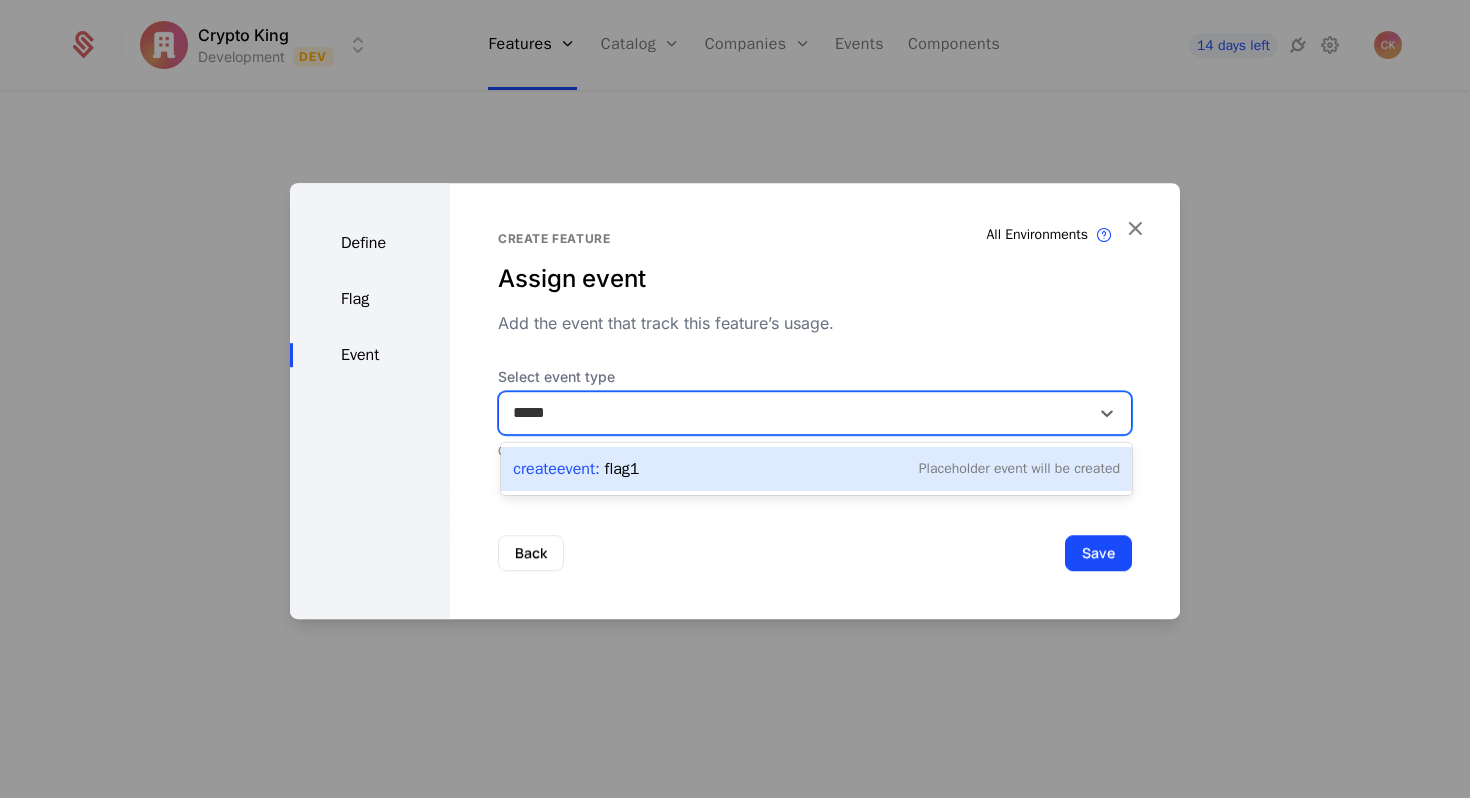 click on "Create  Event :   flag1 Placeholder   Event   will be created" at bounding box center (816, 469) 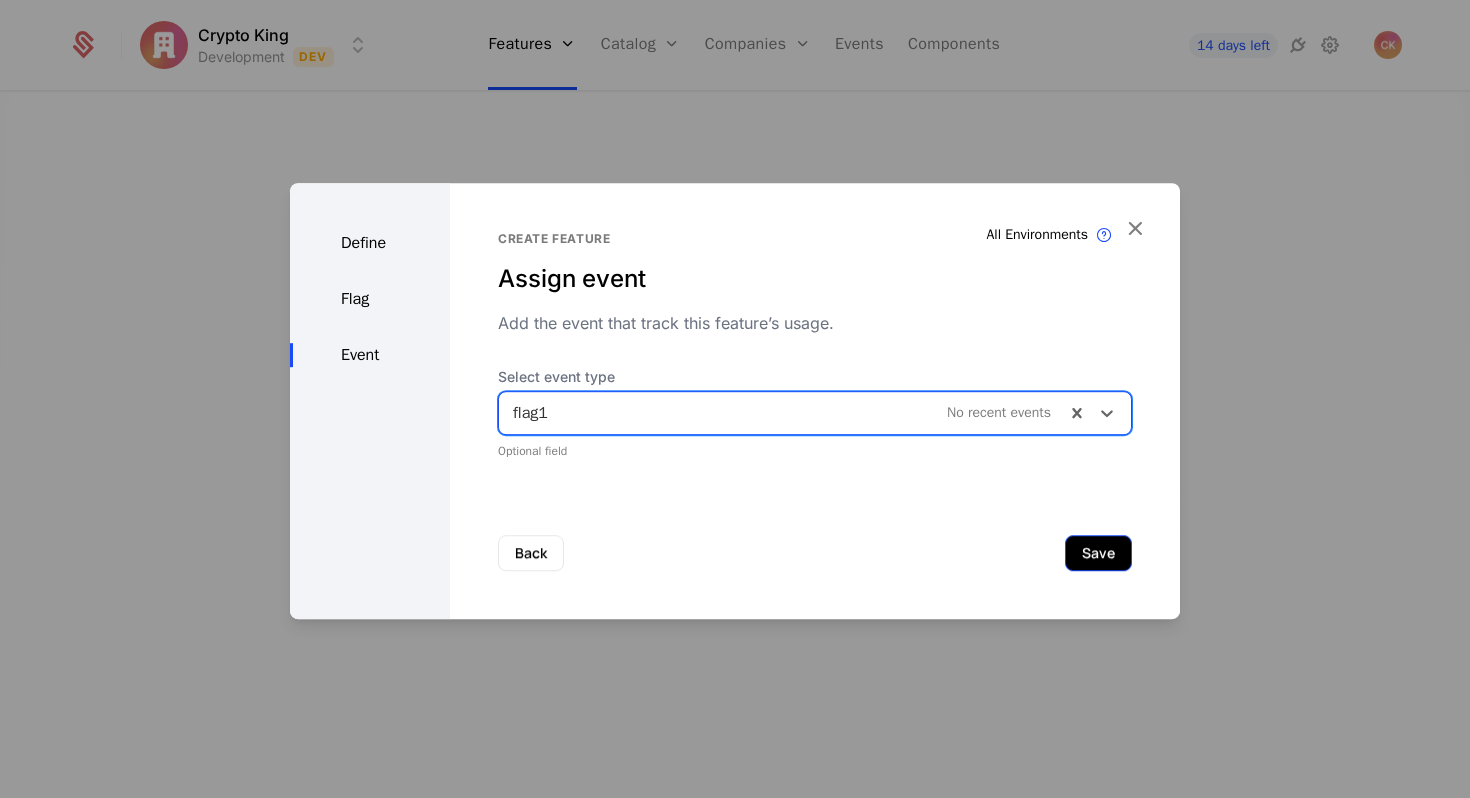 click on "Save" at bounding box center (1098, 553) 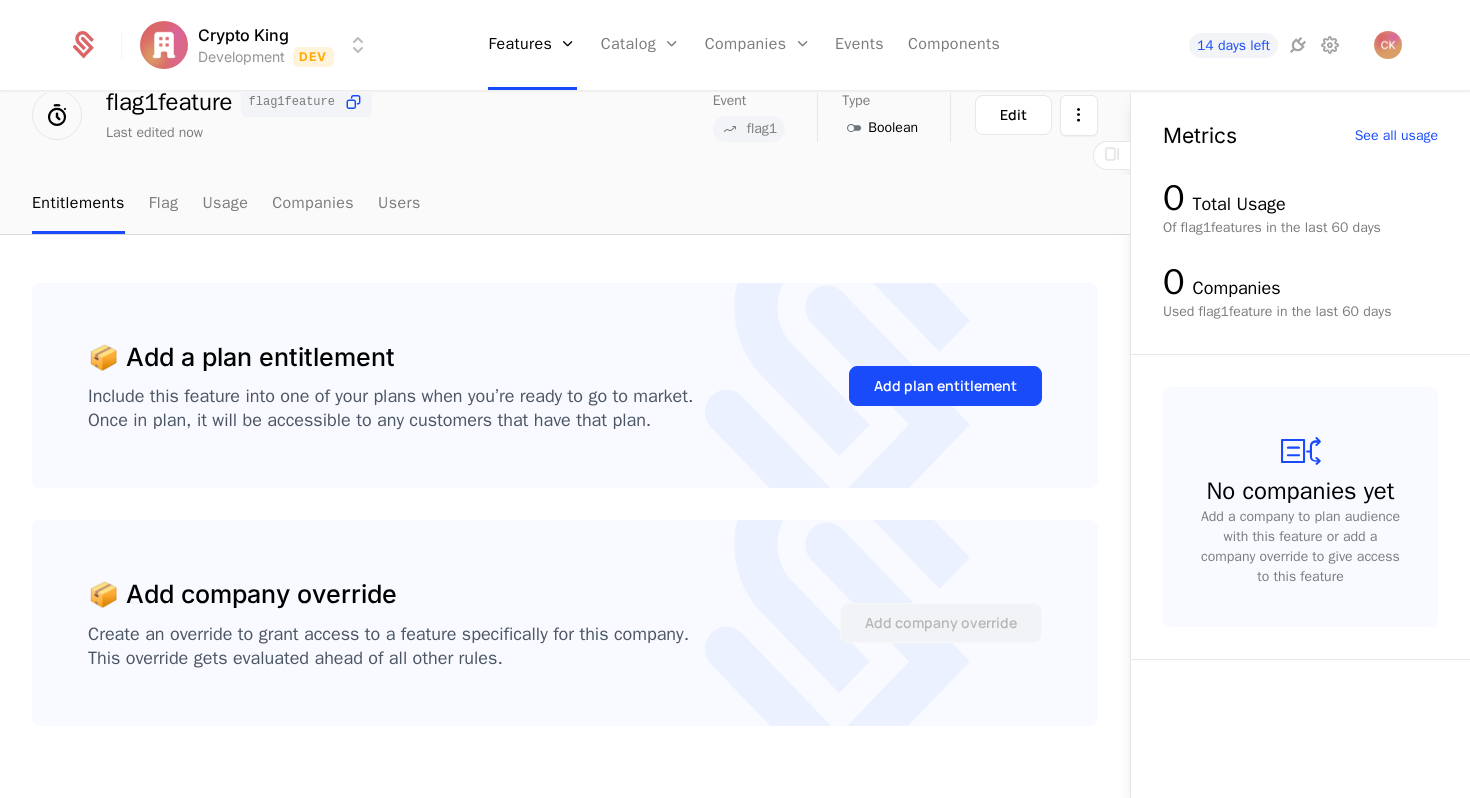 scroll, scrollTop: 86, scrollLeft: 0, axis: vertical 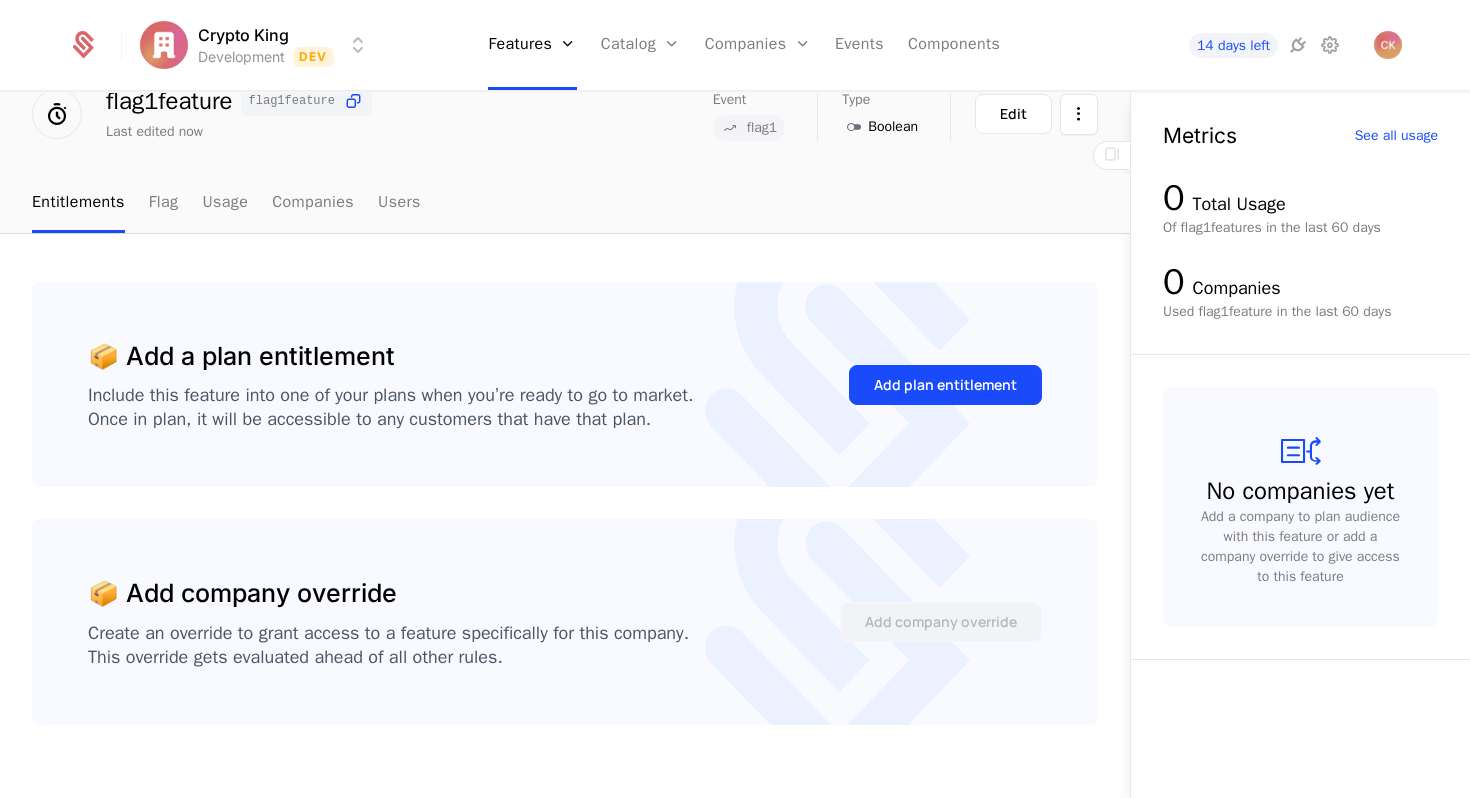click on "Entitlements Flag Usage Companies Users" at bounding box center [226, 203] 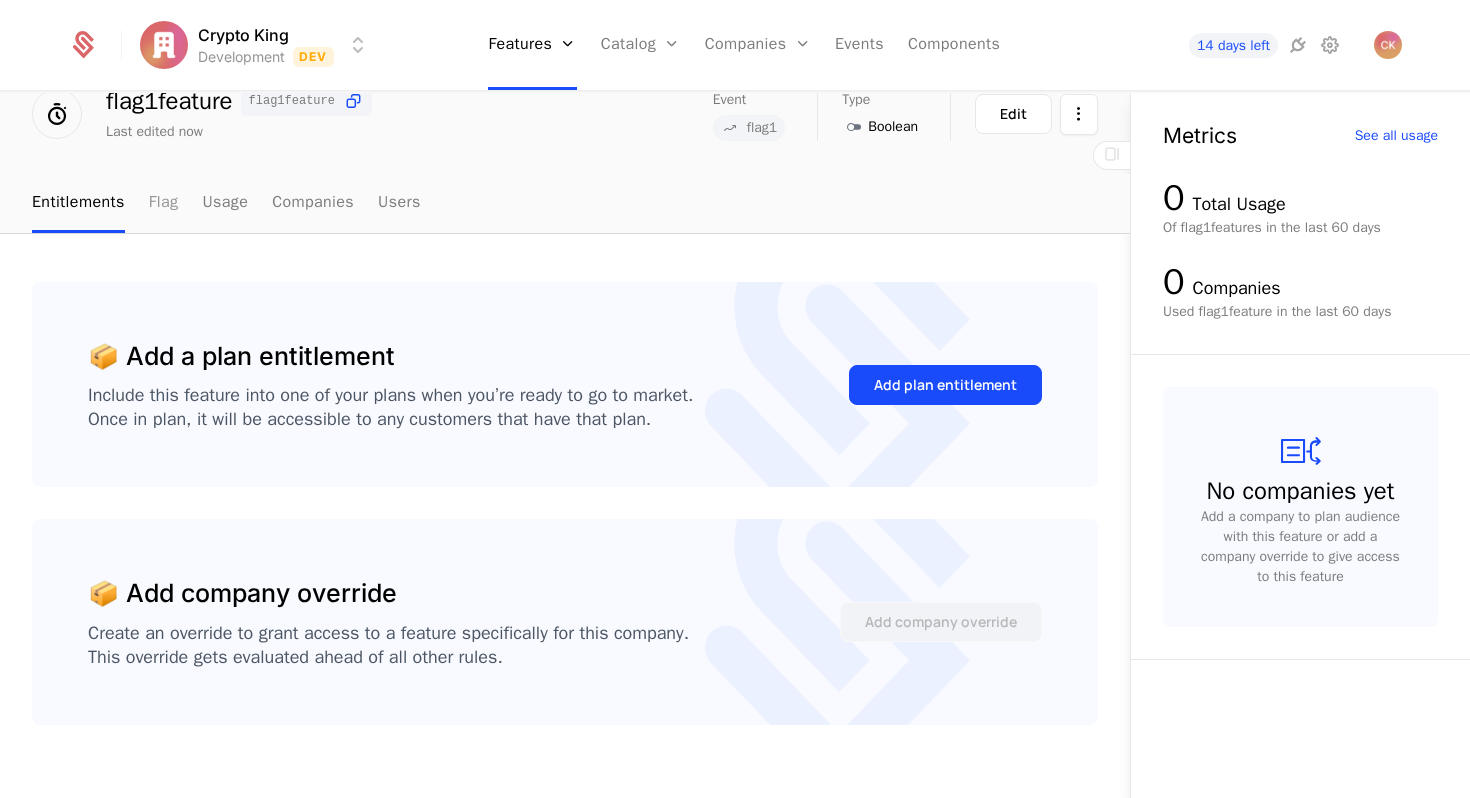 click on "Flag" at bounding box center (164, 203) 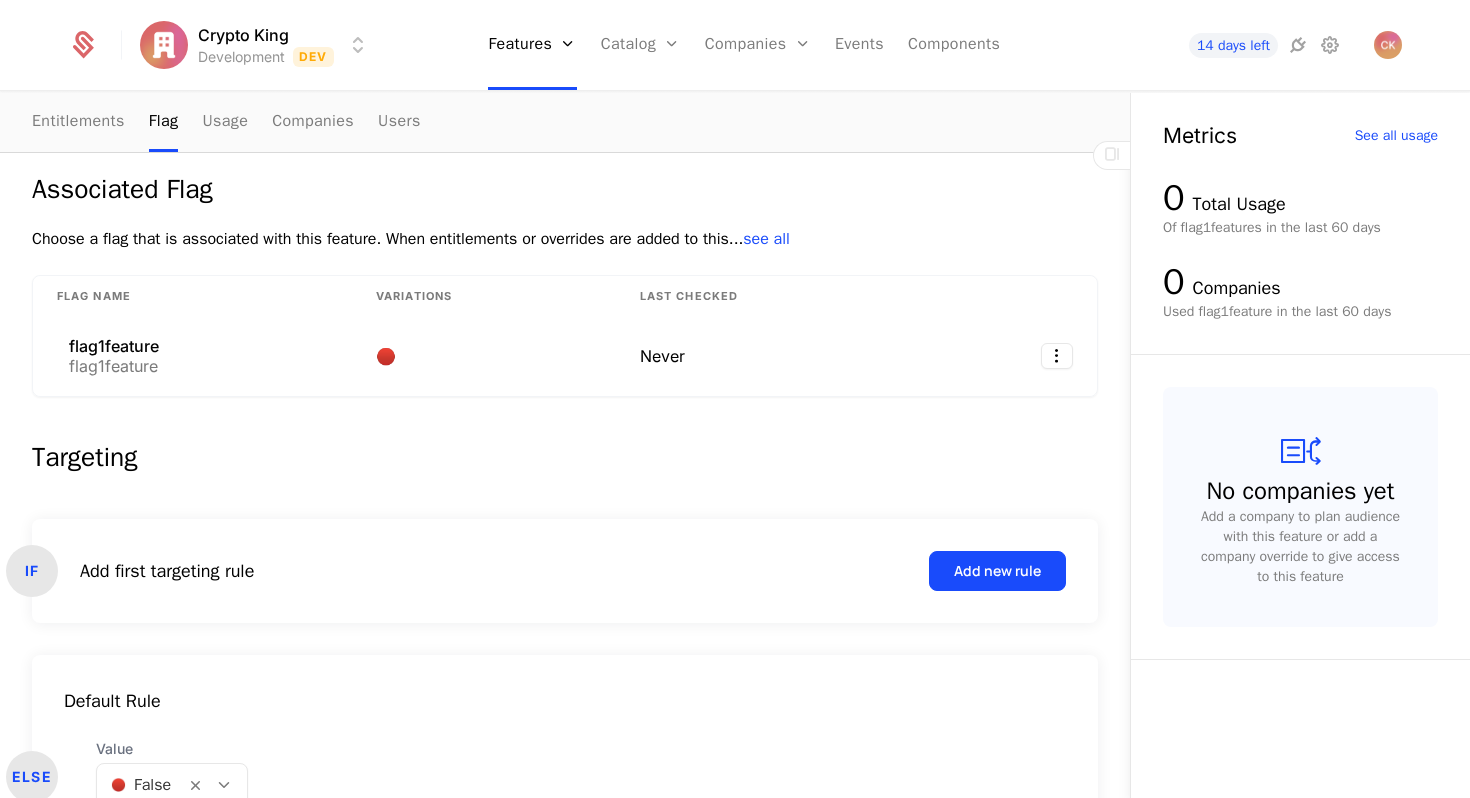 scroll, scrollTop: 239, scrollLeft: 0, axis: vertical 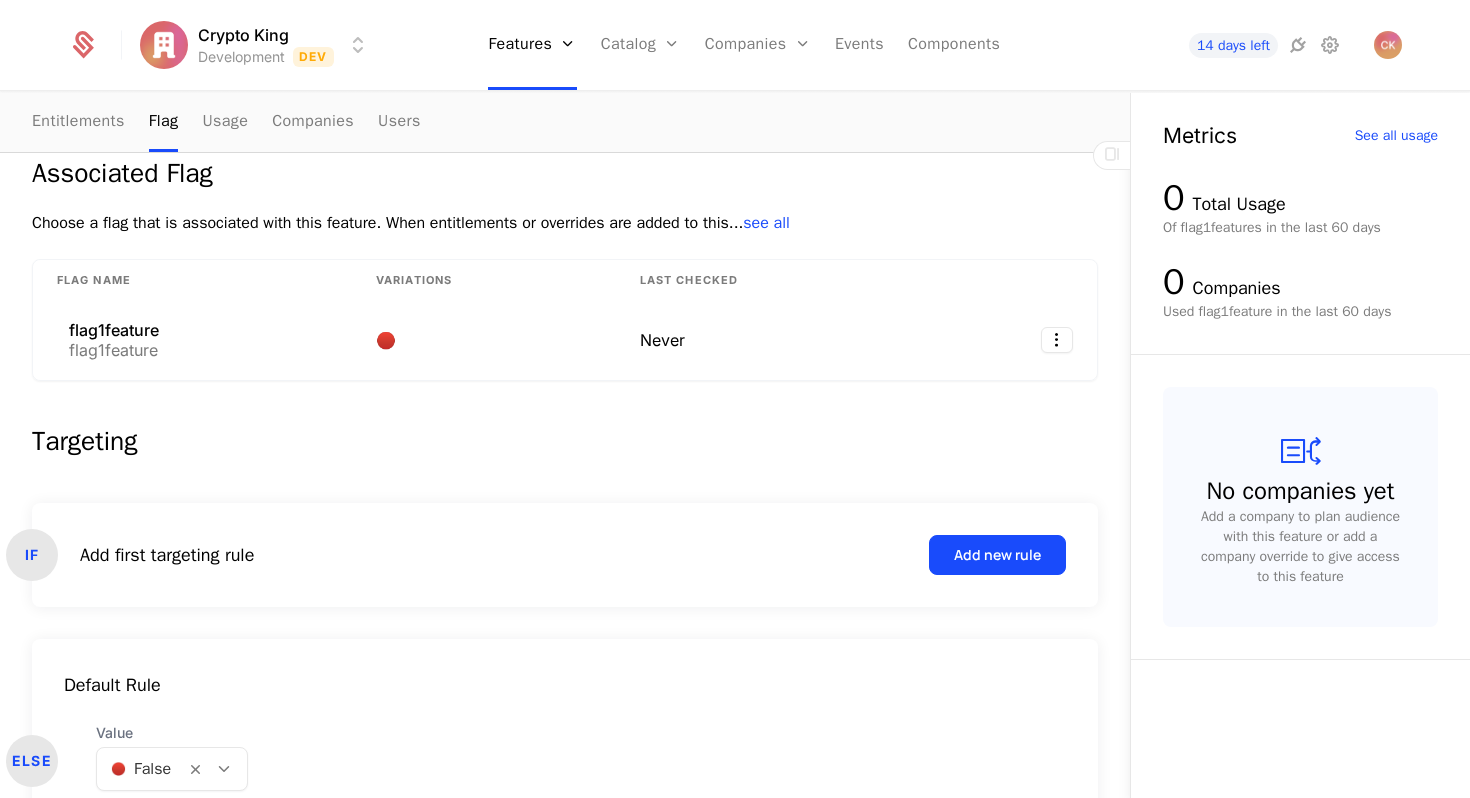 click on "see all" at bounding box center [766, 223] 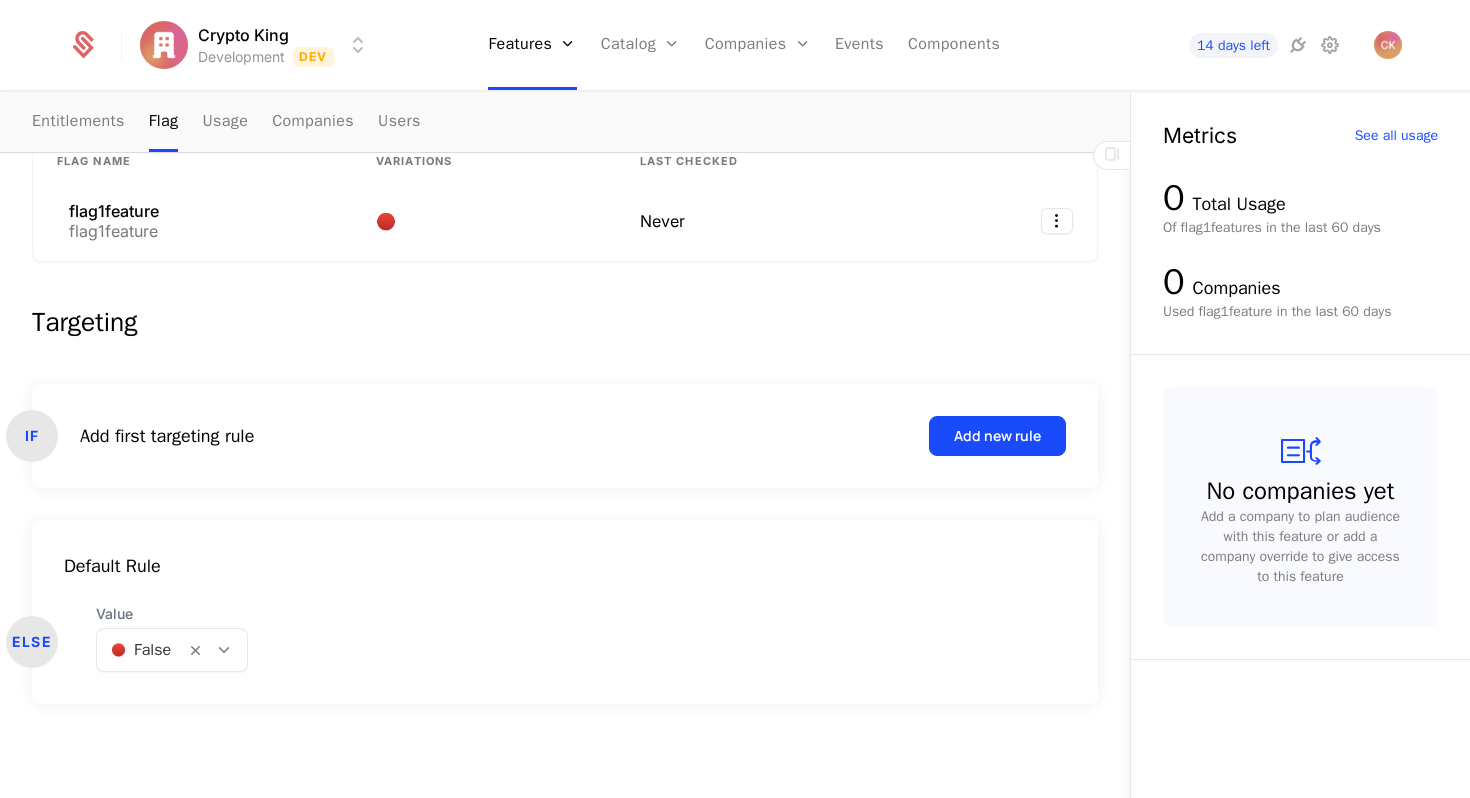 scroll, scrollTop: 0, scrollLeft: 0, axis: both 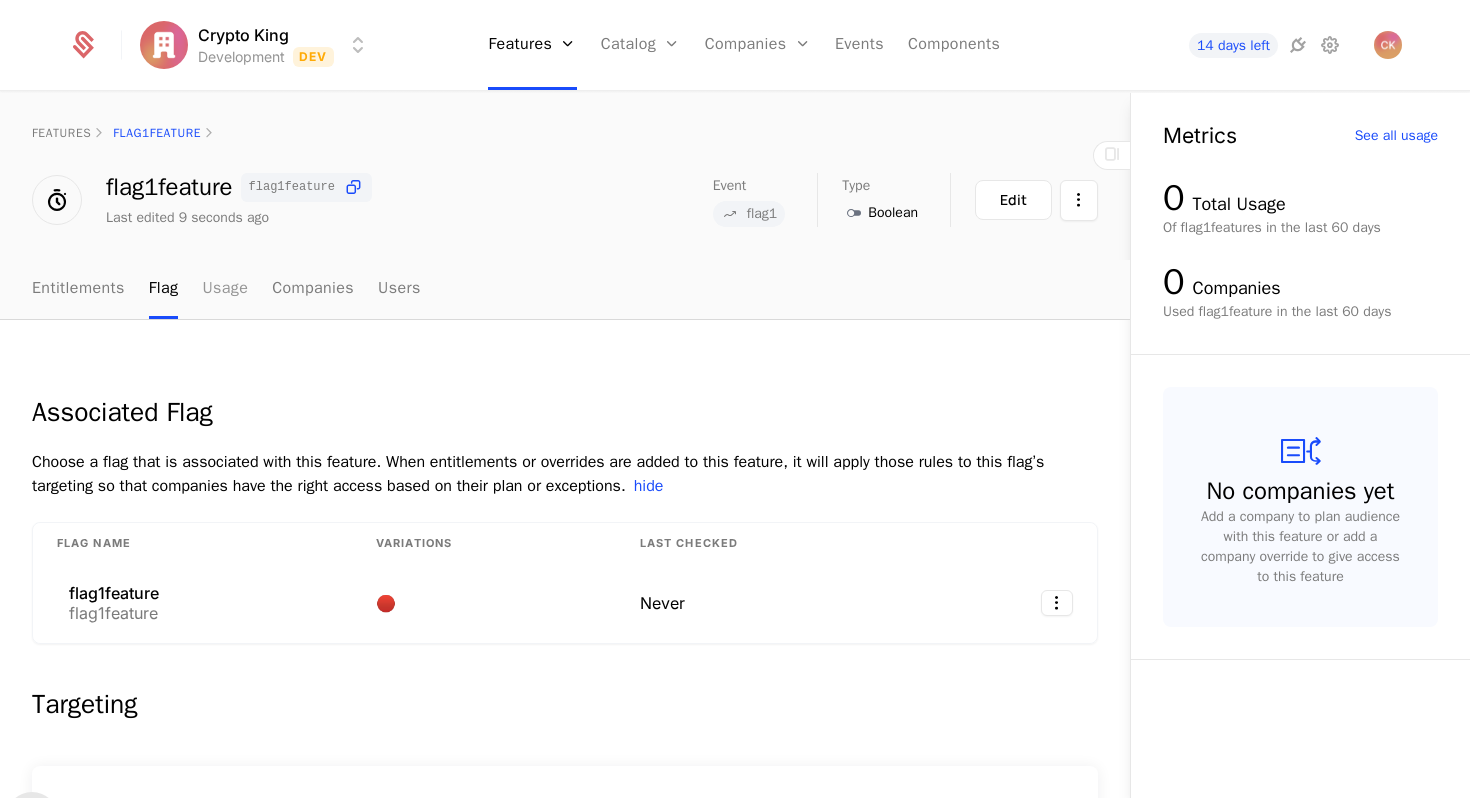 click on "Usage" at bounding box center [225, 289] 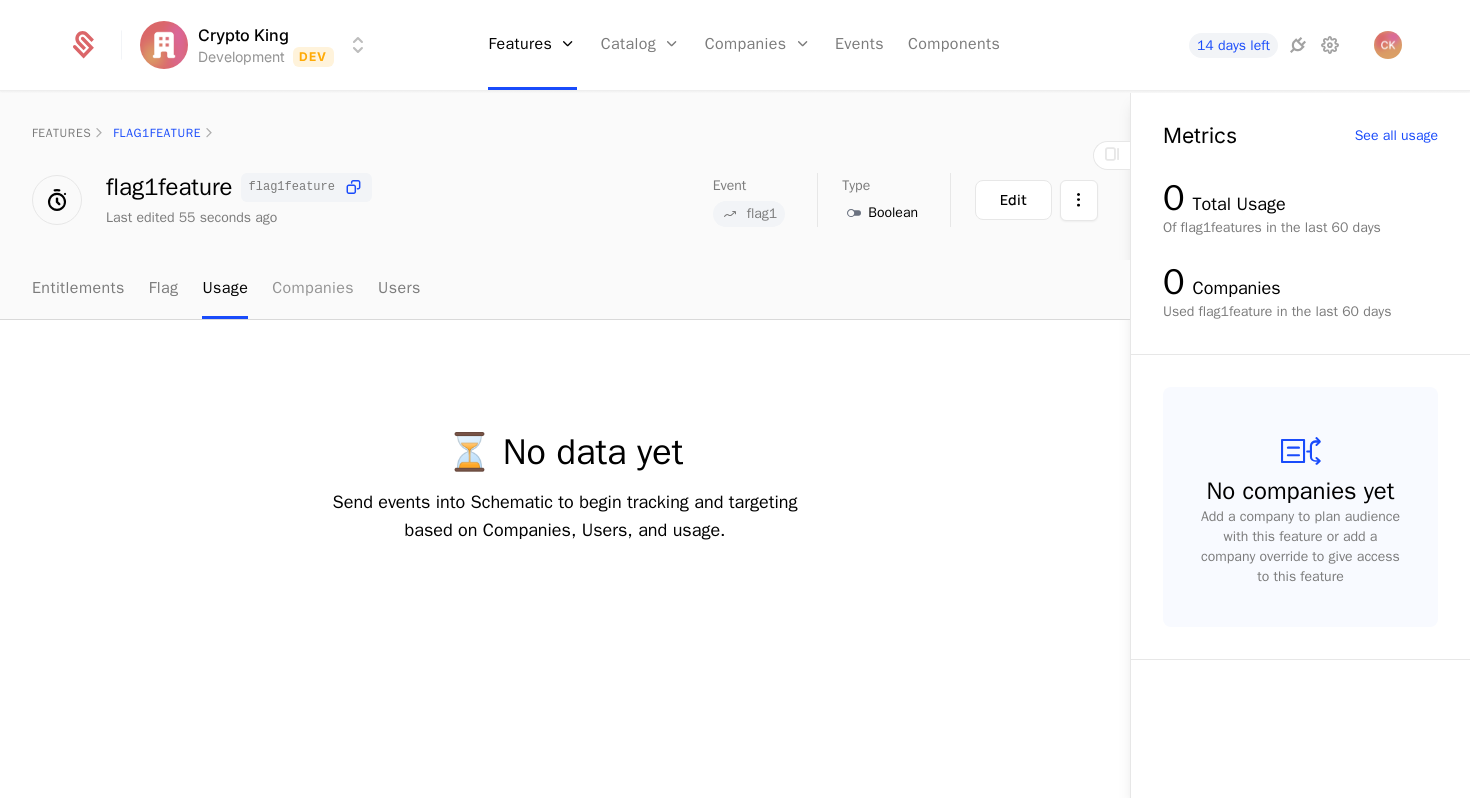 click on "Companies" at bounding box center (313, 289) 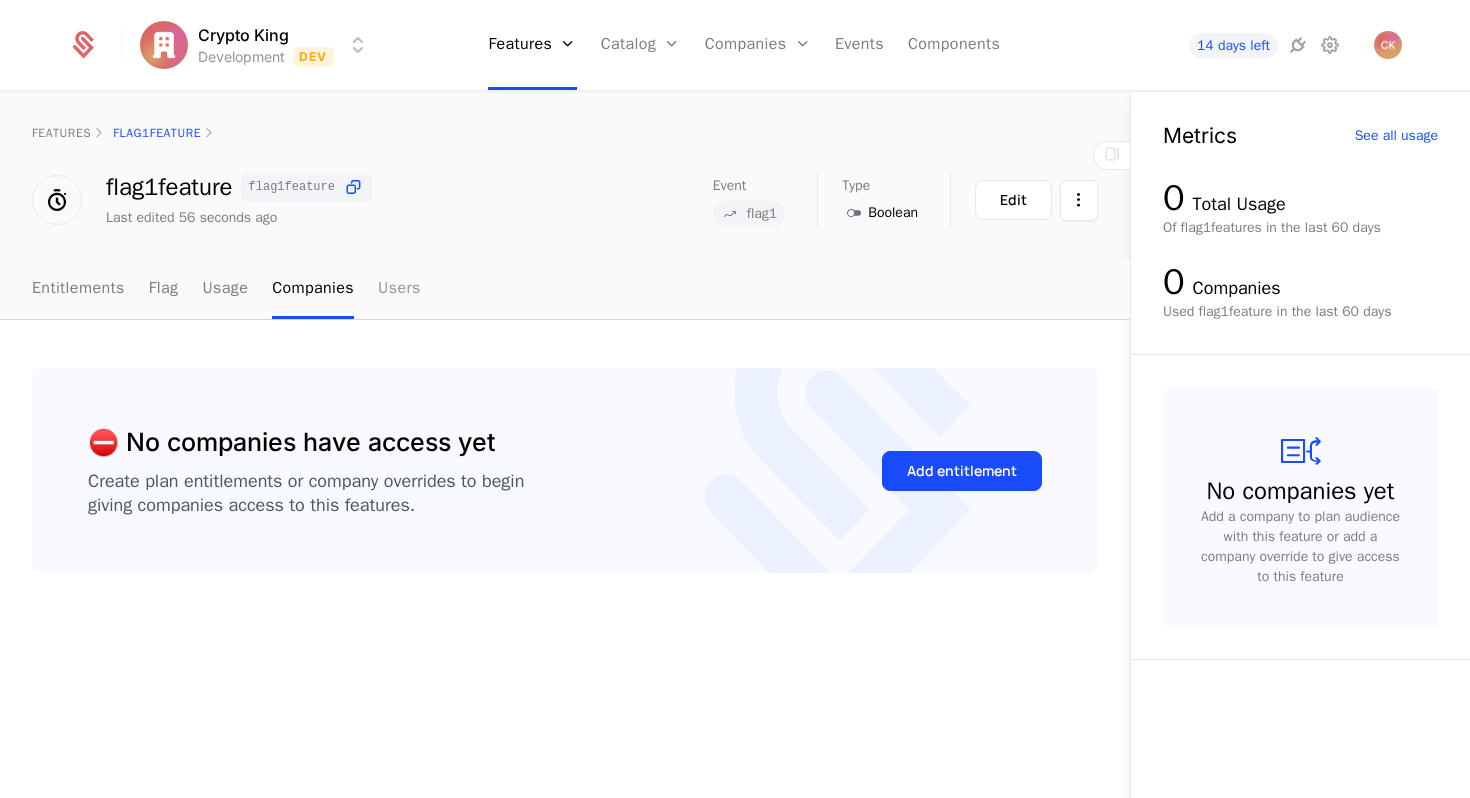 click on "Users" at bounding box center (399, 289) 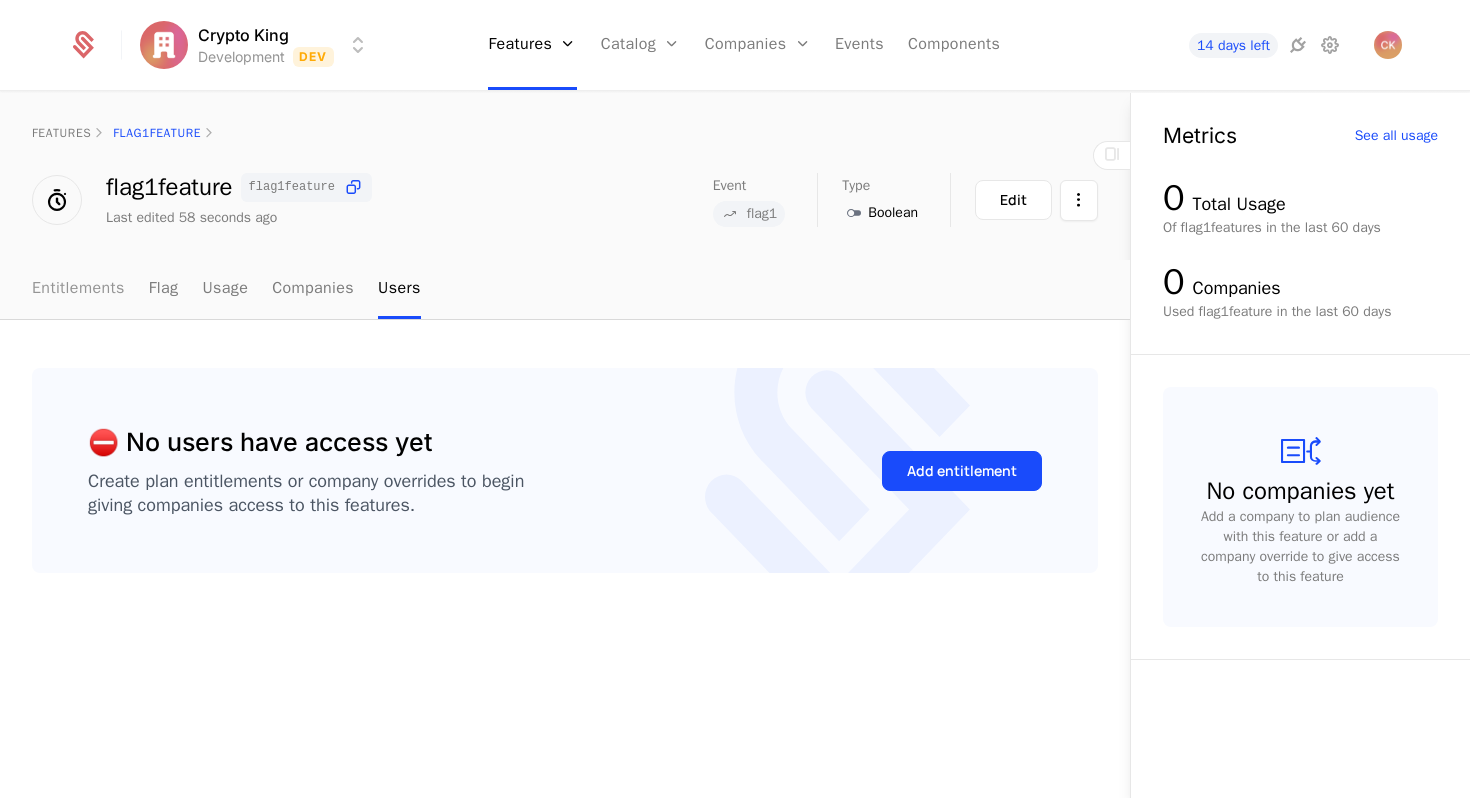 click on "Entitlements" at bounding box center [78, 289] 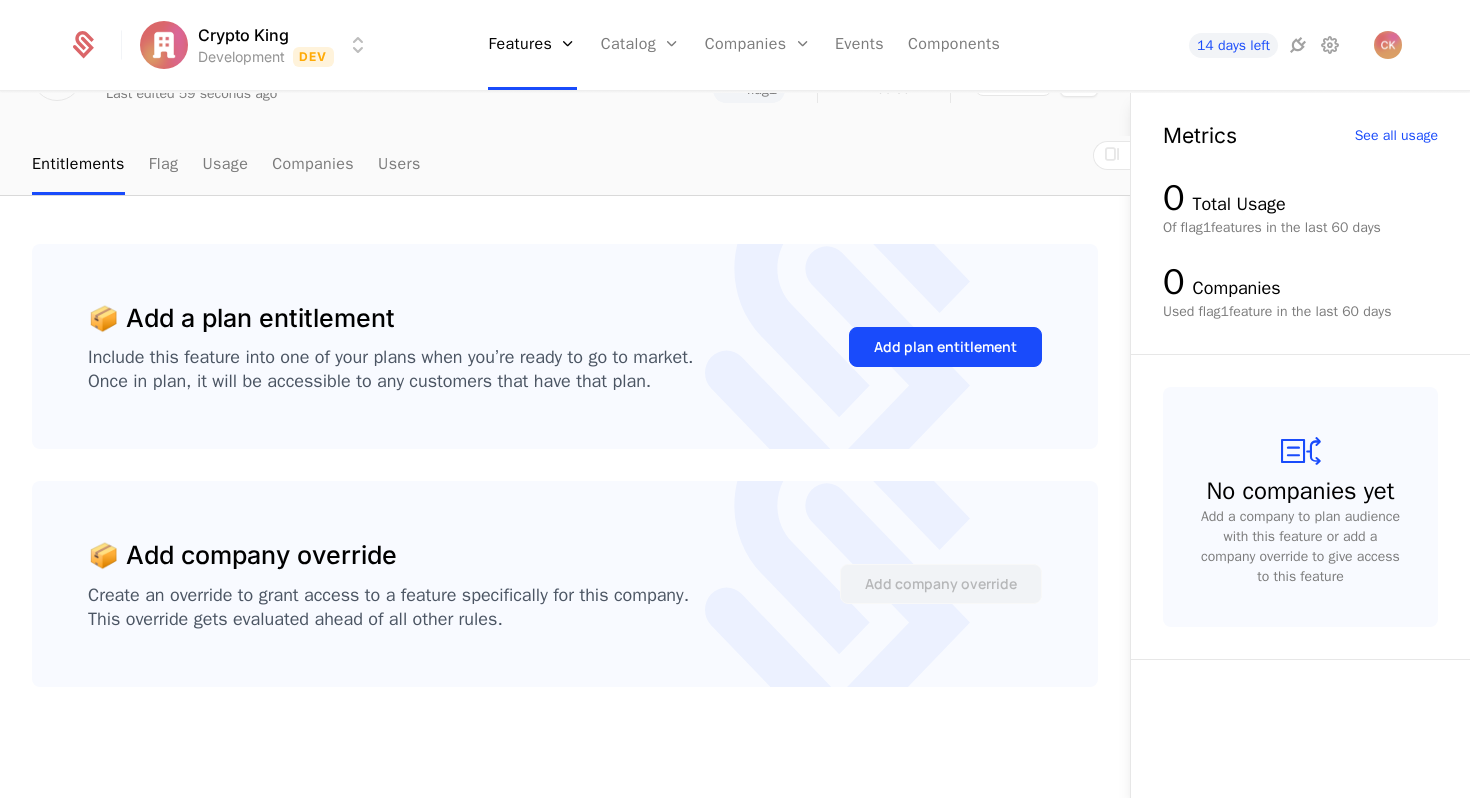 scroll, scrollTop: 0, scrollLeft: 0, axis: both 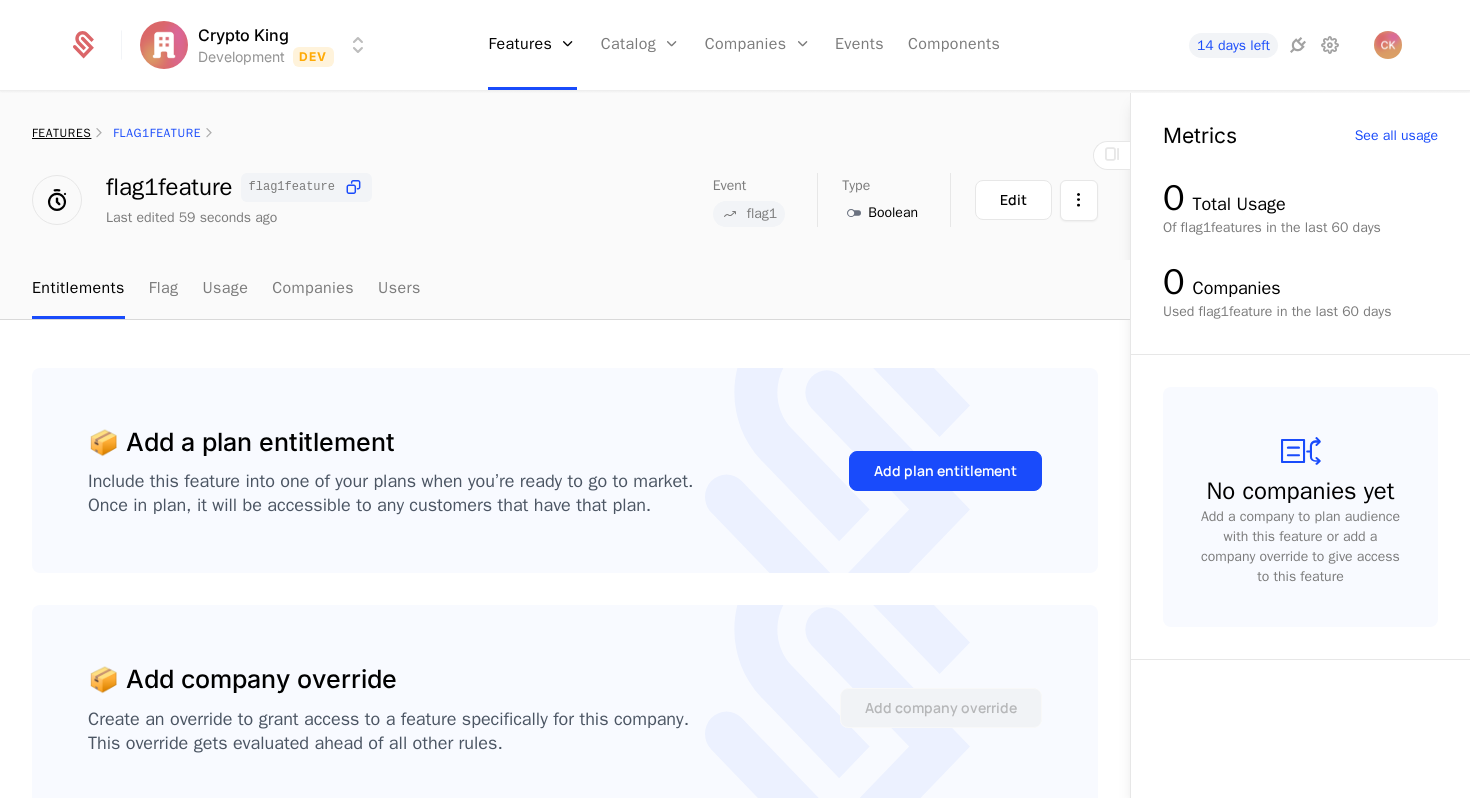click on "features" at bounding box center [61, 133] 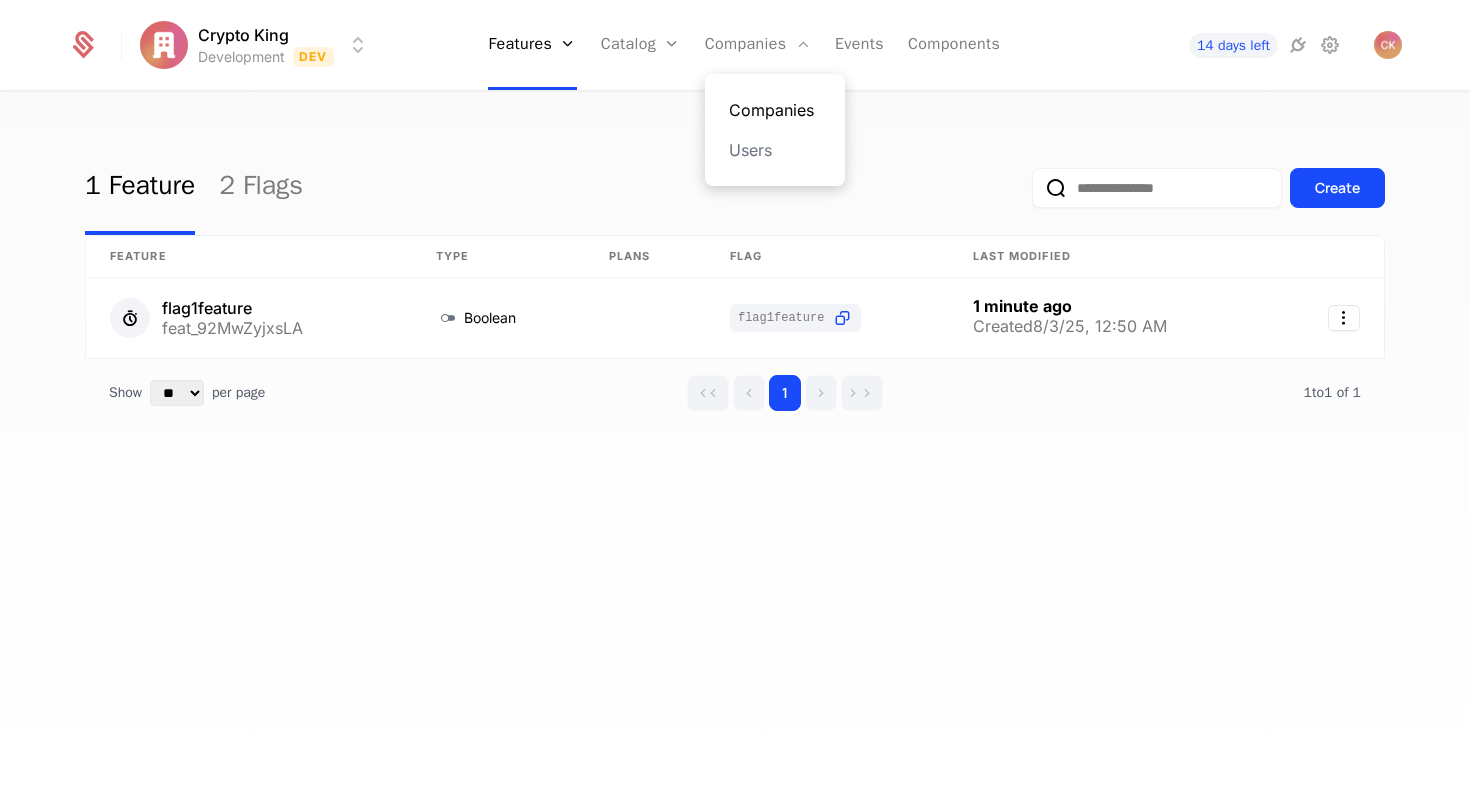 click on "Companies" at bounding box center [775, 110] 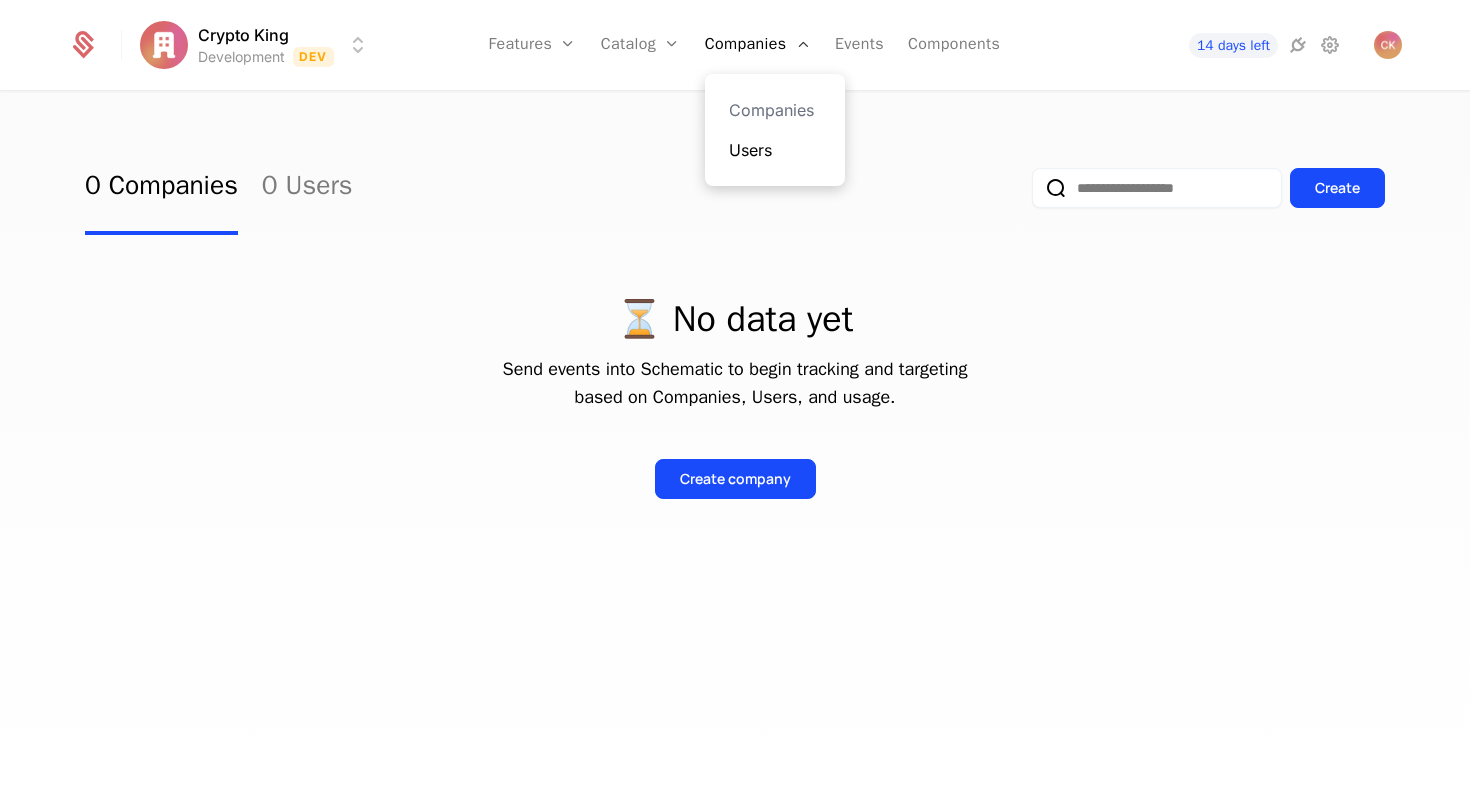 click on "Users" at bounding box center [775, 150] 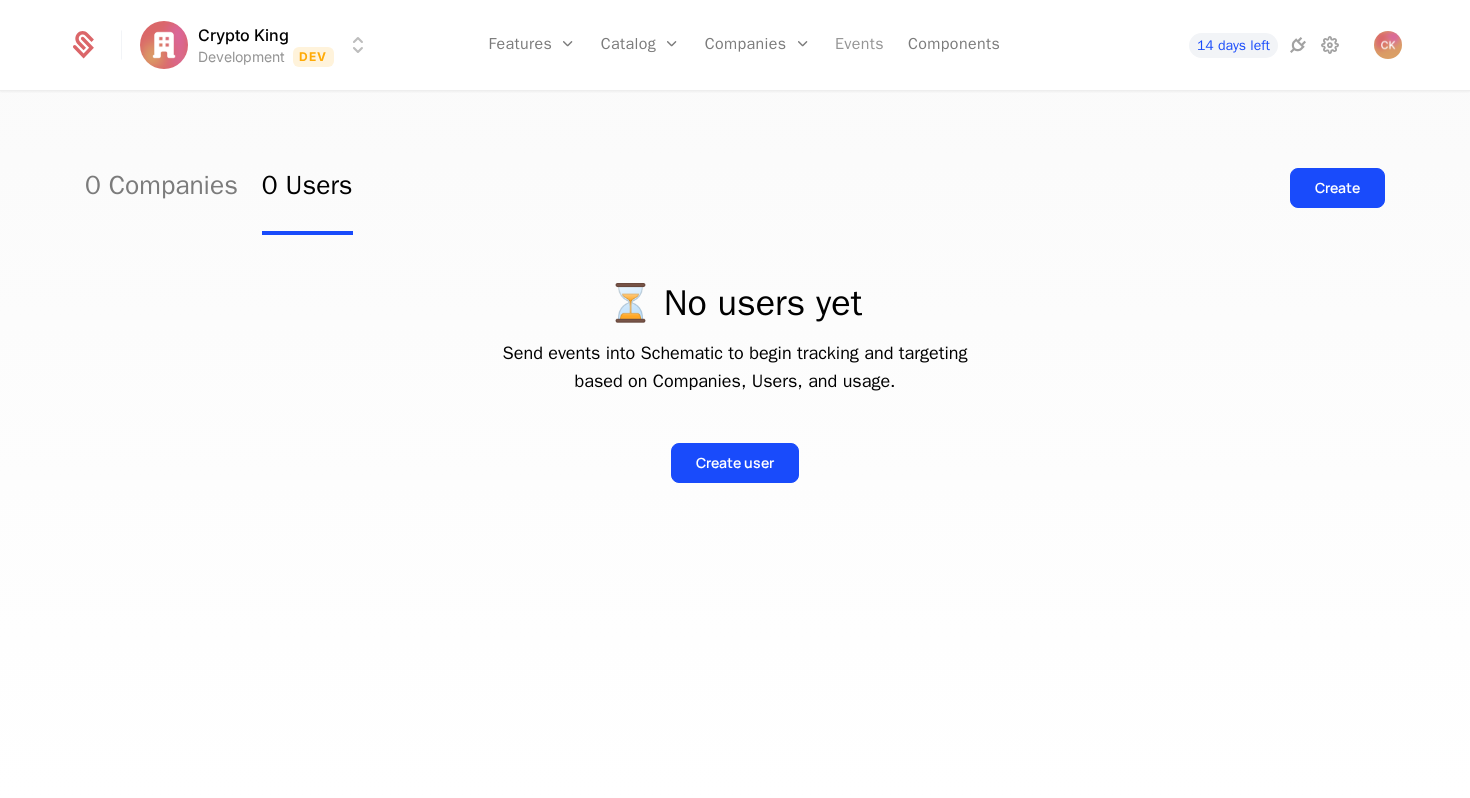 click on "Events" at bounding box center (859, 45) 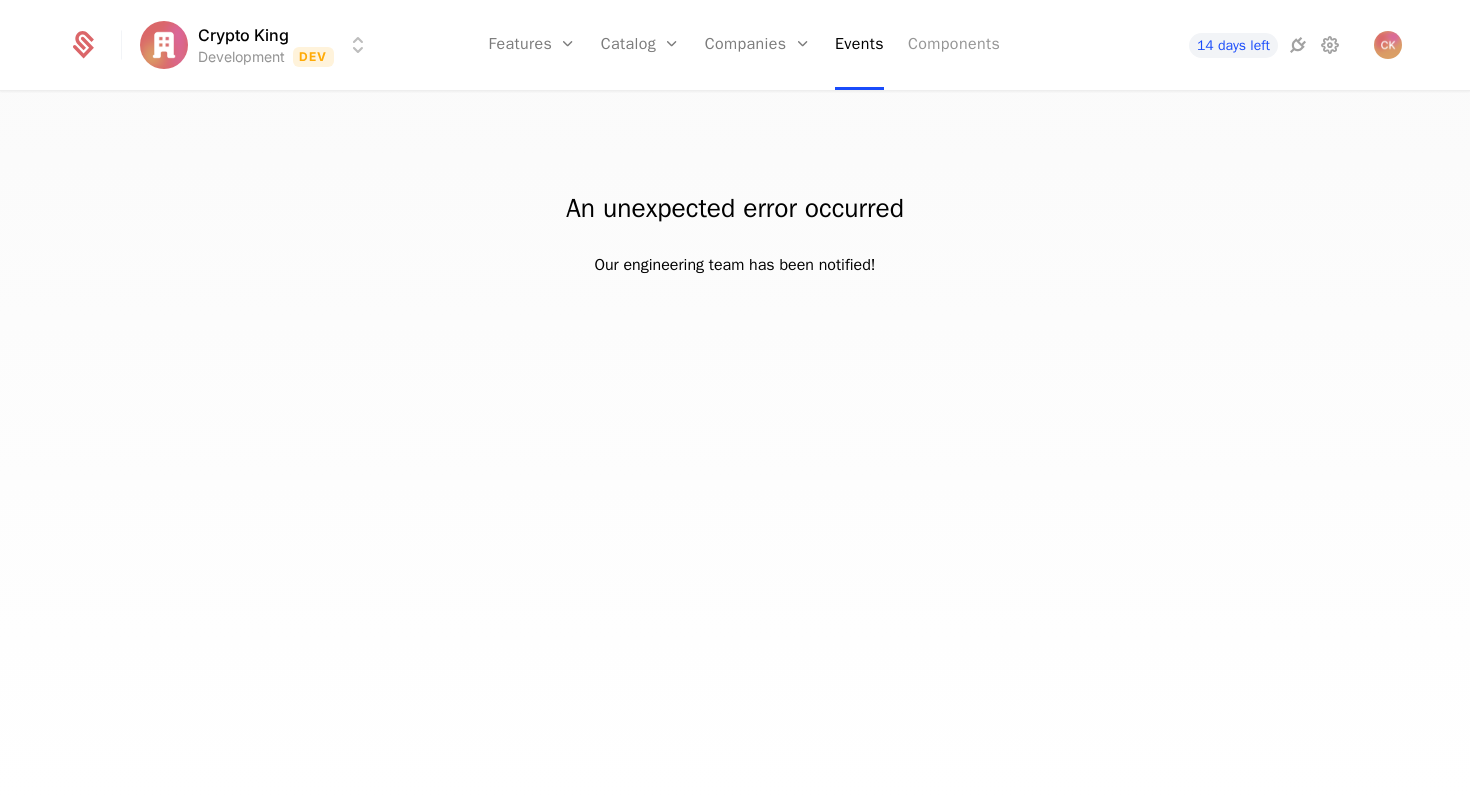 click on "Components" at bounding box center (954, 45) 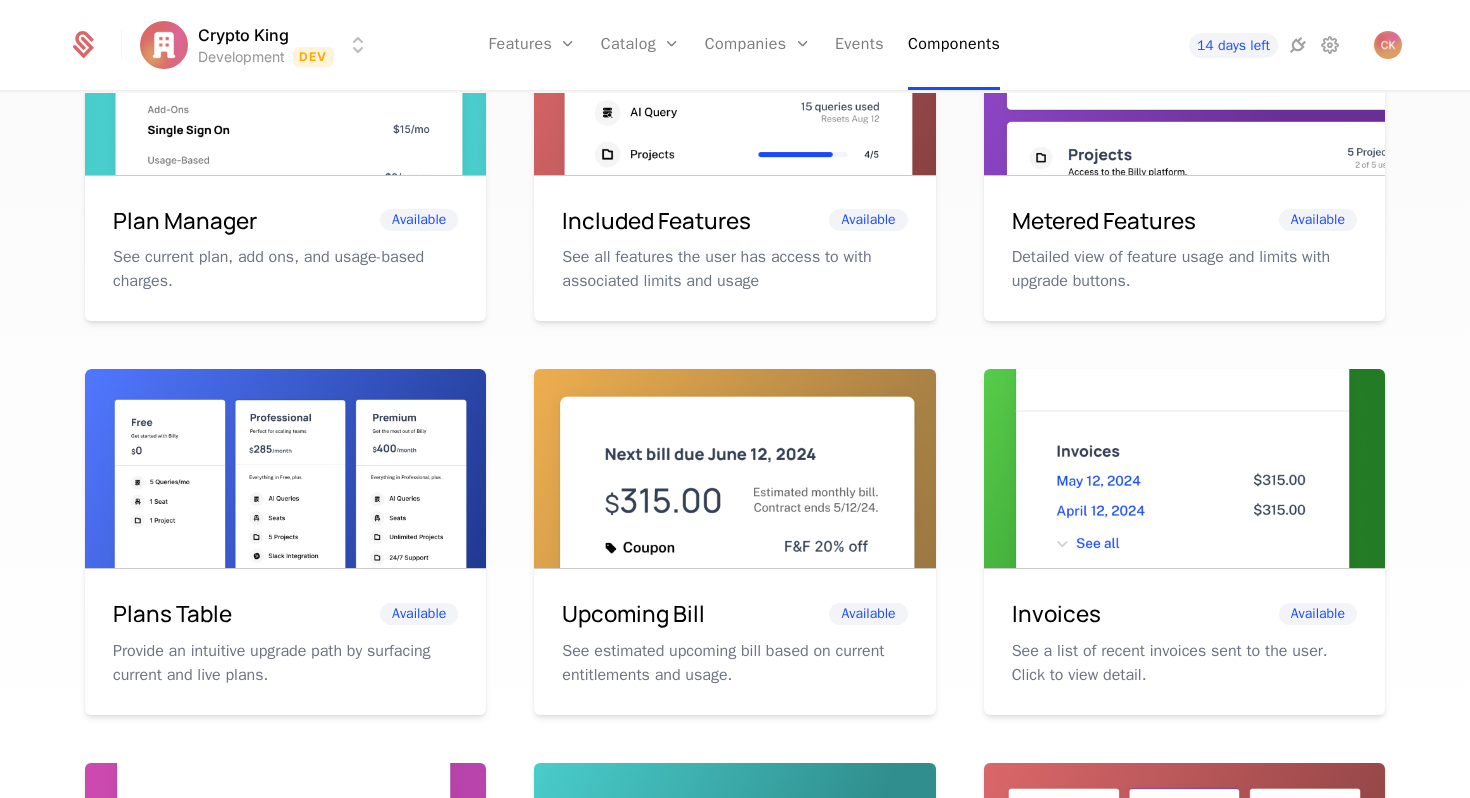 scroll, scrollTop: 0, scrollLeft: 0, axis: both 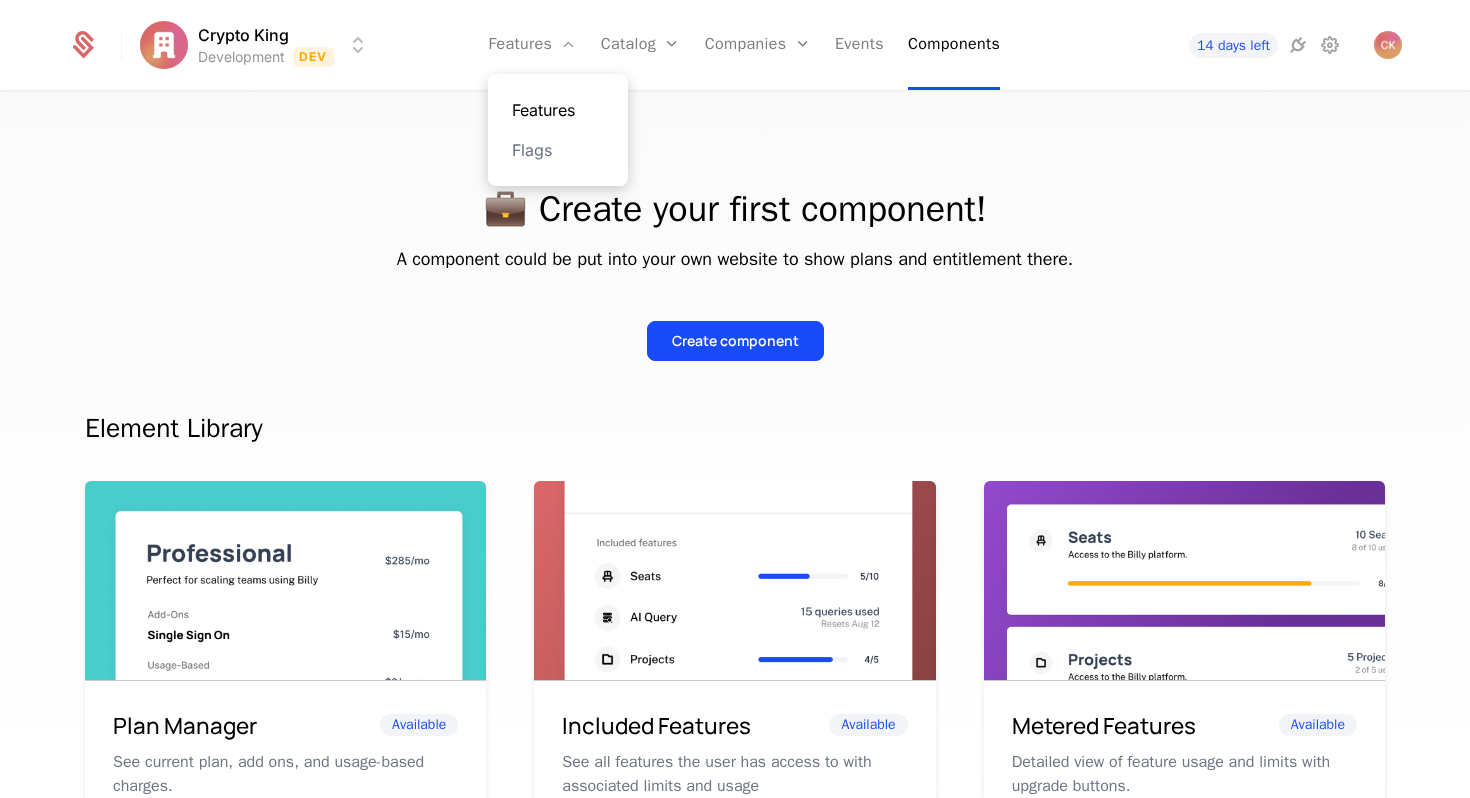click on "Features" at bounding box center [558, 110] 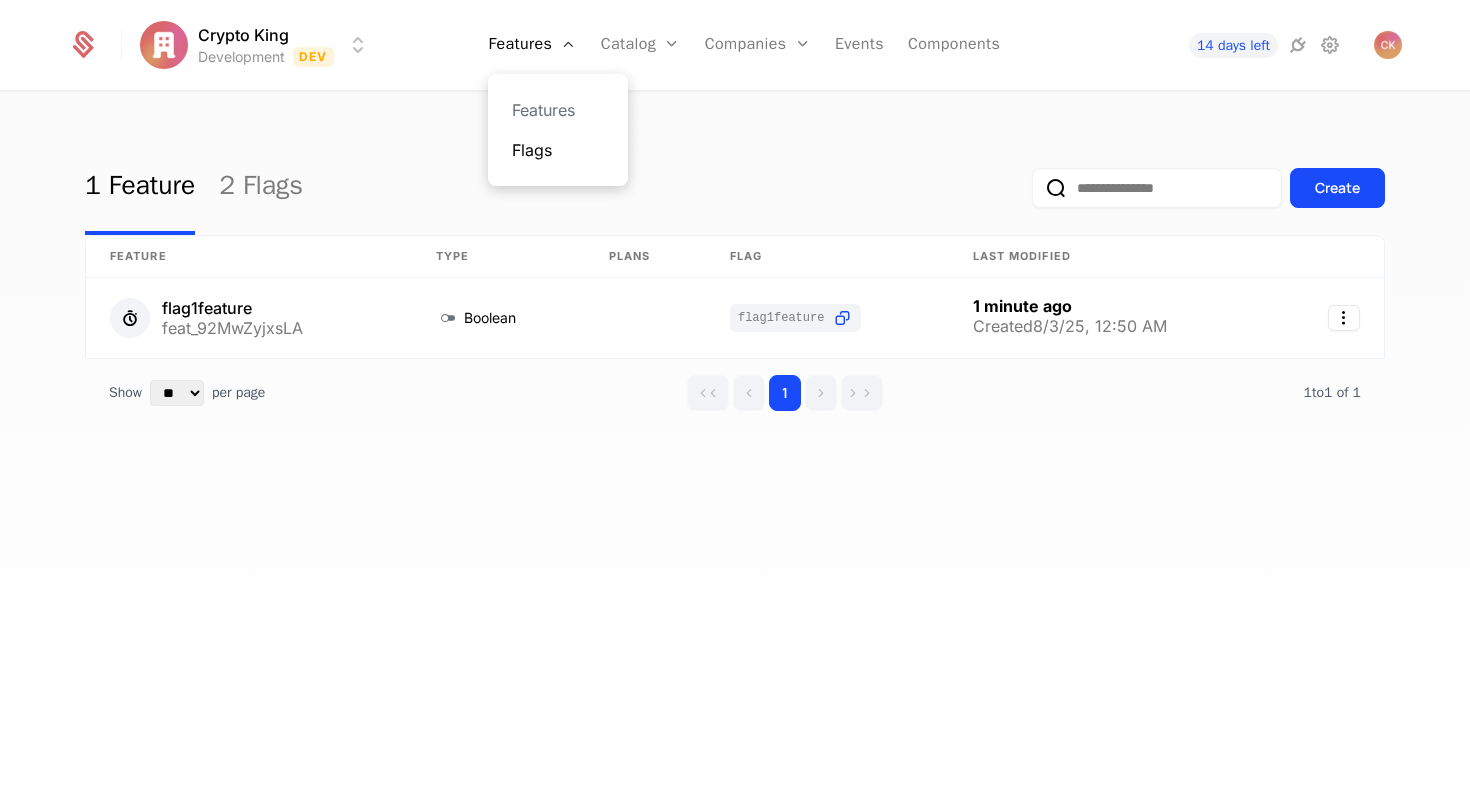click on "Flags" at bounding box center (558, 150) 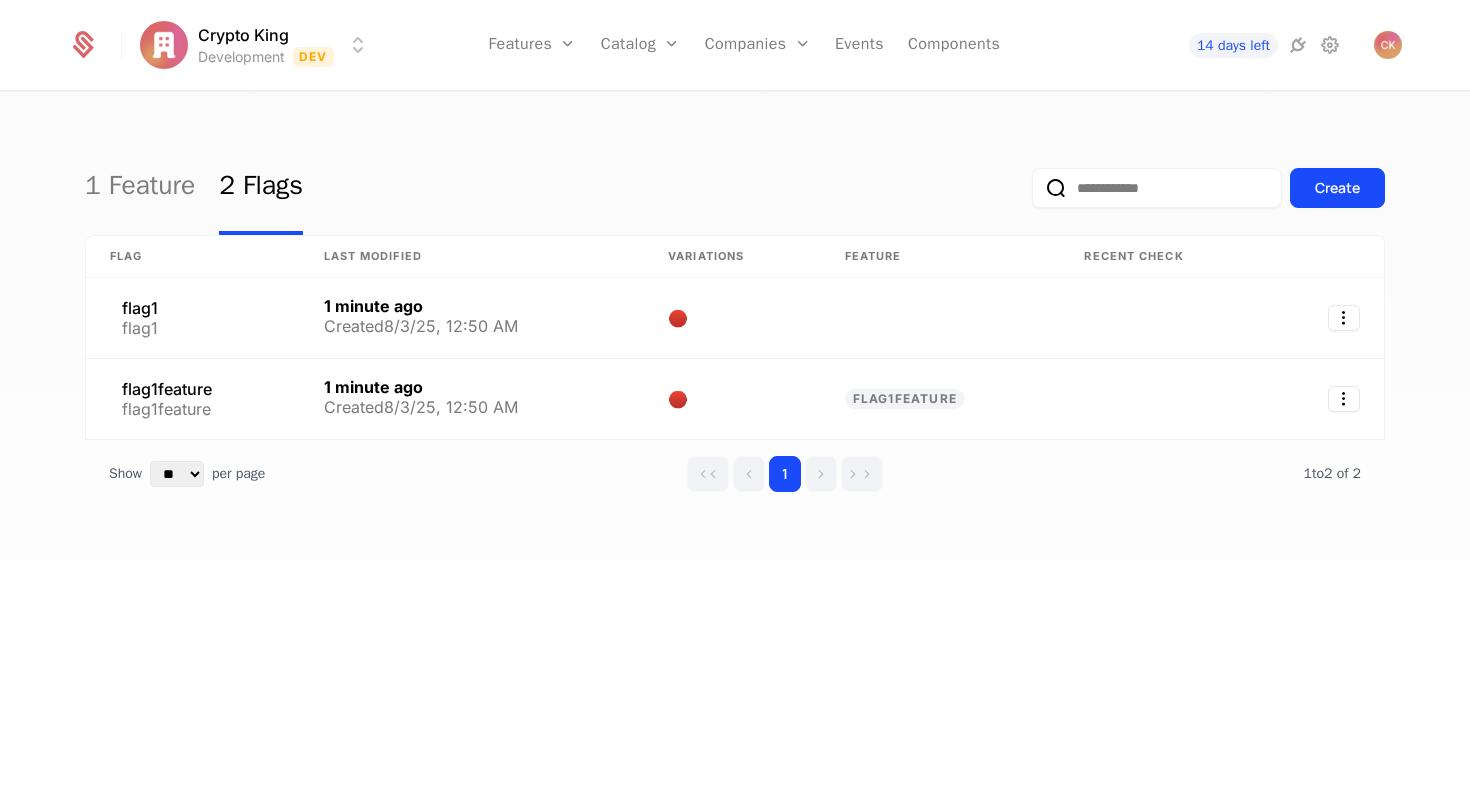 click on "1 Feature 2 Flags Create Flag Last Modified Variations Feature Recent check flag1 flag1 1 minute ago Created  8/3/25, 12:50 AM 🔴 flag1feature flag1feature 1 minute ago Created  8/3/25, 12:50 AM 🔴 flag1feature Show ** ** ** *** *** per page per page 1 1  to  2   of   2  of   2" at bounding box center [735, 451] 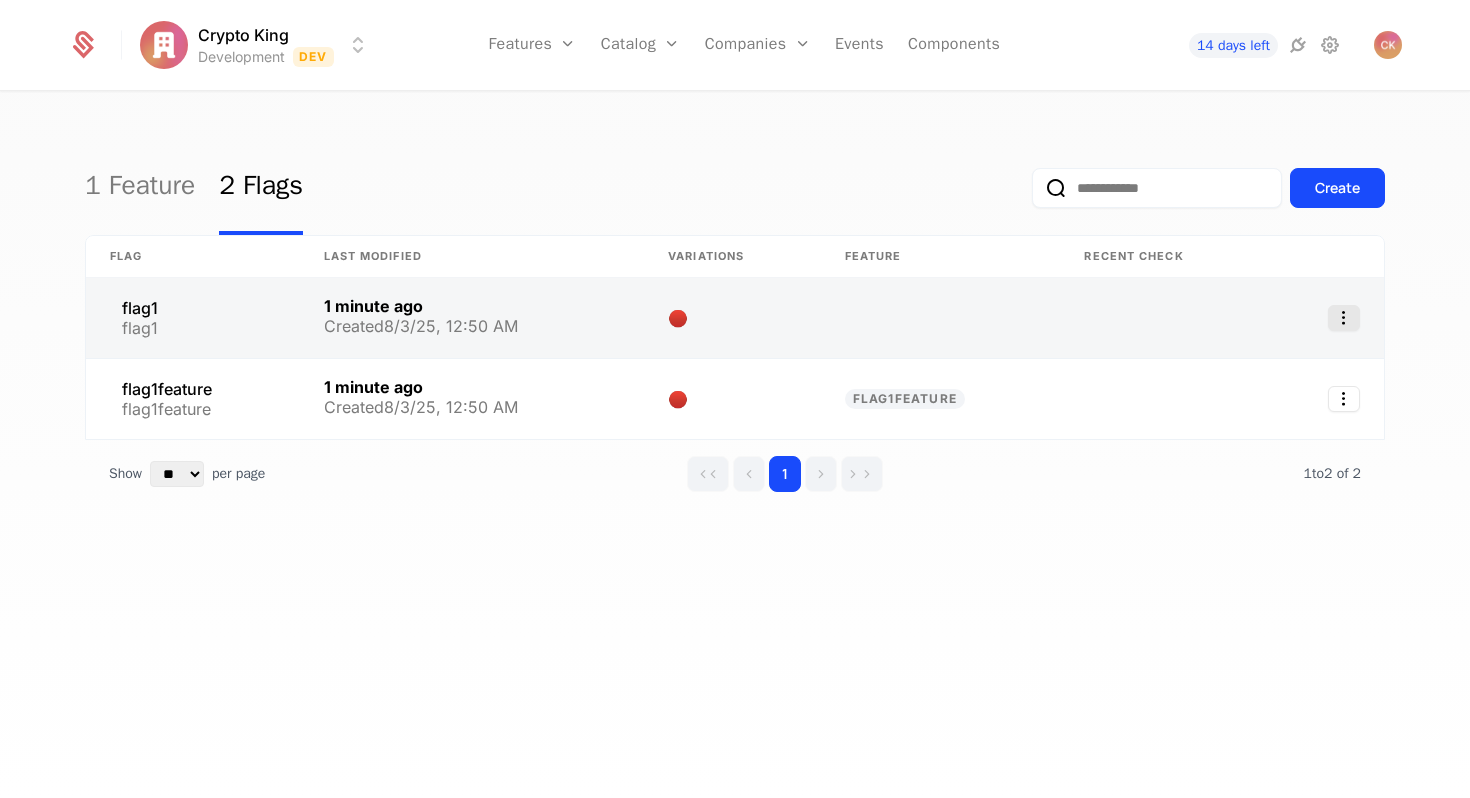 click at bounding box center [1344, 318] 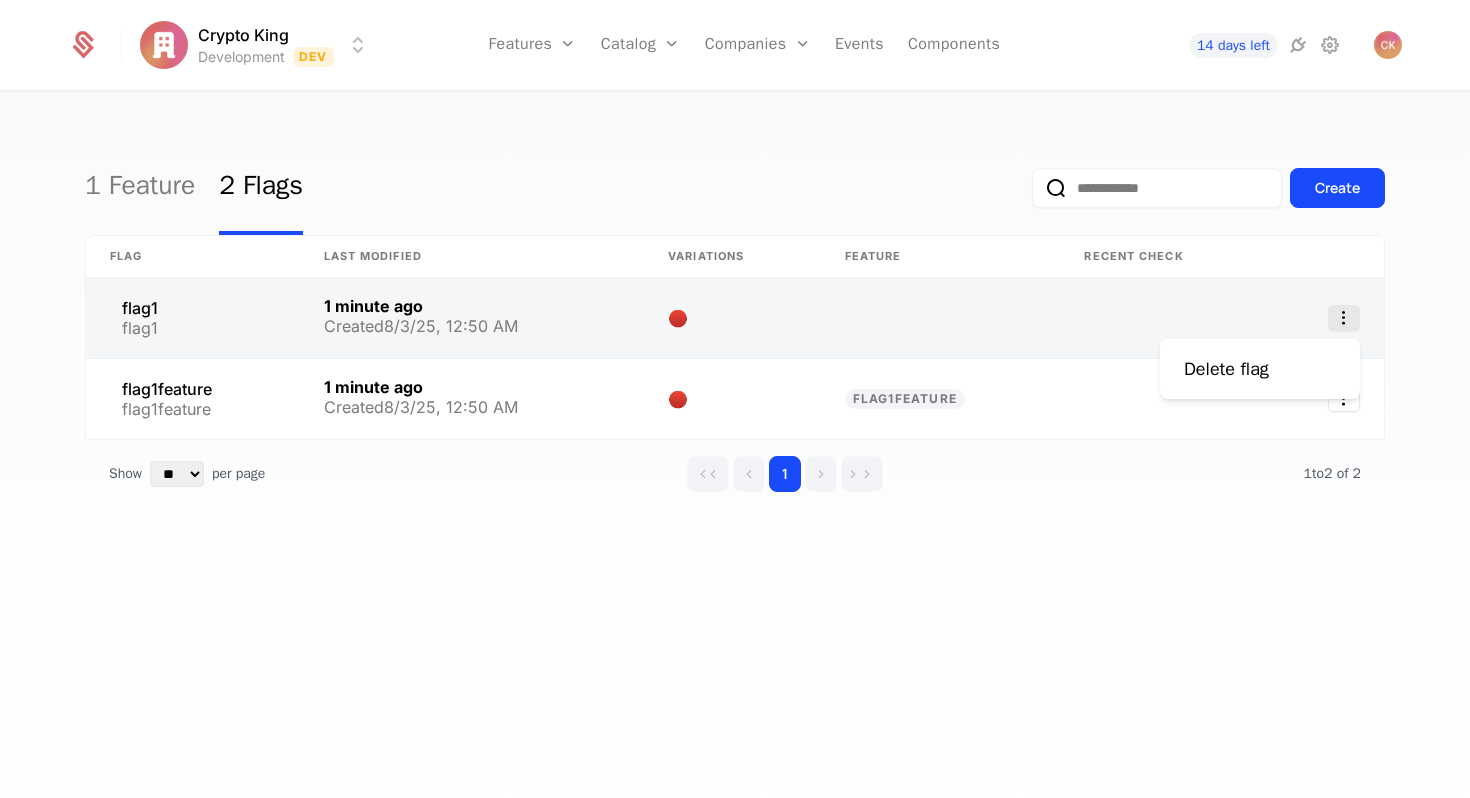 click at bounding box center (1344, 318) 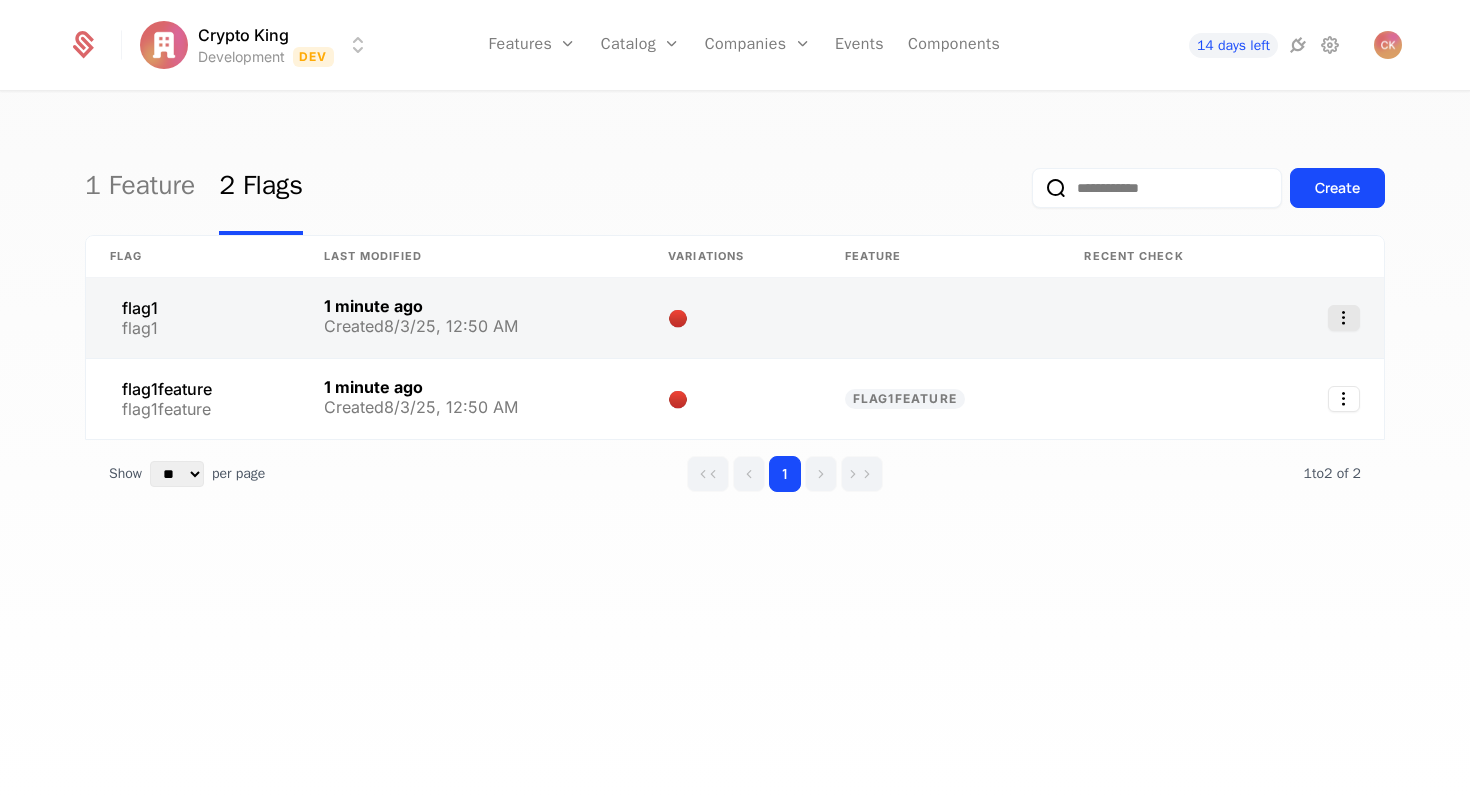 click at bounding box center [1344, 318] 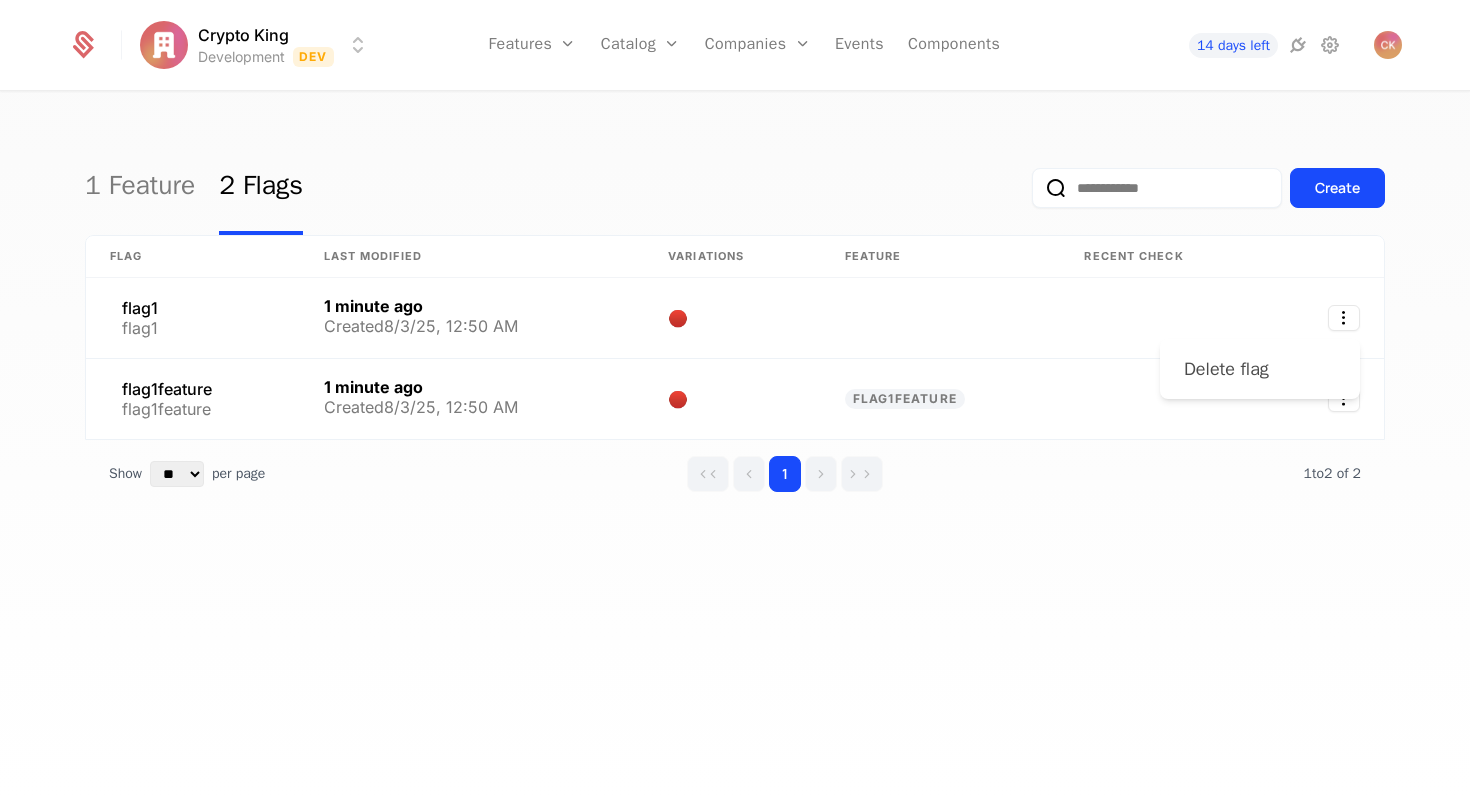 click on "Delete flag" at bounding box center [1226, 369] 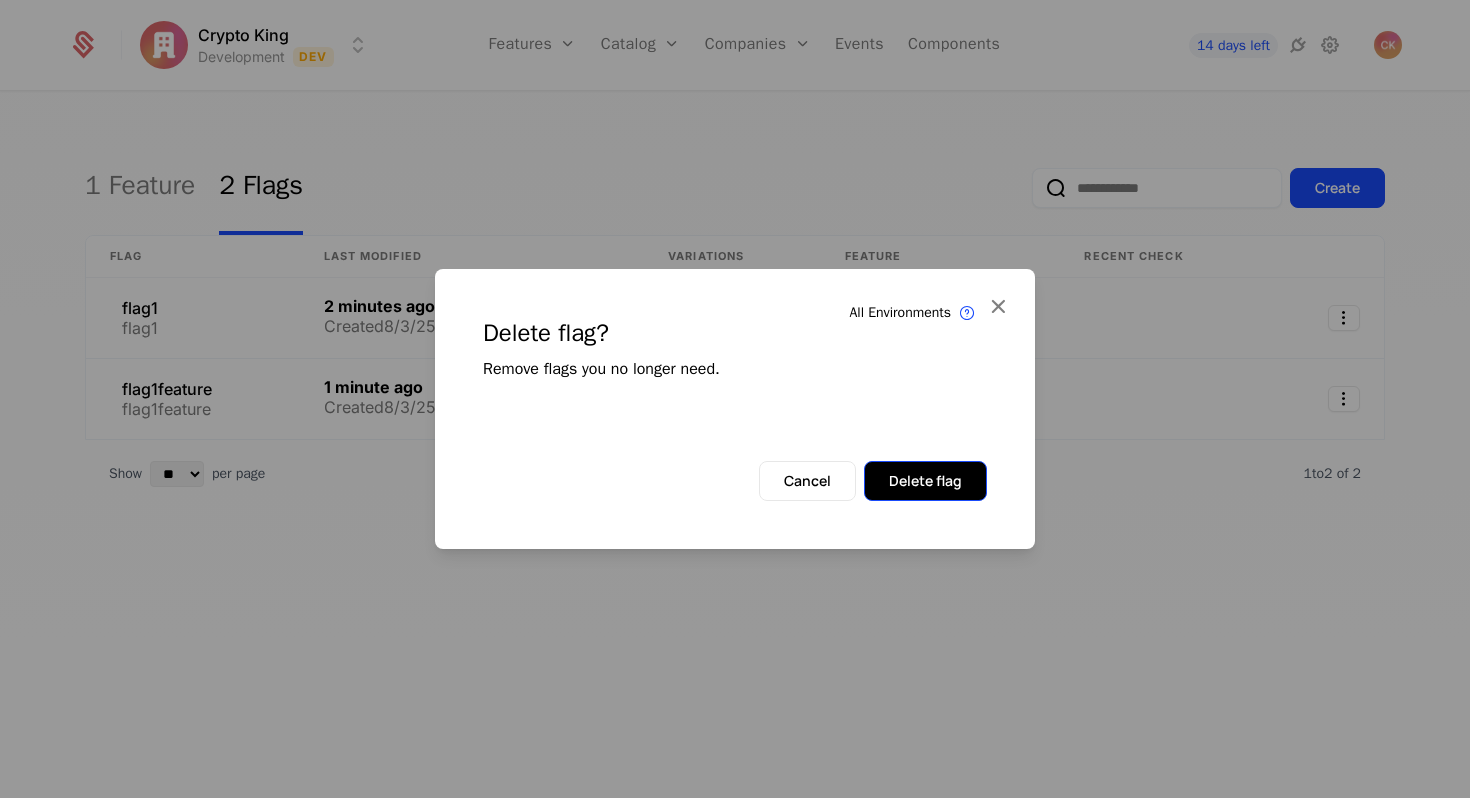 click on "Delete flag" at bounding box center [925, 481] 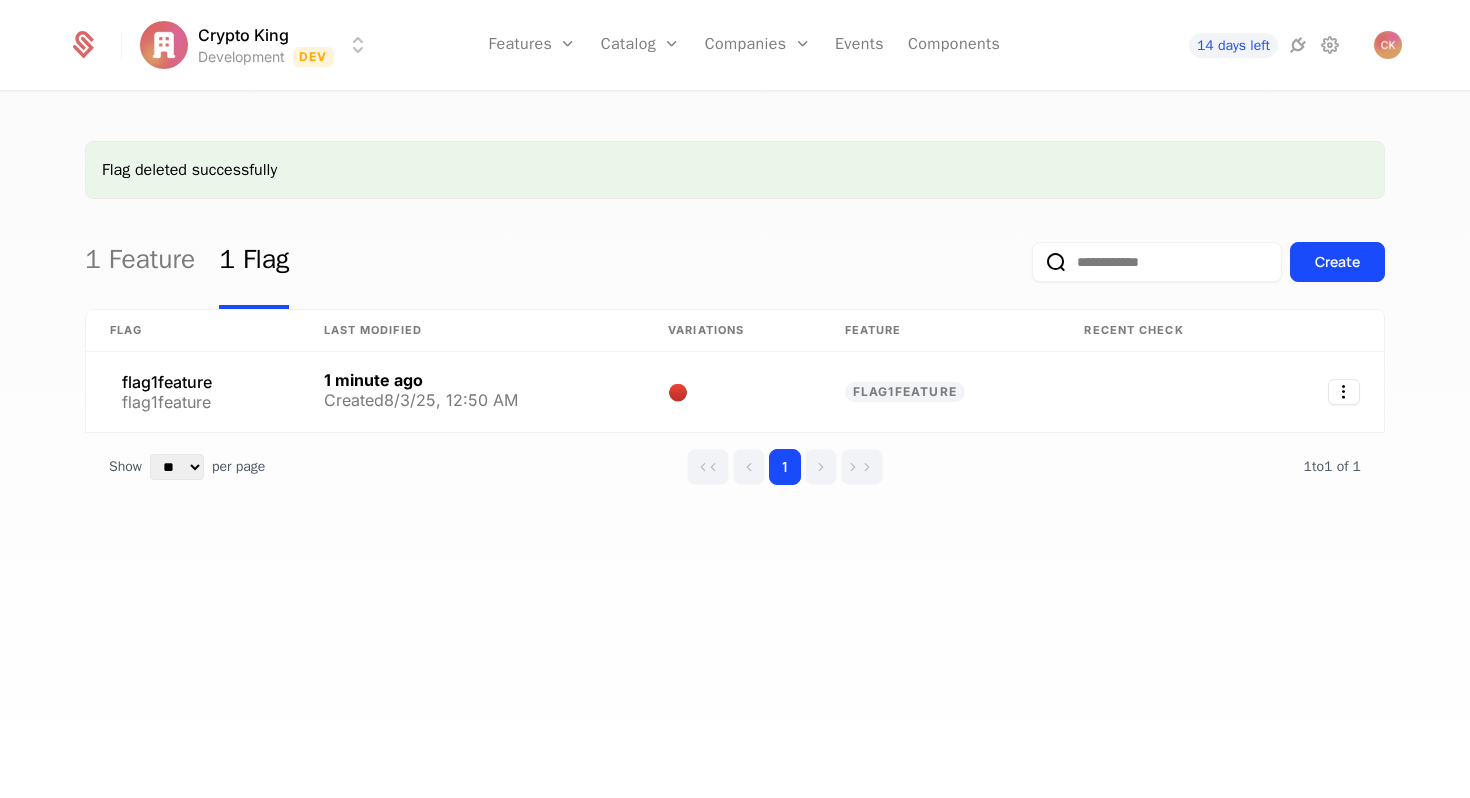 click on "Flag deleted successfully 1 Feature 1 Flag Create Flag Last Modified Variations Feature Recent check flag1feature flag1feature 1 minute ago Created  8/3/25, 12:50 AM 🔴 flag1feature Show ** ** ** *** *** per page per page 1 1  to  1   of   1  of   1" at bounding box center (735, 353) 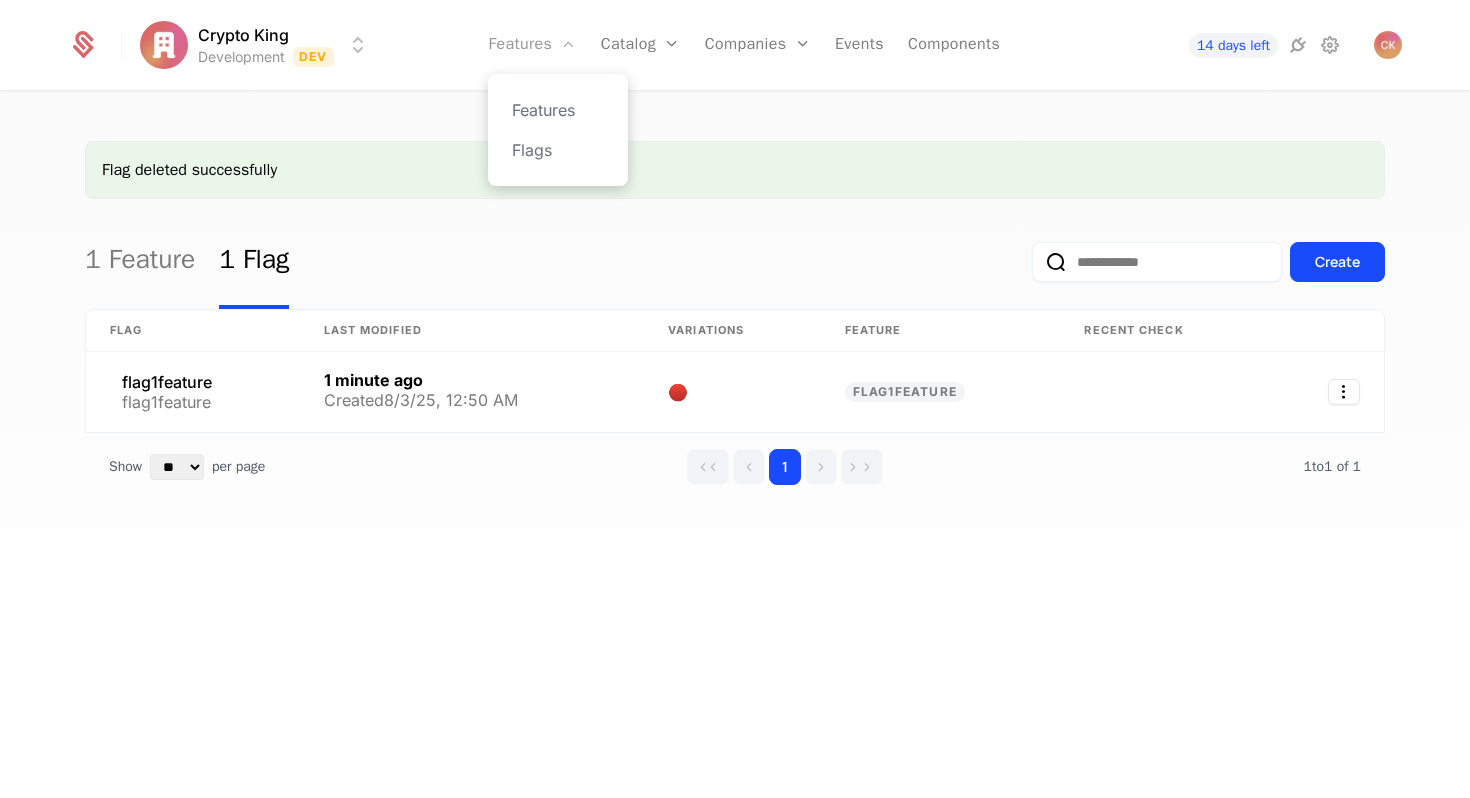click on "Features" at bounding box center (532, 45) 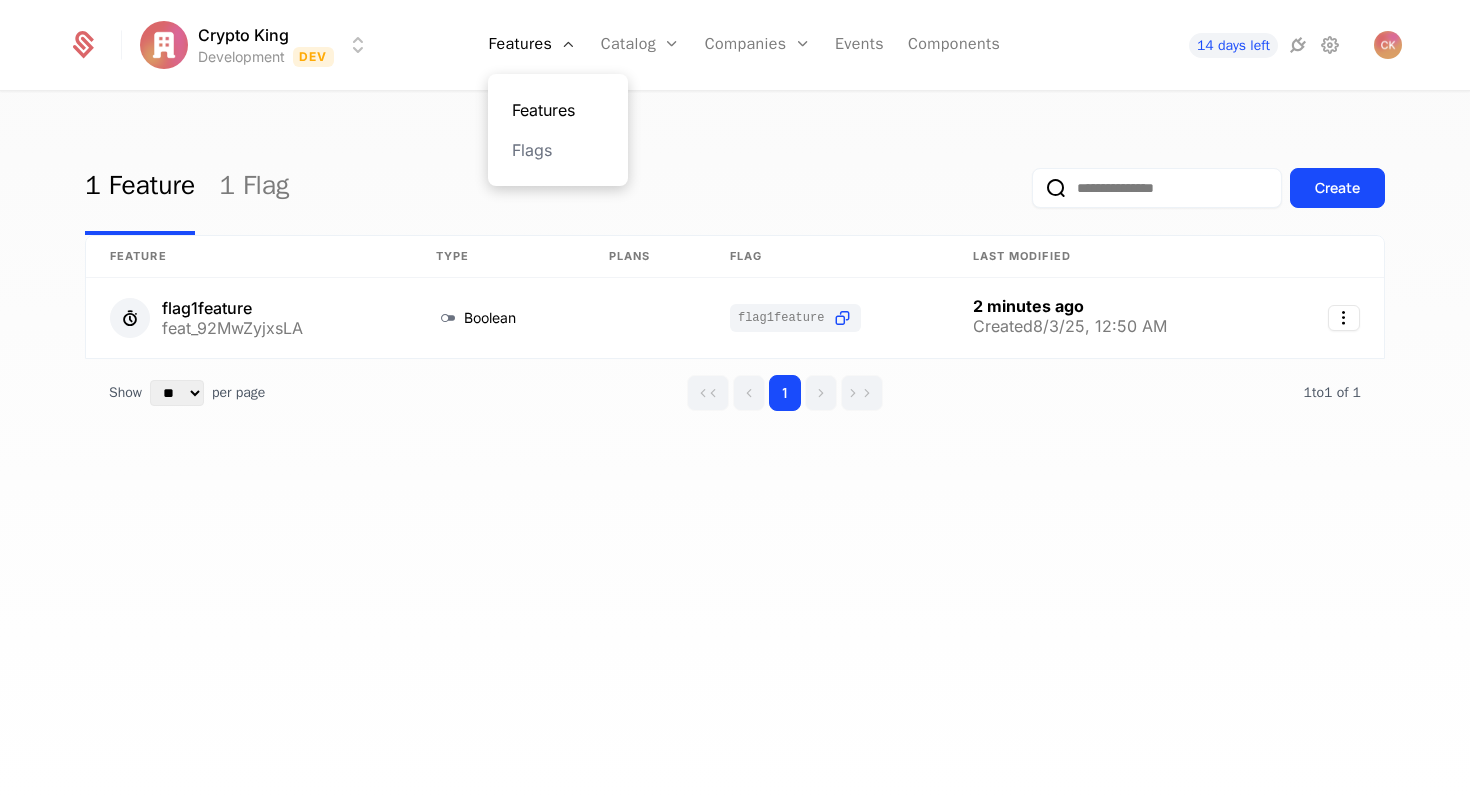 click on "Features" at bounding box center [558, 110] 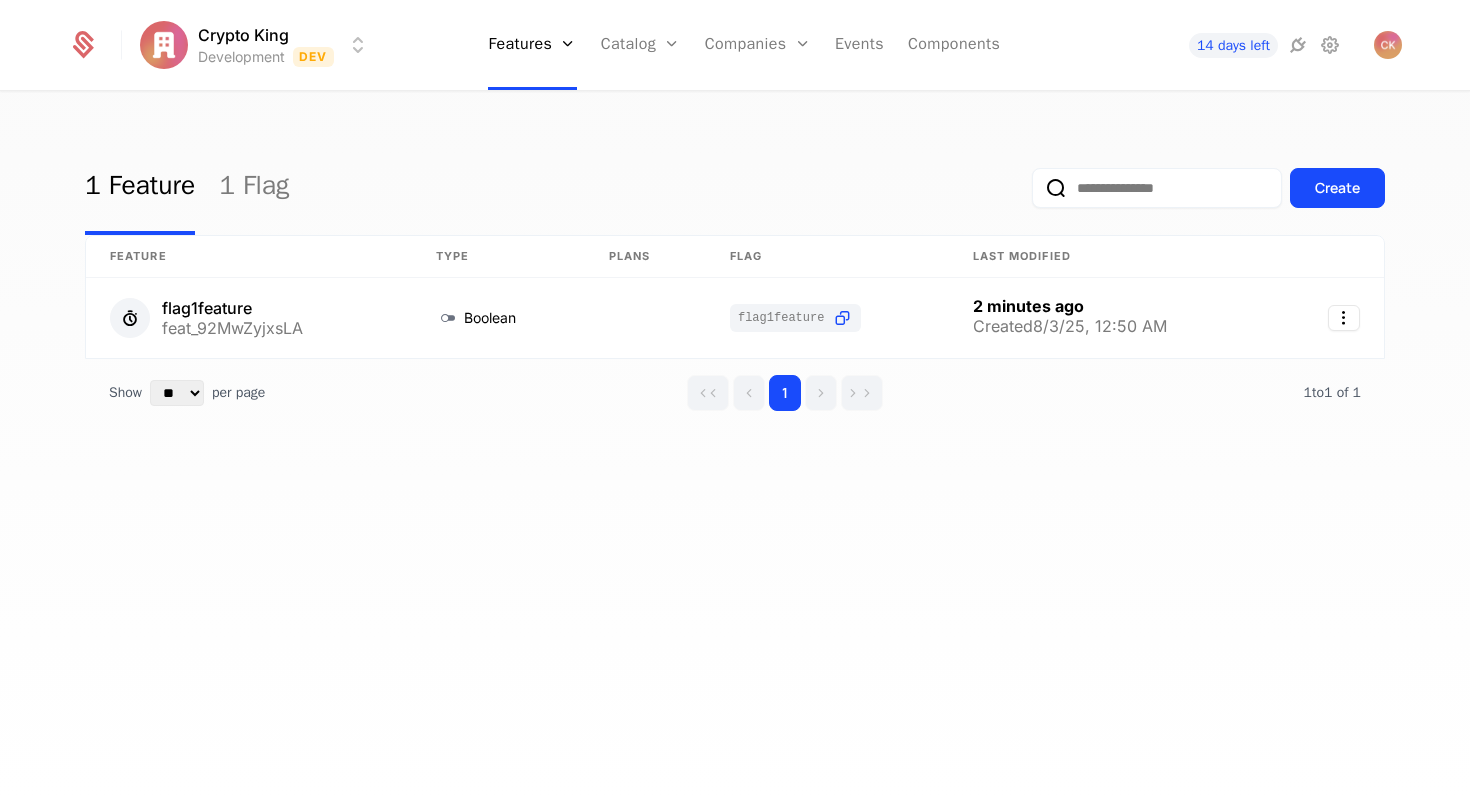 click on "Crypto King Development Dev Features Features Flags Catalog Plans Add Ons Configuration Companies Companies Users Events Components 14 days left 1 Feature 1 Flag Create Feature Type Plans Flag Last Modified flag1feature feat_92MwZyjxsLA Boolean flag1feature 2 minutes ago Created  8/3/25, 12:50 AM Show ** ** ** *** *** per page per page 1 1  to  1   of   1  of   1
Best Viewed on Desktop You're currently viewing this on a  mobile device . For the best experience,   we recommend using a desktop or larger screens , as the application isn't fully optimized for smaller resolutions just yet. Got it" at bounding box center (735, 399) 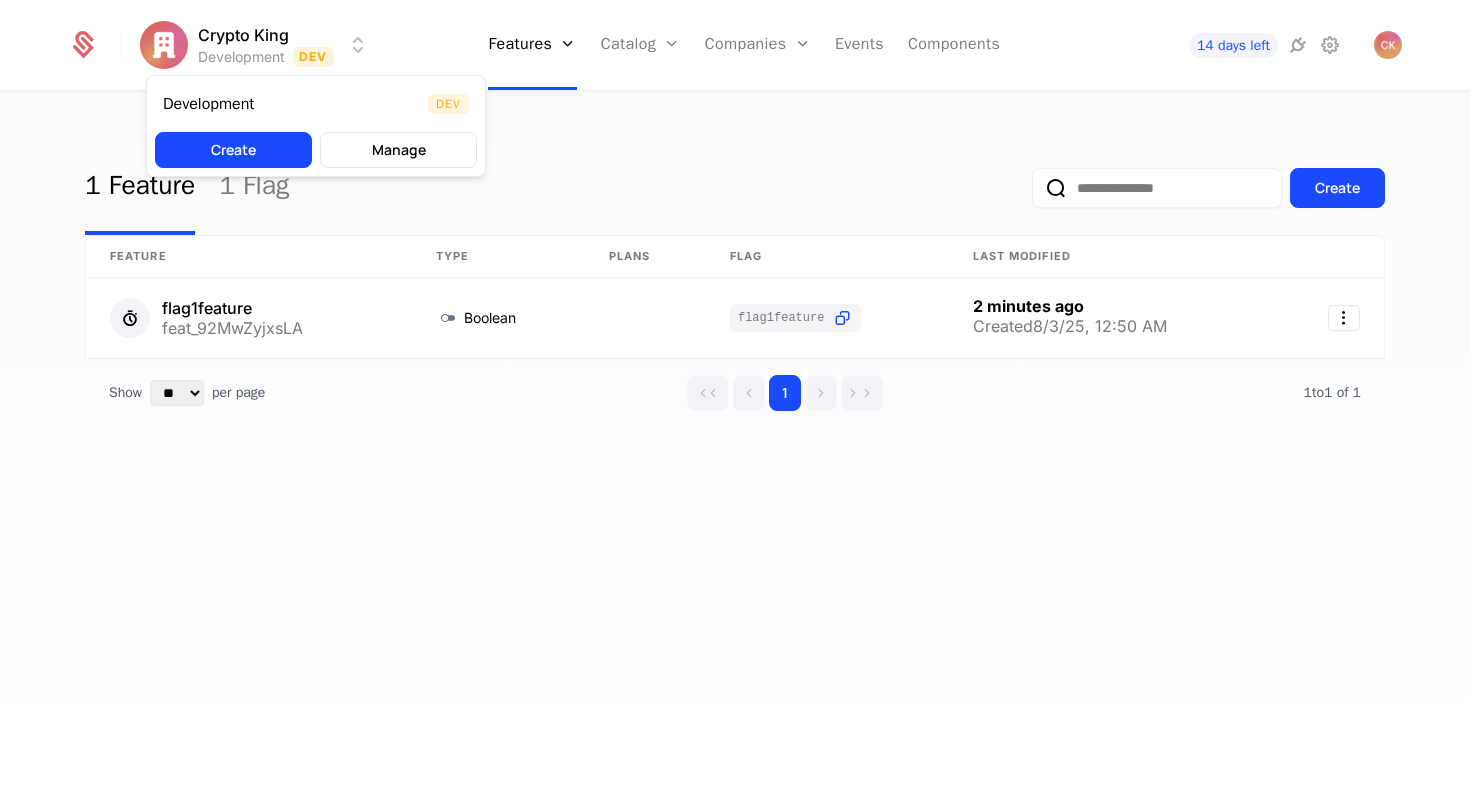 click on "Crypto King Development Dev Features Features Flags Catalog Plans Add Ons Configuration Companies Companies Users Events Components 14 days left 1 Feature 1 Flag Create Feature Type Plans Flag Last Modified flag1feature feat_92MwZyjxsLA Boolean flag1feature 2 minutes ago Created  8/3/25, 12:50 AM Show ** ** ** *** *** per page per page 1 1  to  1   of   1  of   1
Best Viewed on Desktop You're currently viewing this on a  mobile device . For the best experience,   we recommend using a desktop or larger screens , as the application isn't fully optimized for smaller resolutions just yet. Got it  Development Dev Create Manage" at bounding box center (735, 399) 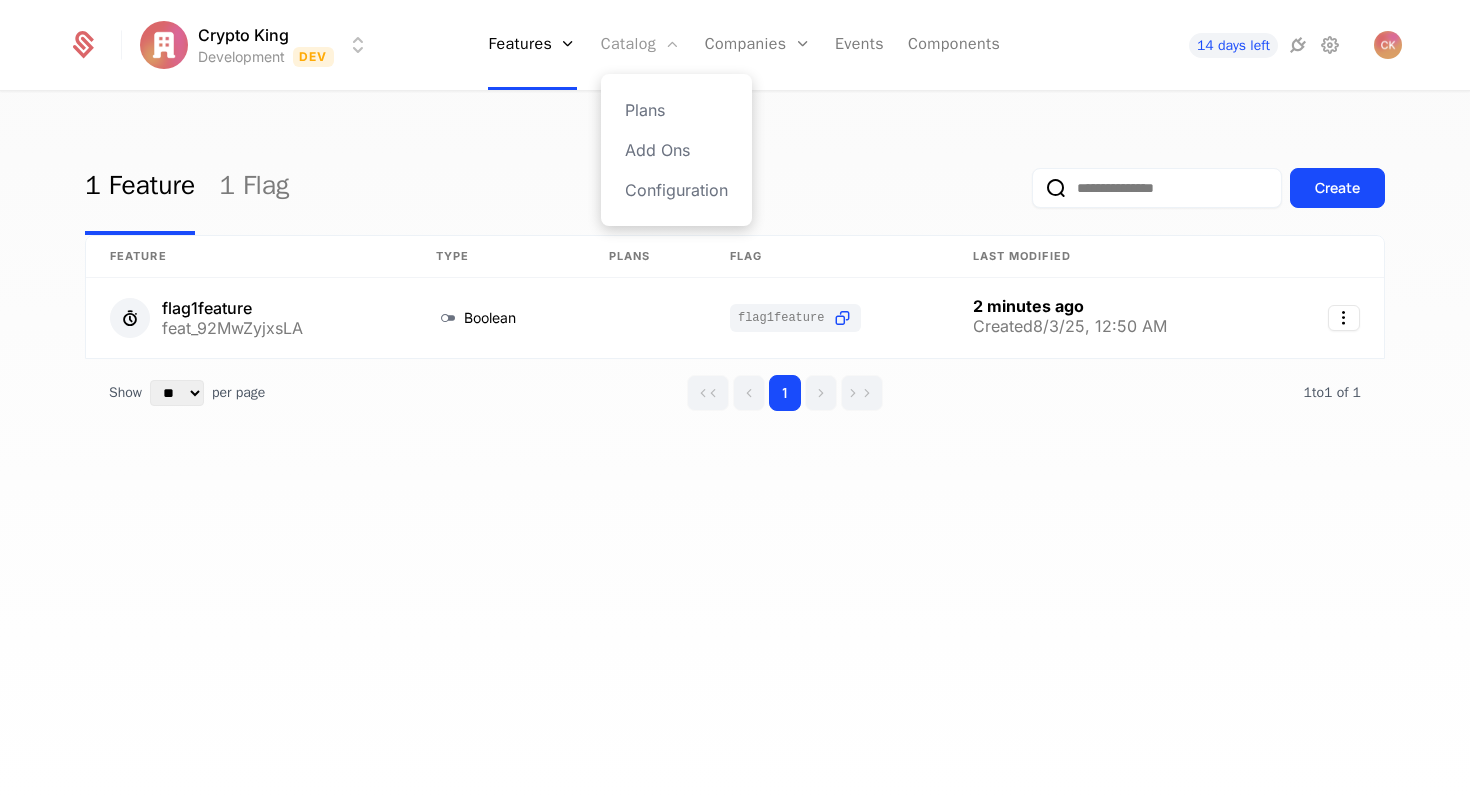 click on "Catalog" at bounding box center (641, 45) 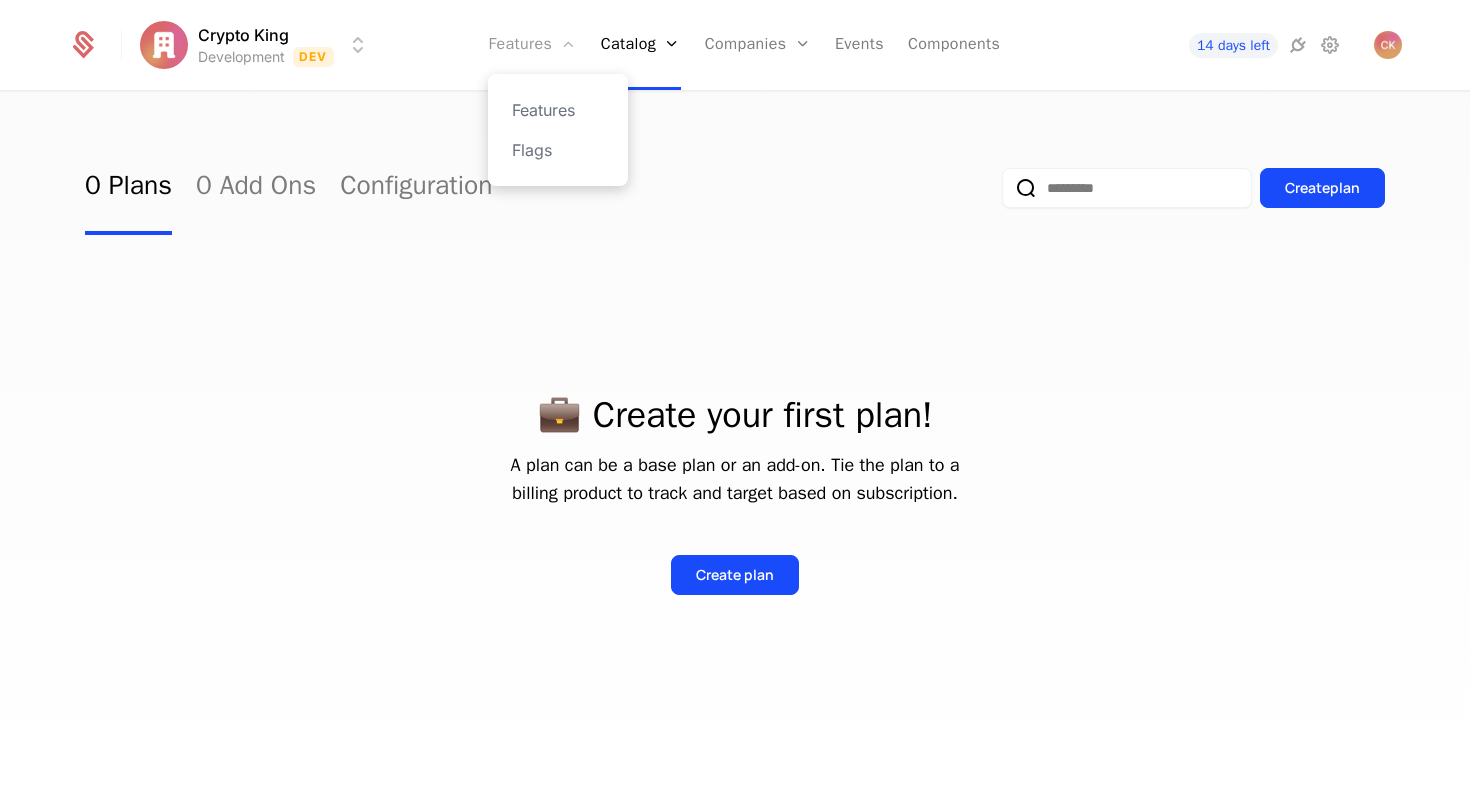 click on "Features" at bounding box center [532, 45] 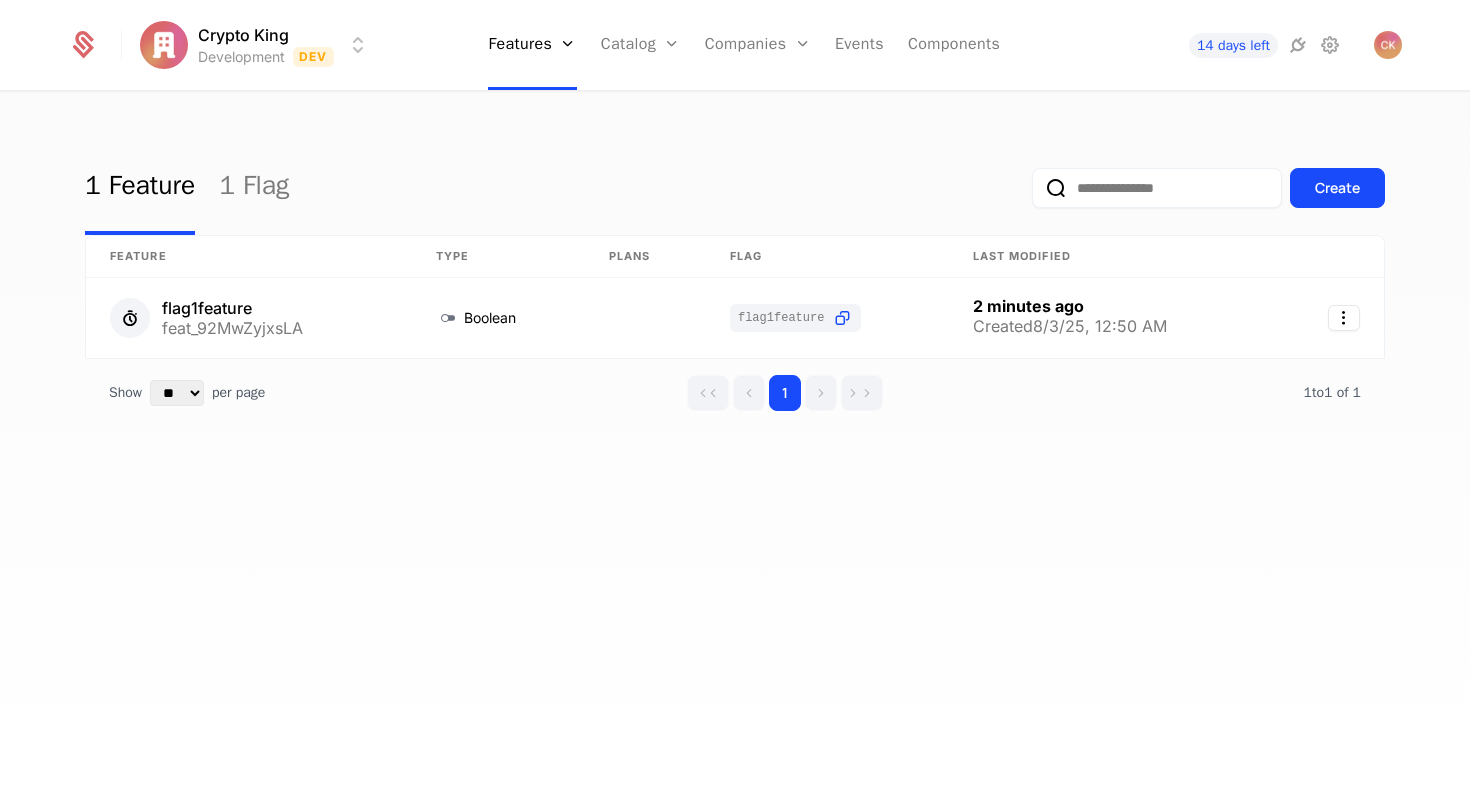 click on "1 Feature 1 Flag Create" at bounding box center [735, 188] 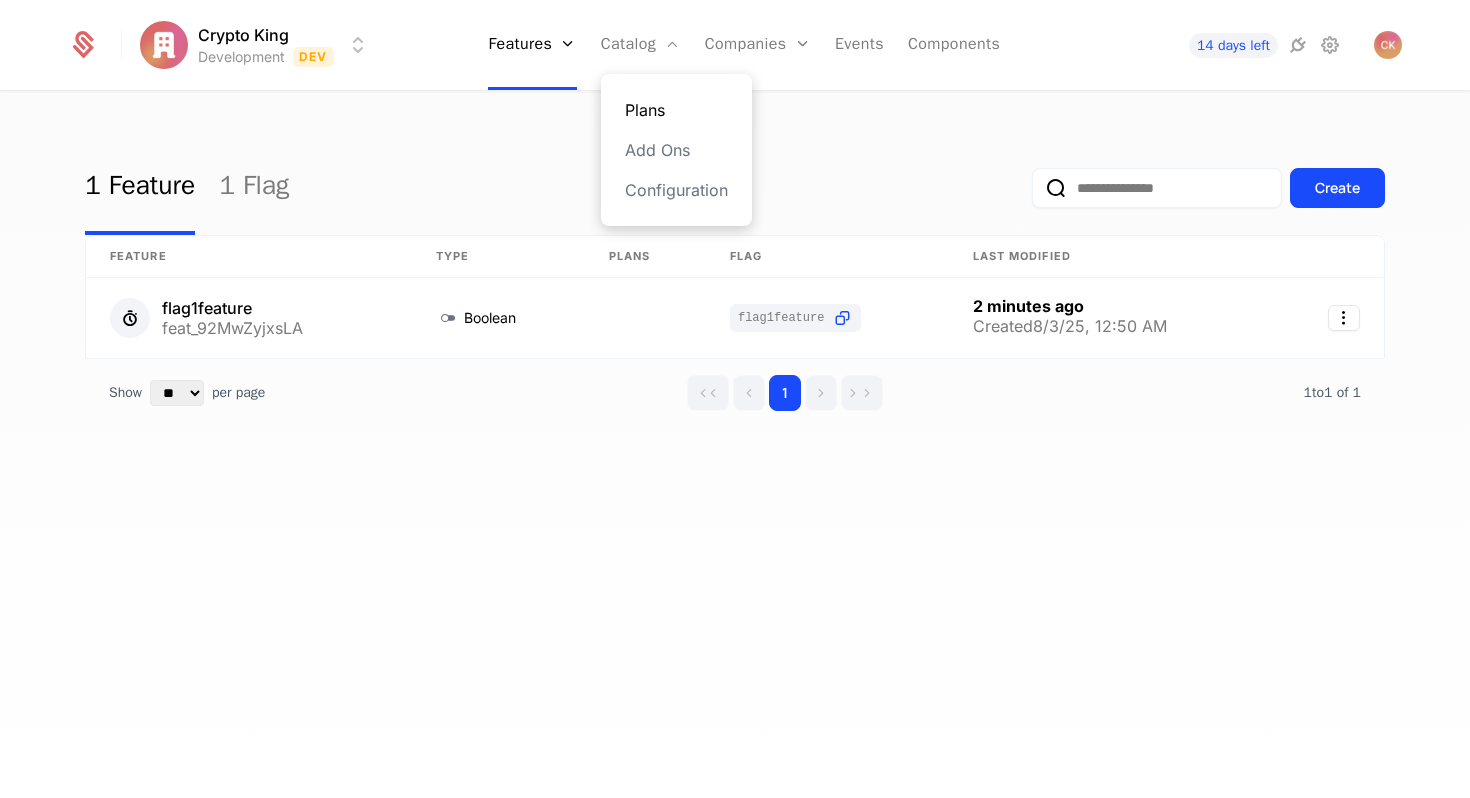 click on "Plans" at bounding box center (676, 110) 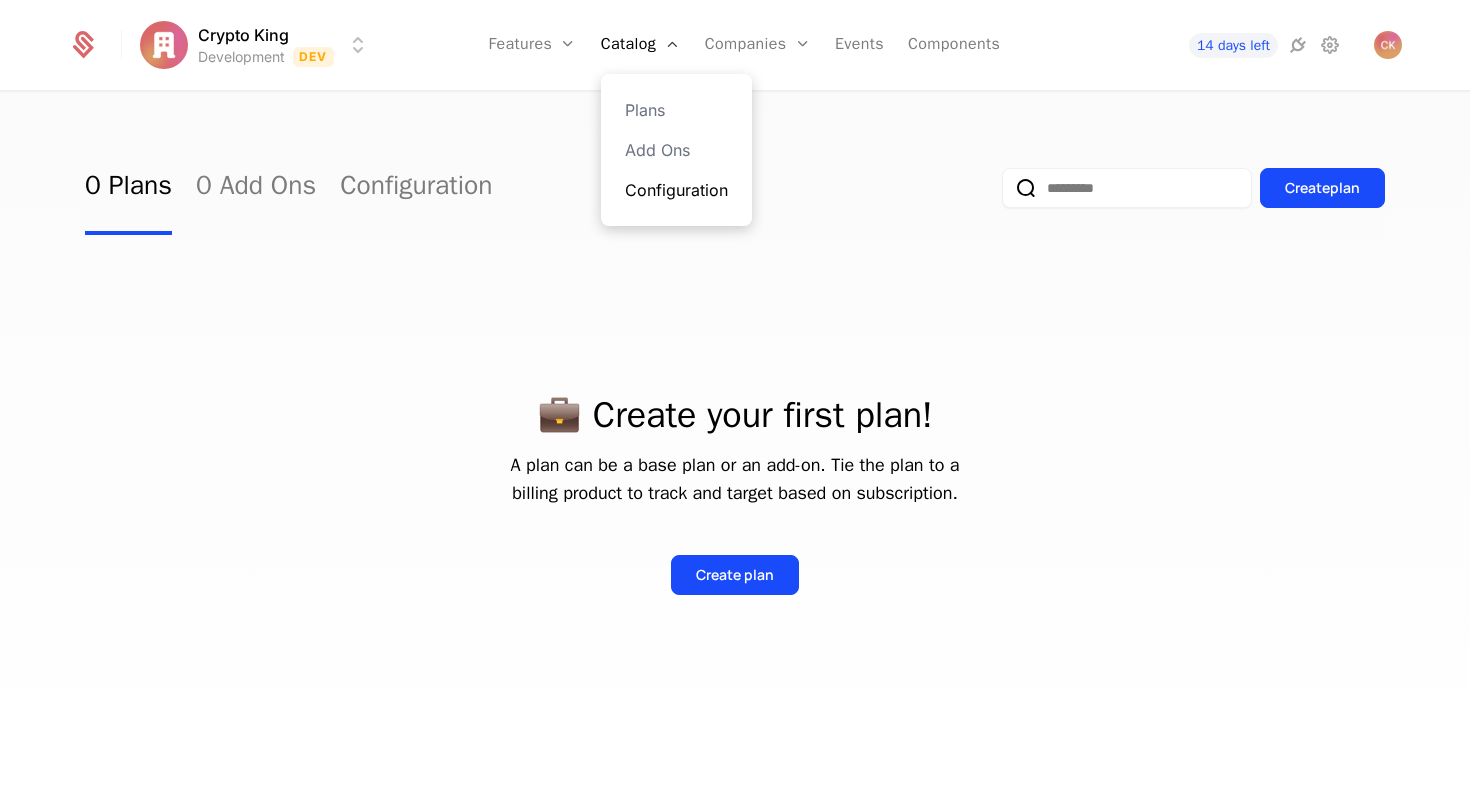 click on "Configuration" at bounding box center (676, 190) 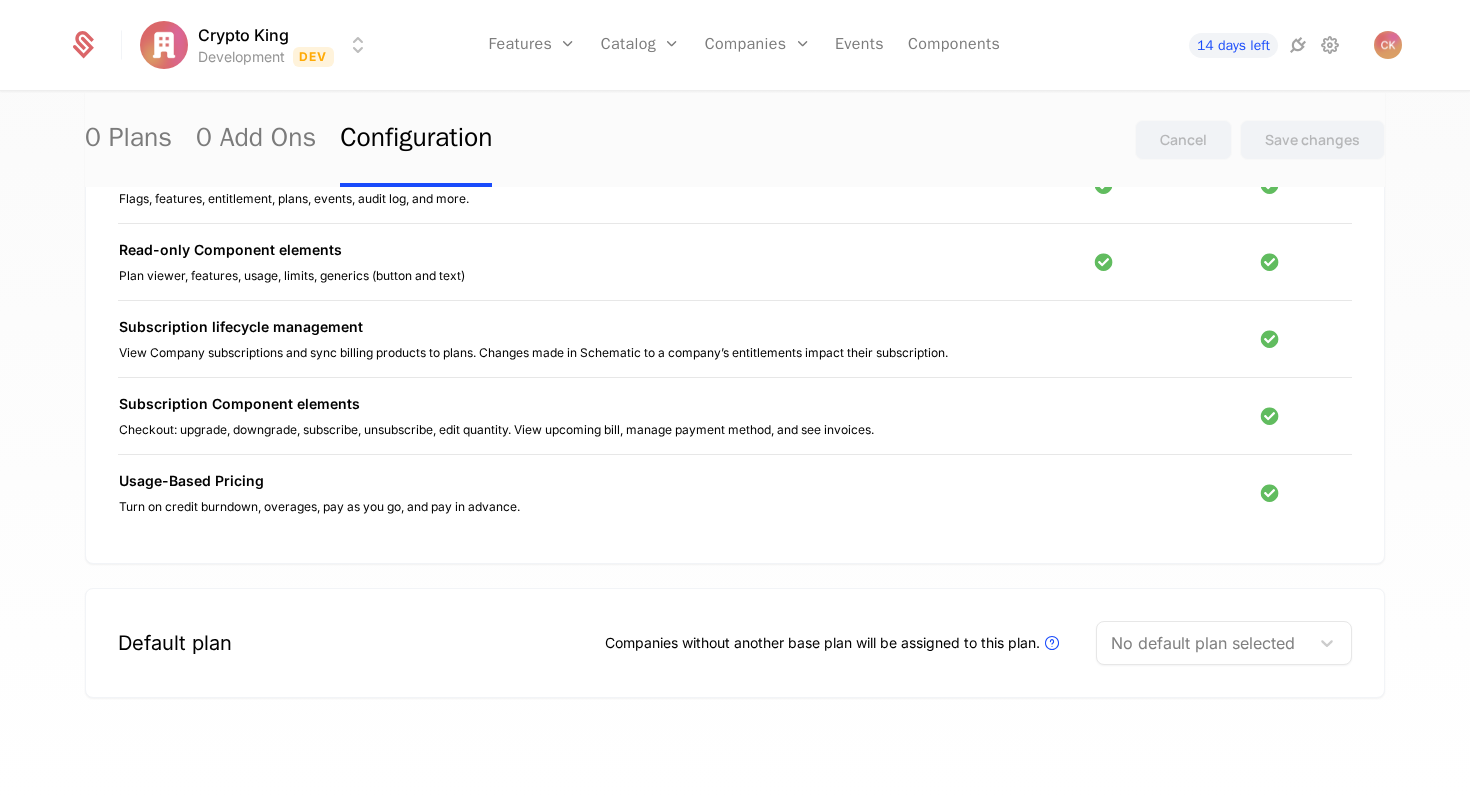 scroll, scrollTop: 0, scrollLeft: 0, axis: both 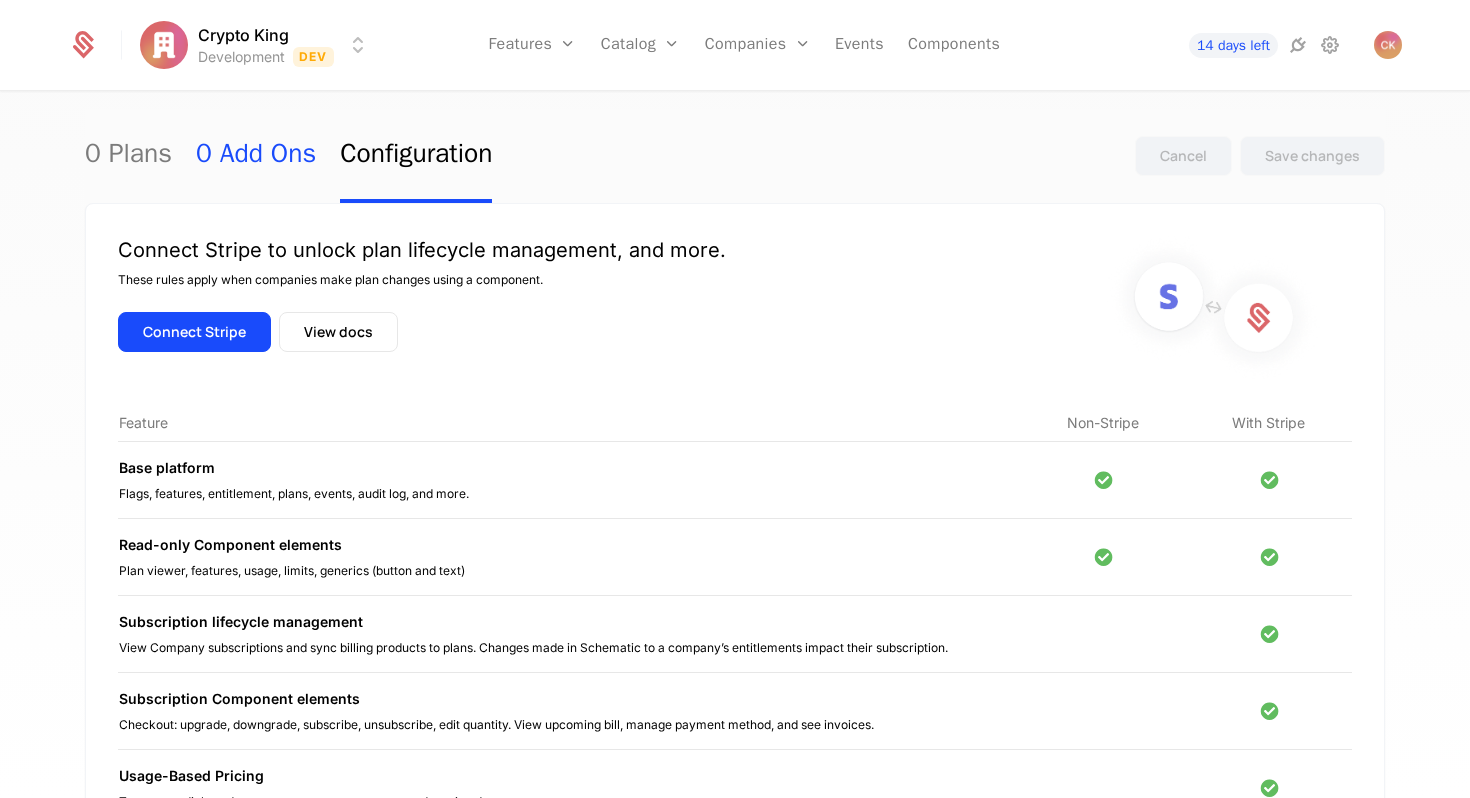 click on "0 Add Ons" at bounding box center [256, 156] 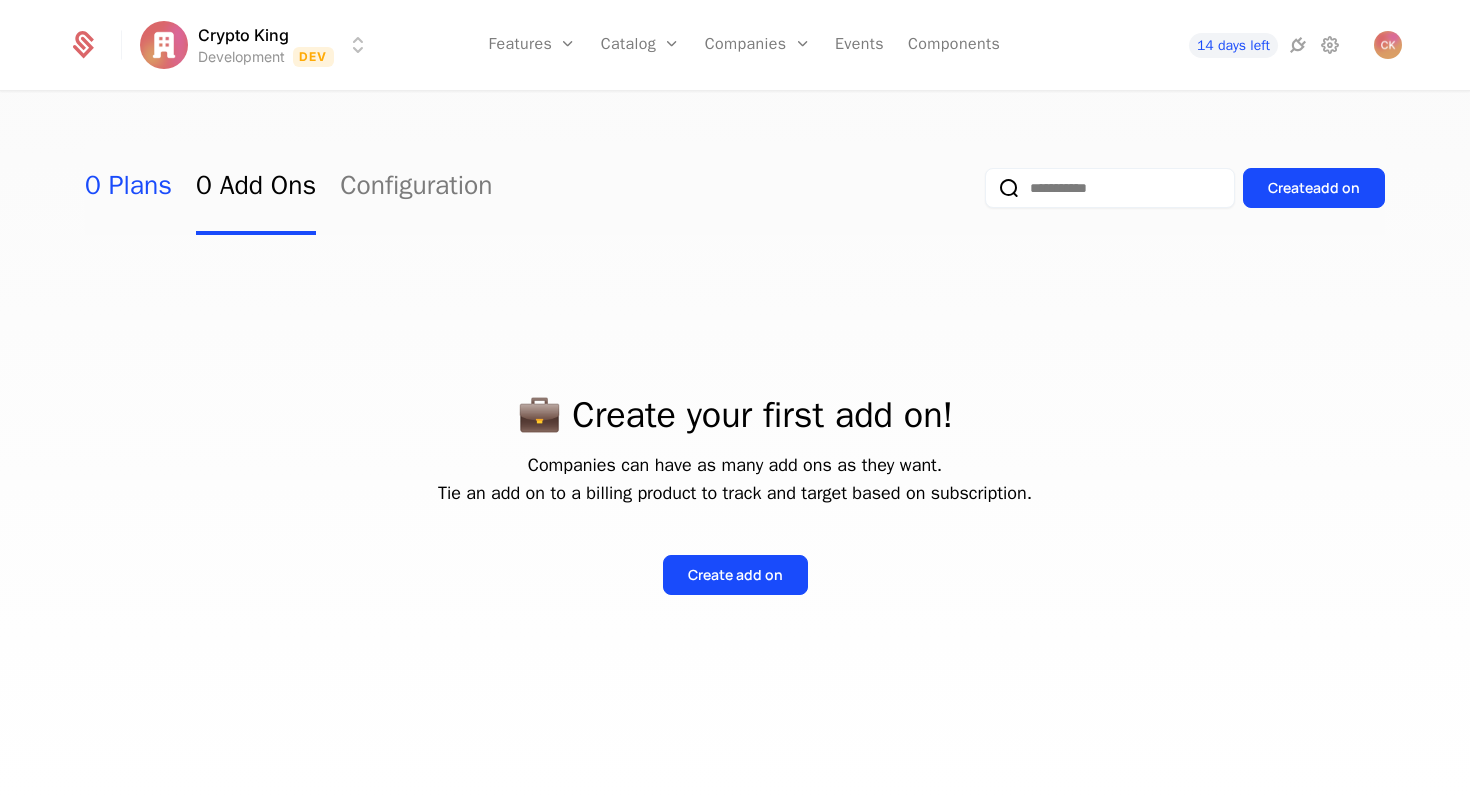 click on "0 Plans" at bounding box center (128, 188) 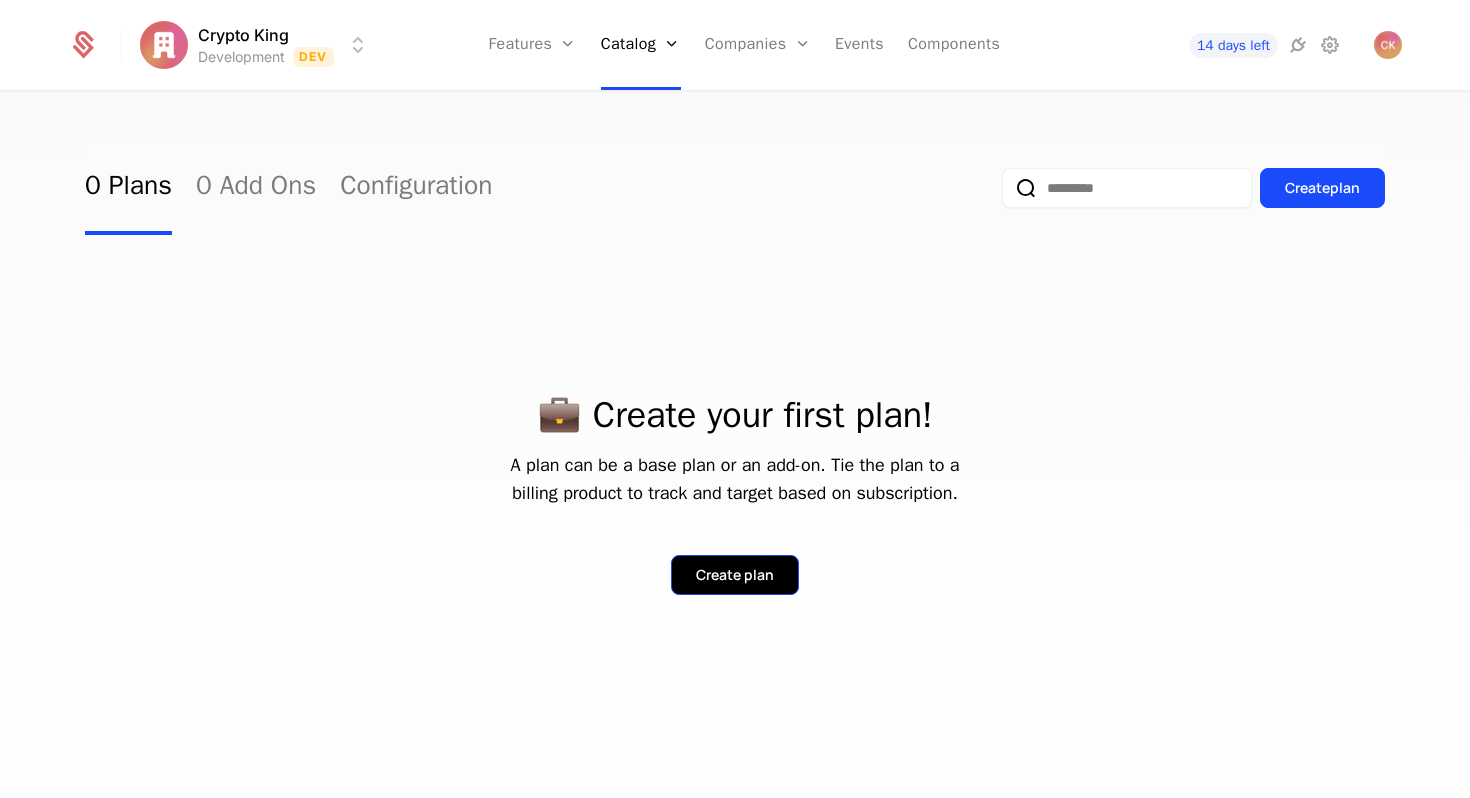 click on "Create plan" at bounding box center (735, 575) 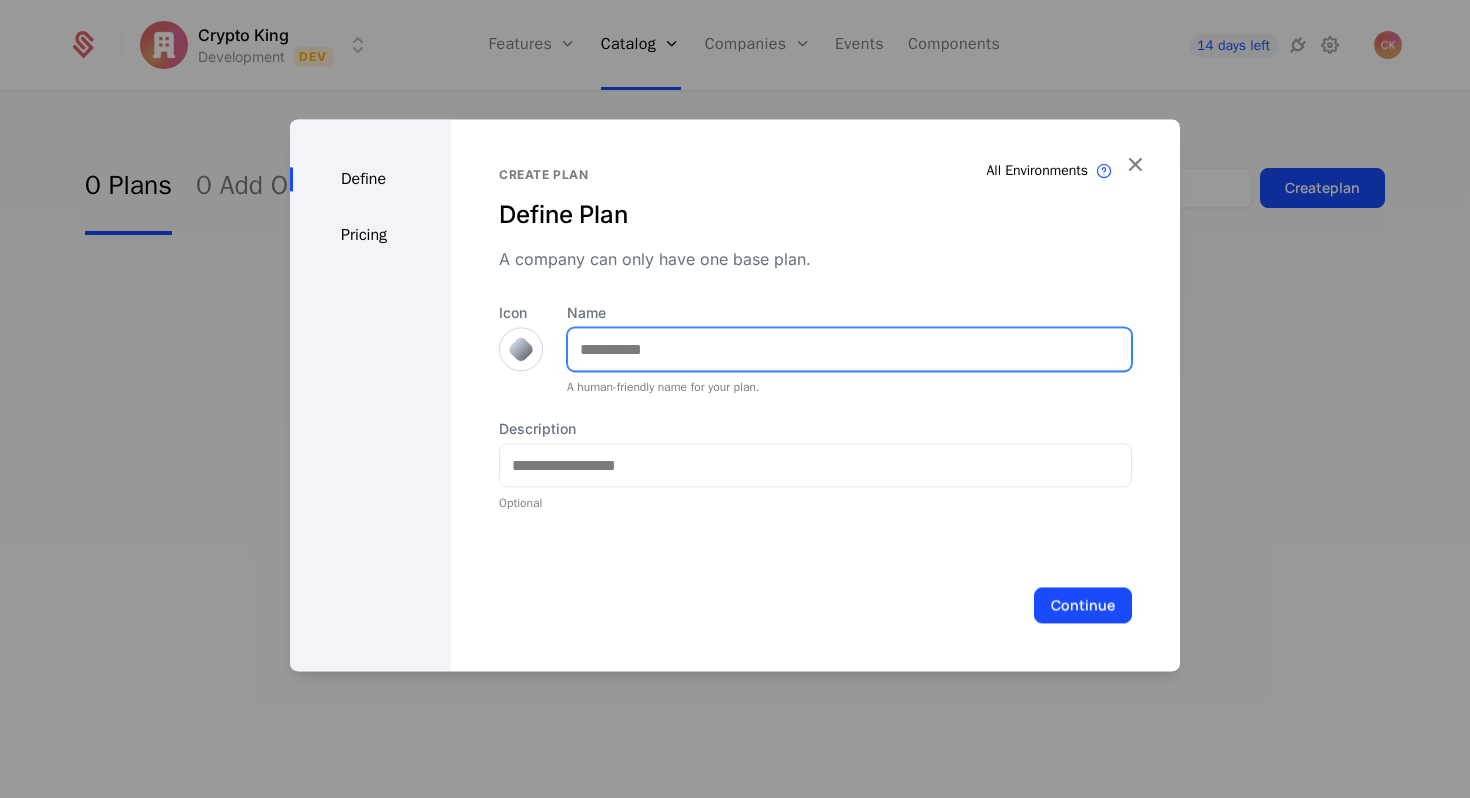 click on "Name" at bounding box center [849, 349] 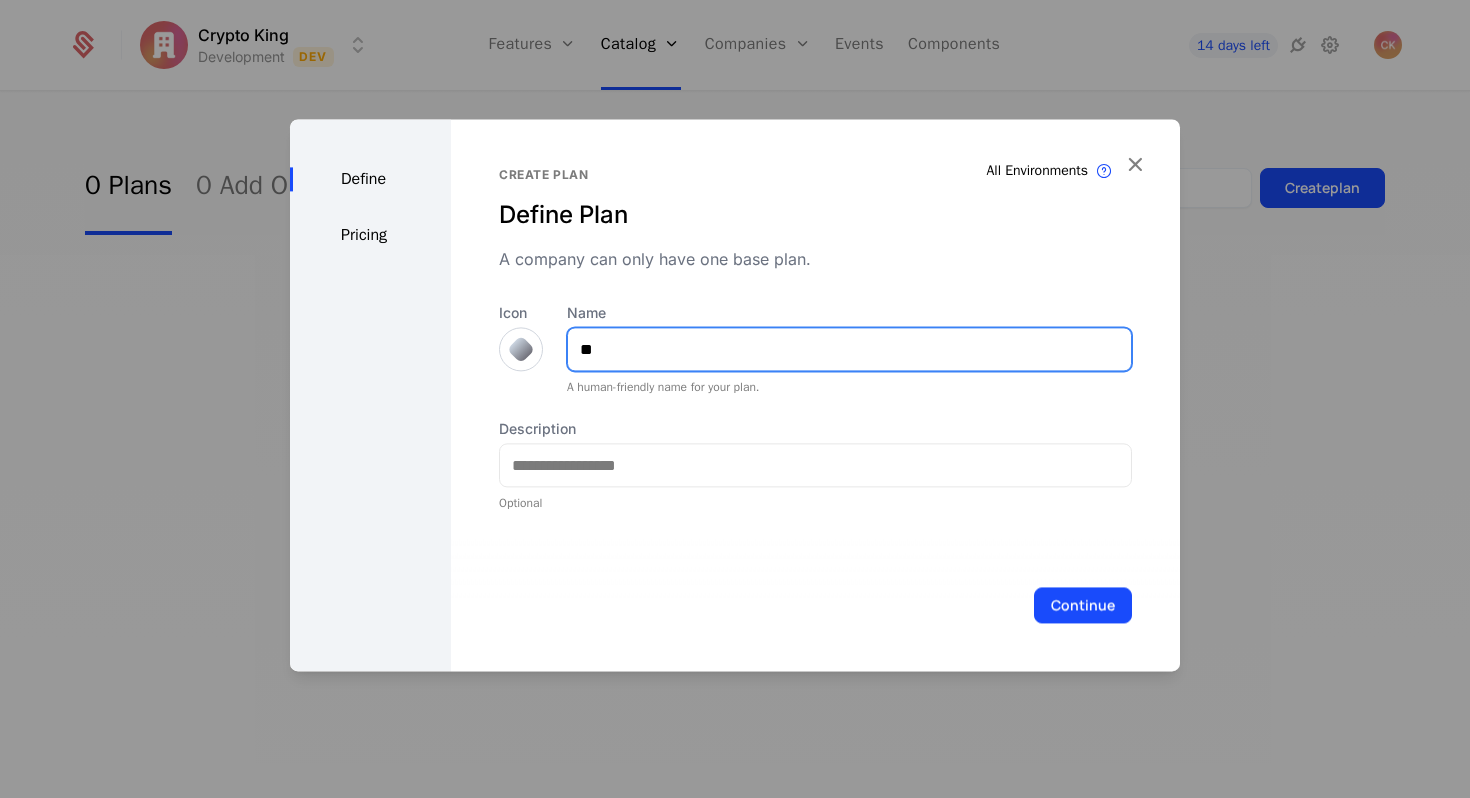 type on "*" 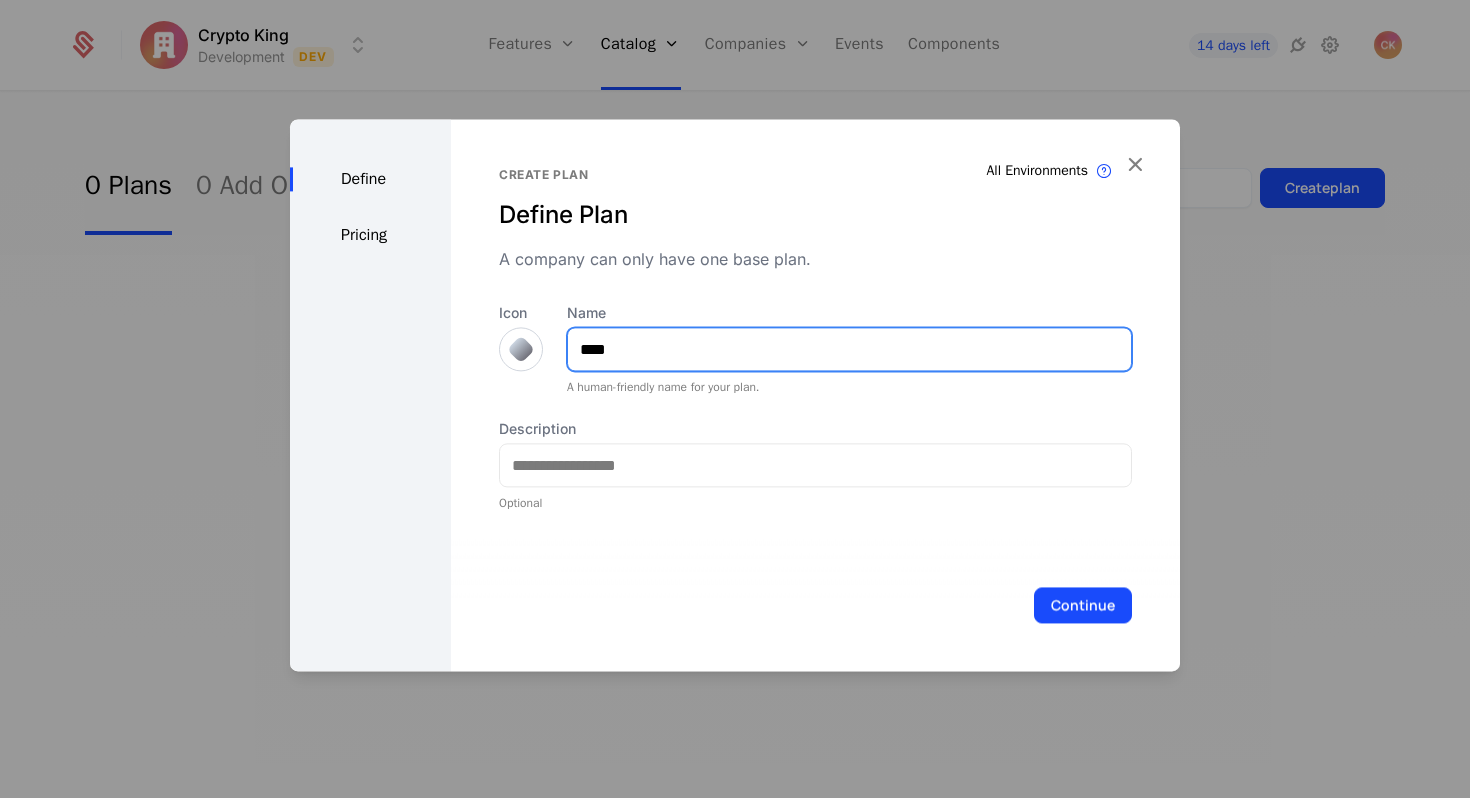 type on "****" 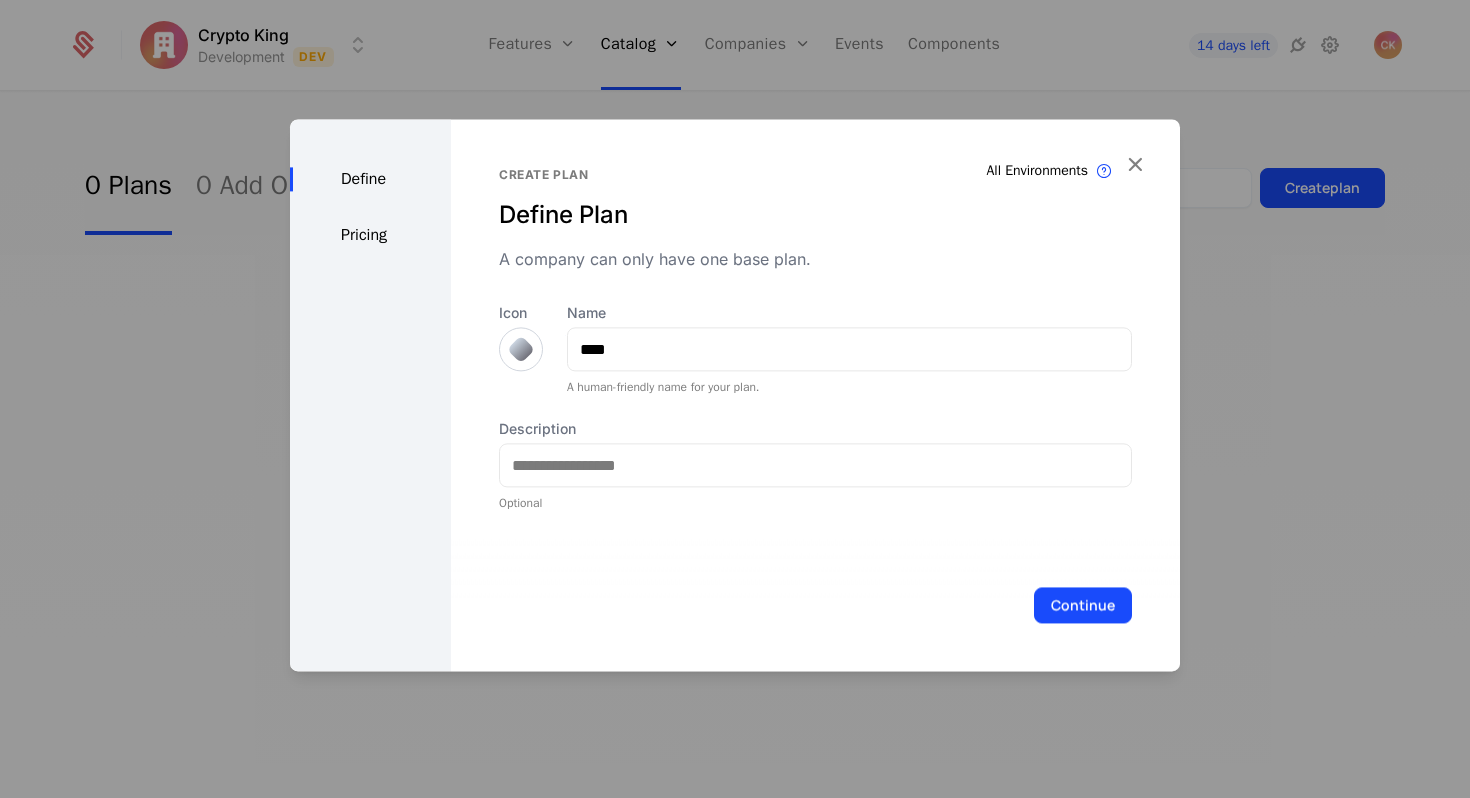 click on "Continue" at bounding box center (815, 605) 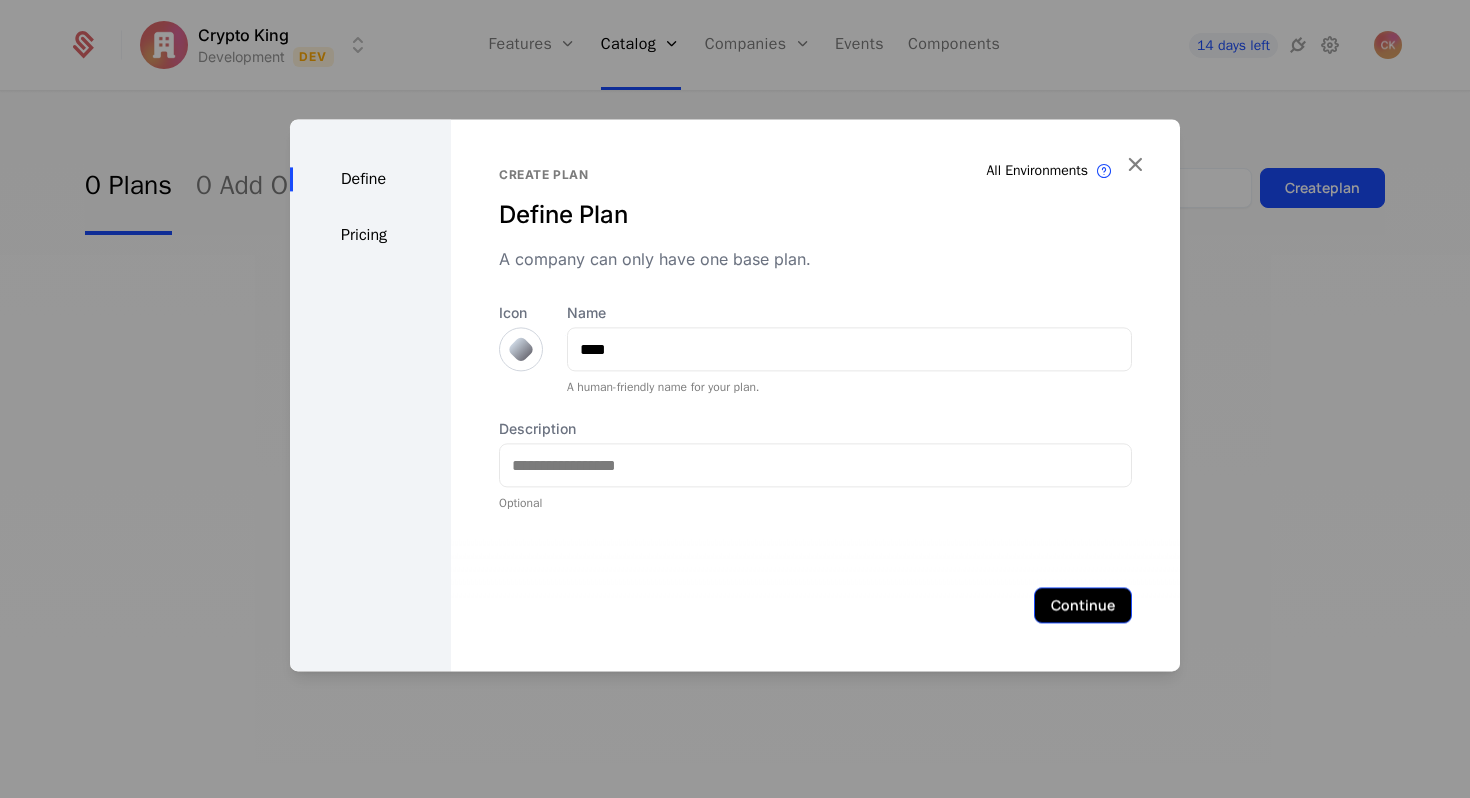 click on "Continue" at bounding box center [1083, 605] 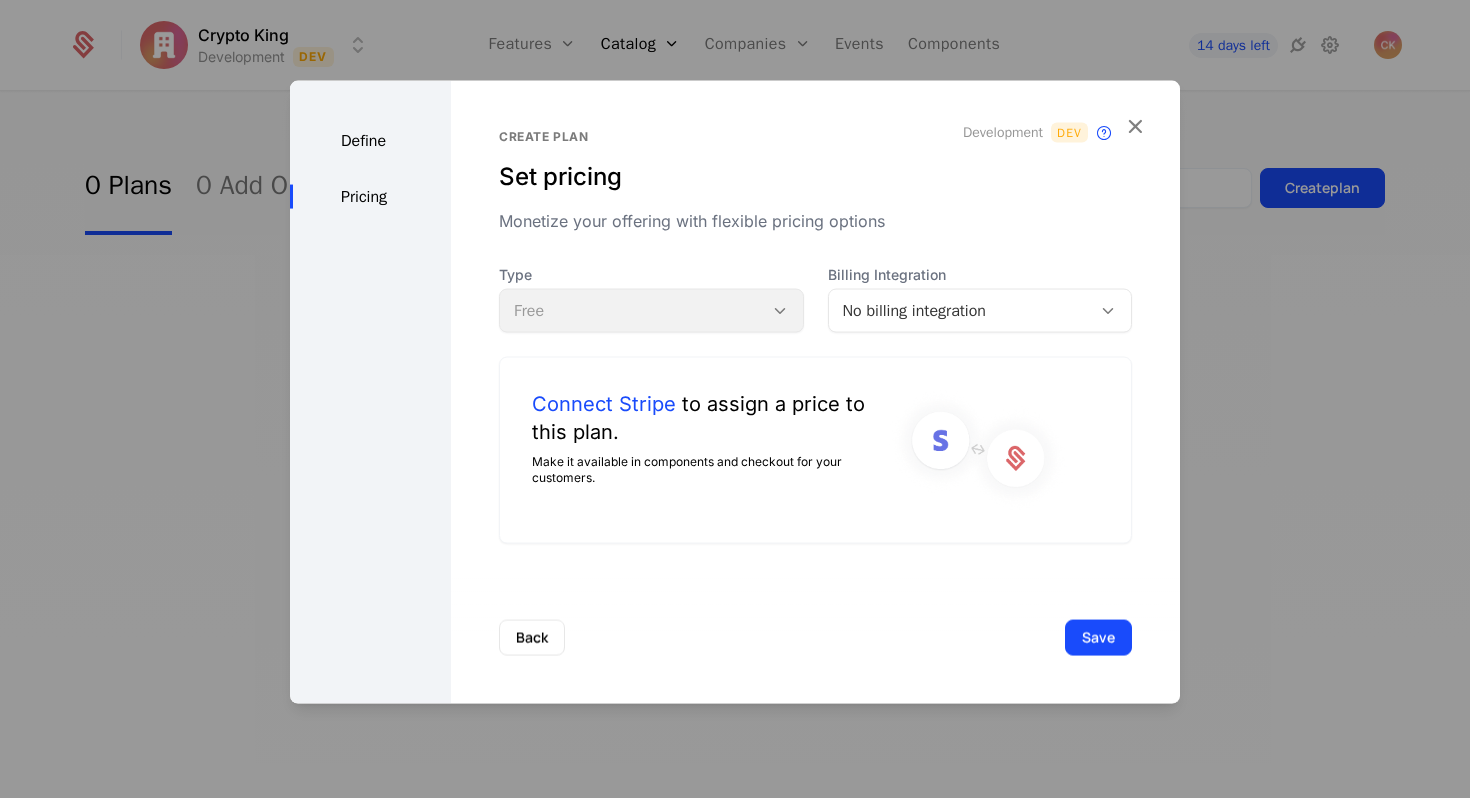 click on "No billing integration" at bounding box center (980, 311) 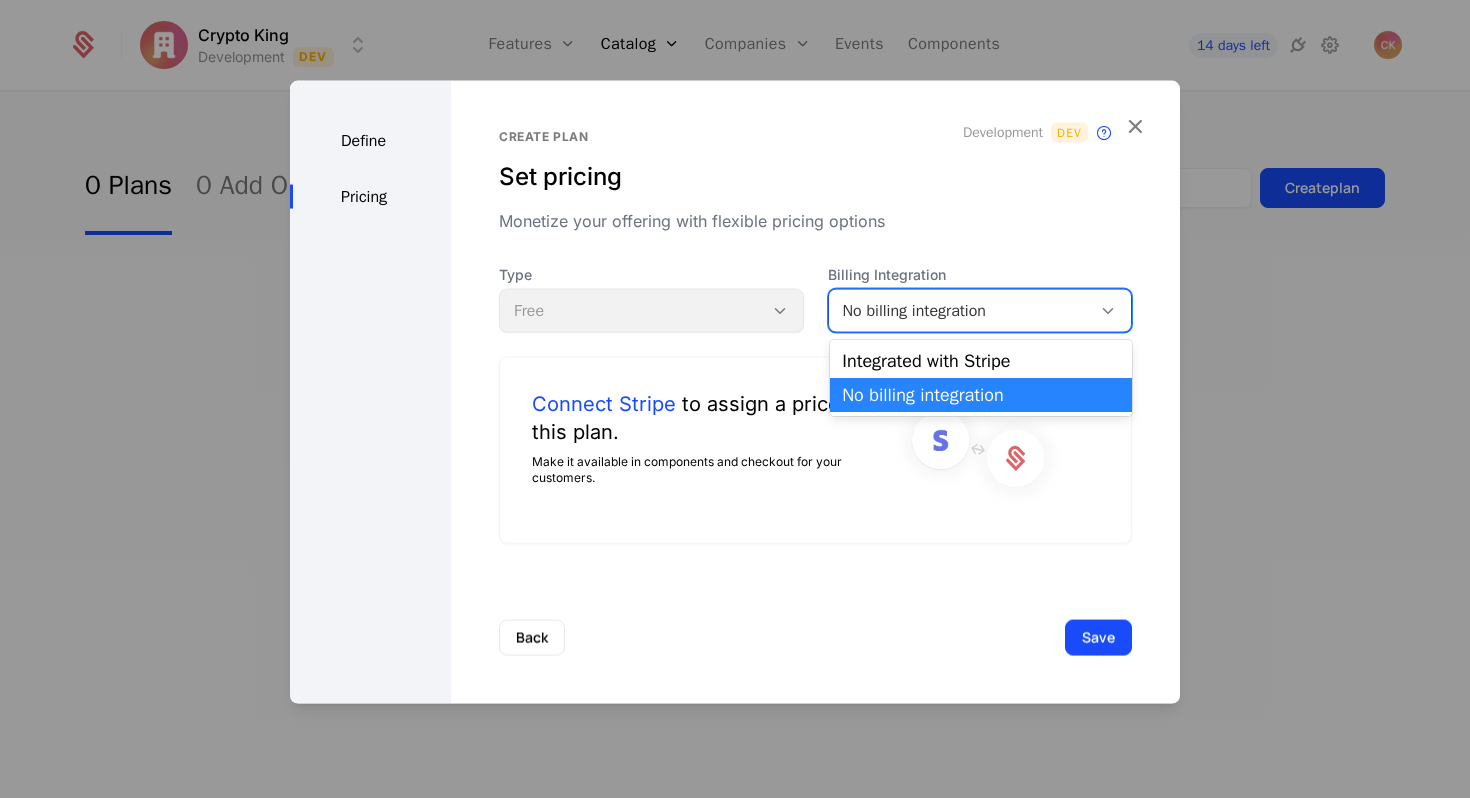click on "No billing integration" at bounding box center [981, 395] 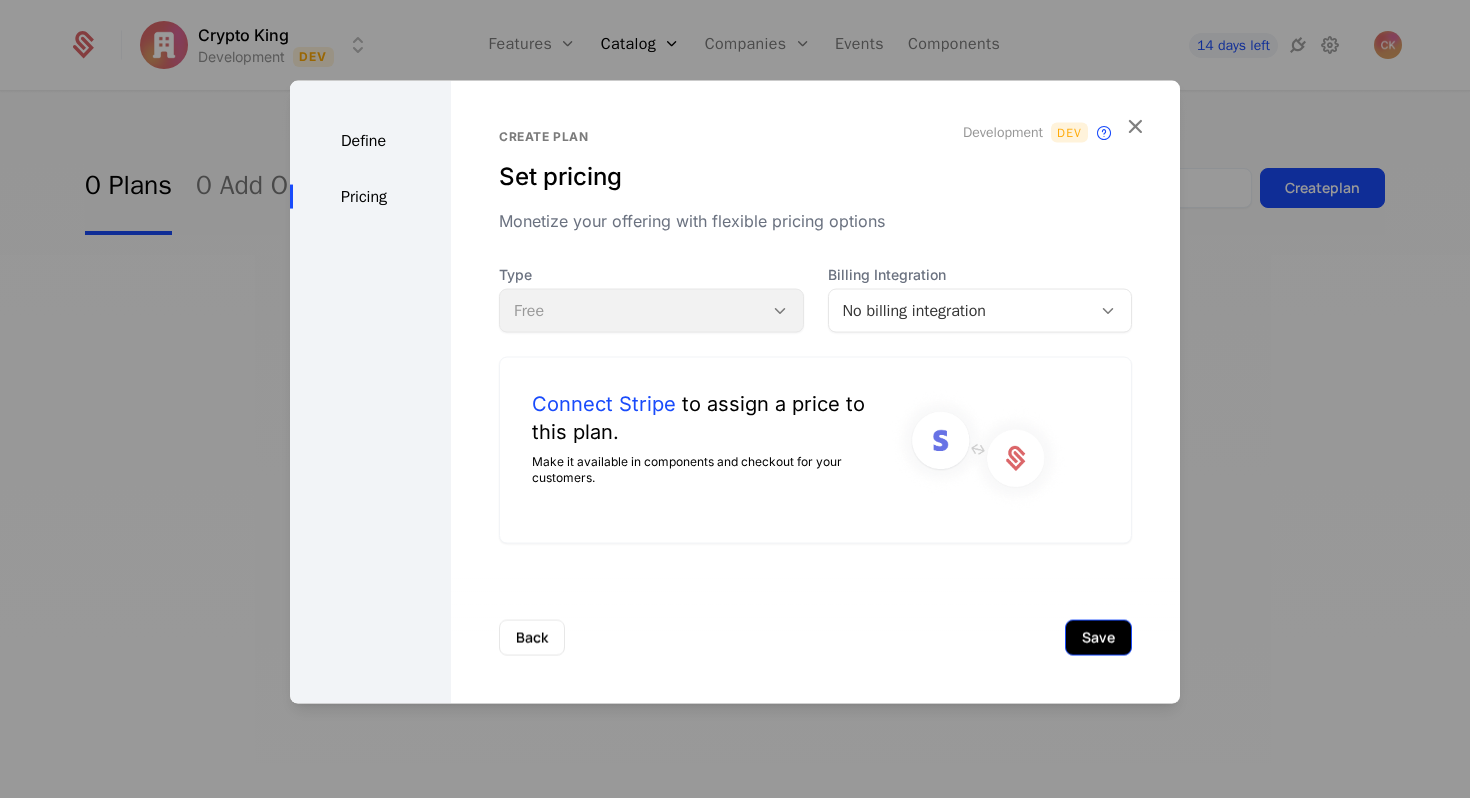 click on "Save" at bounding box center [1098, 637] 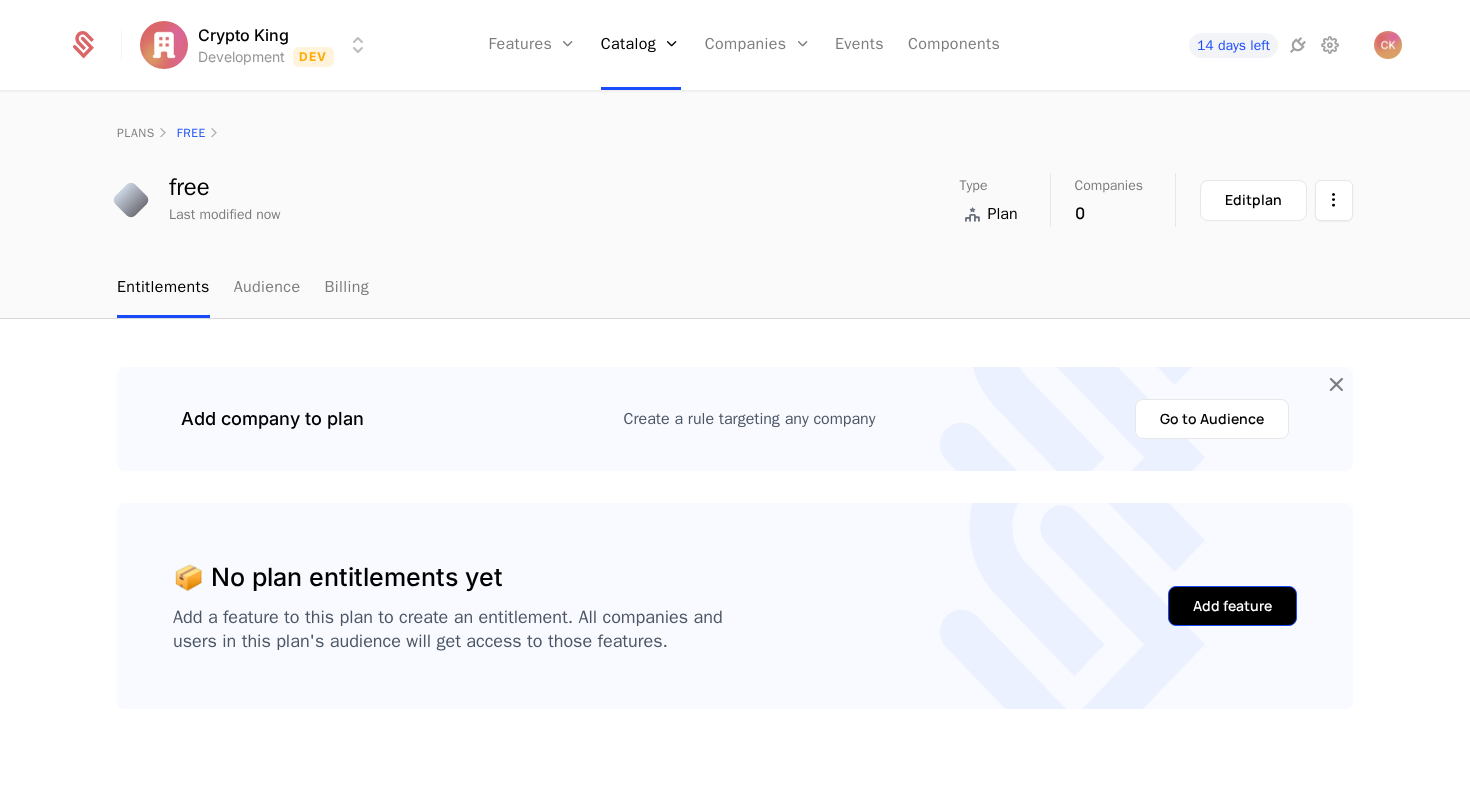 click on "Add feature" at bounding box center (1232, 606) 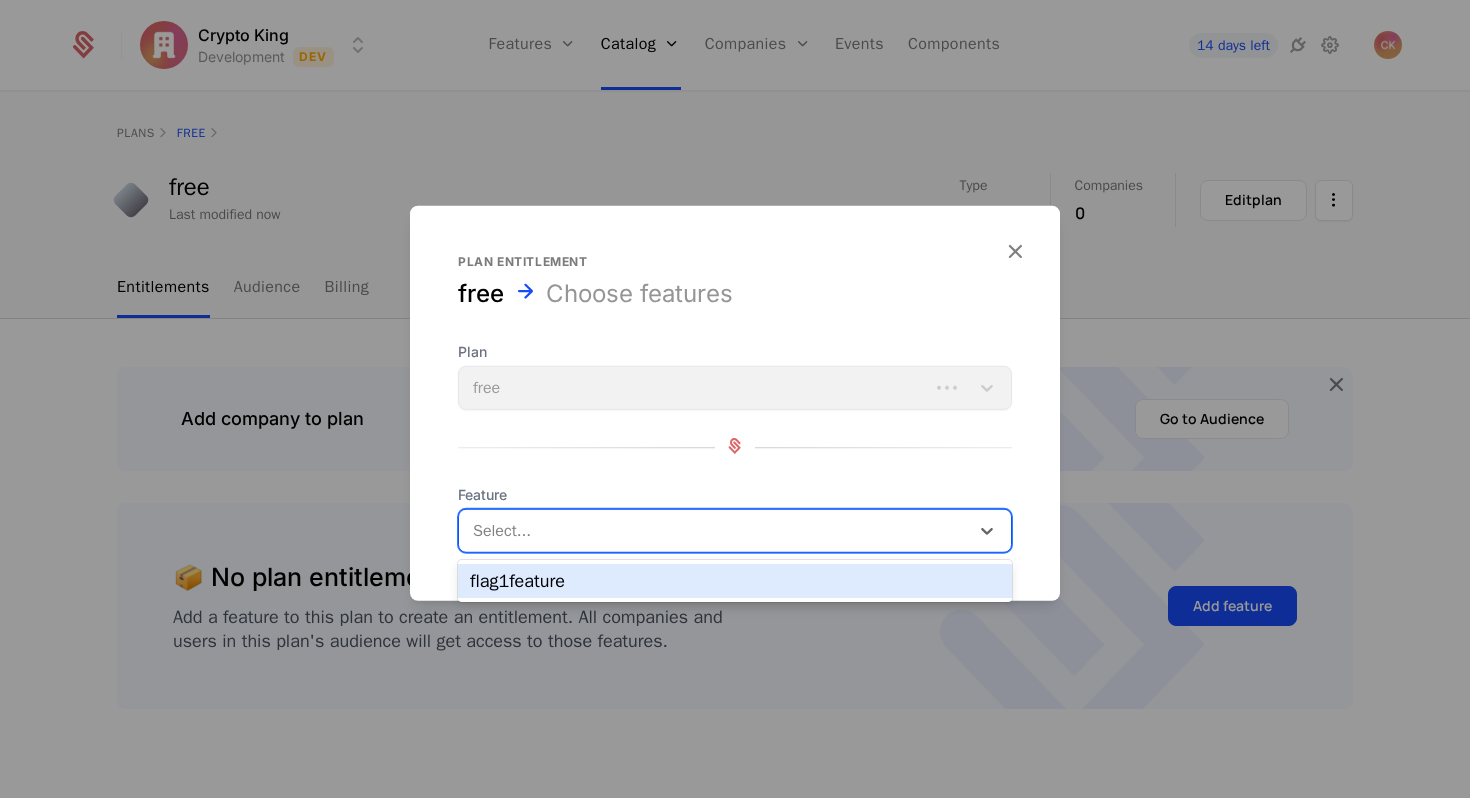click at bounding box center (716, 531) 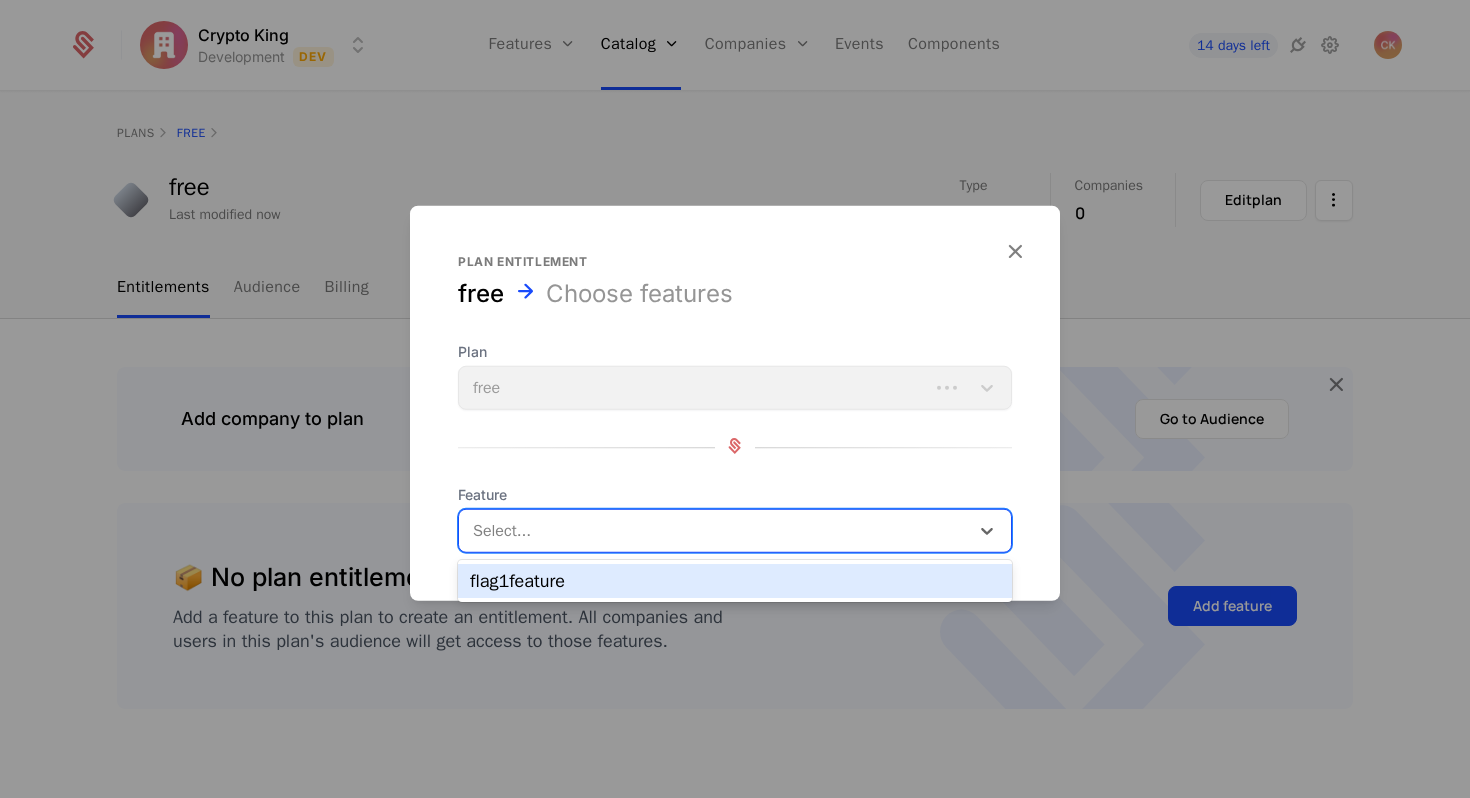 click on "flag1feature" at bounding box center (735, 581) 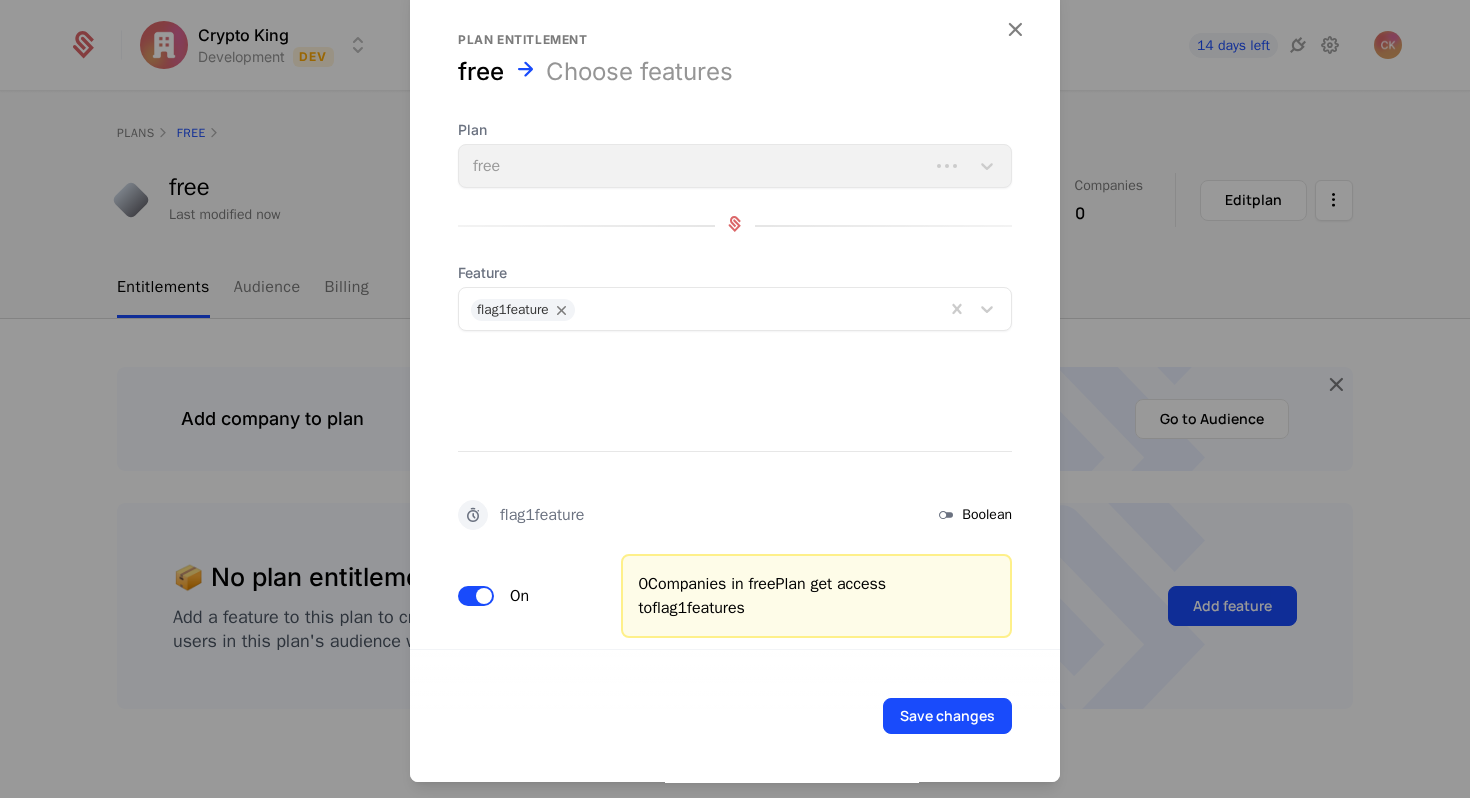 click at bounding box center [946, 515] 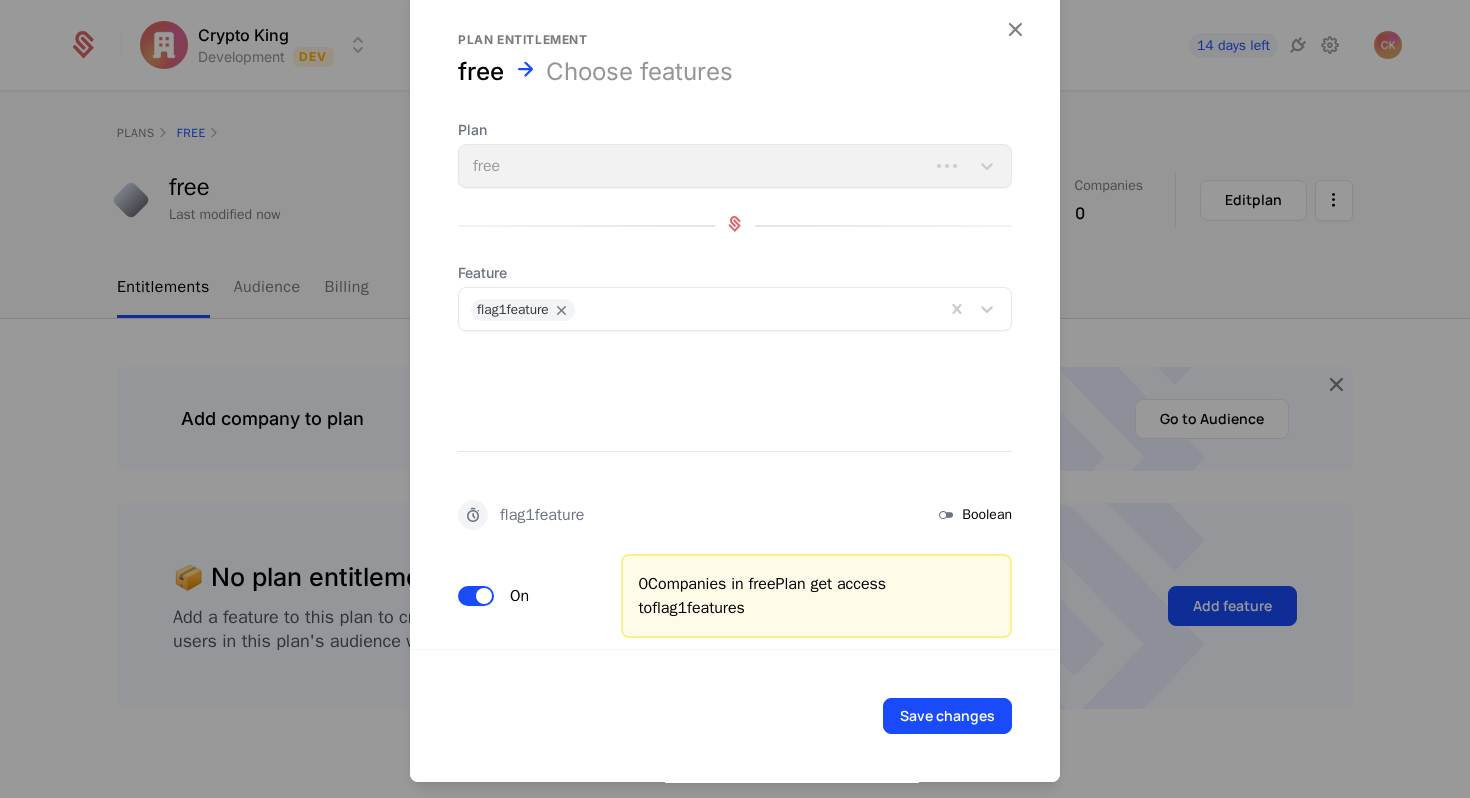 click at bounding box center (484, 596) 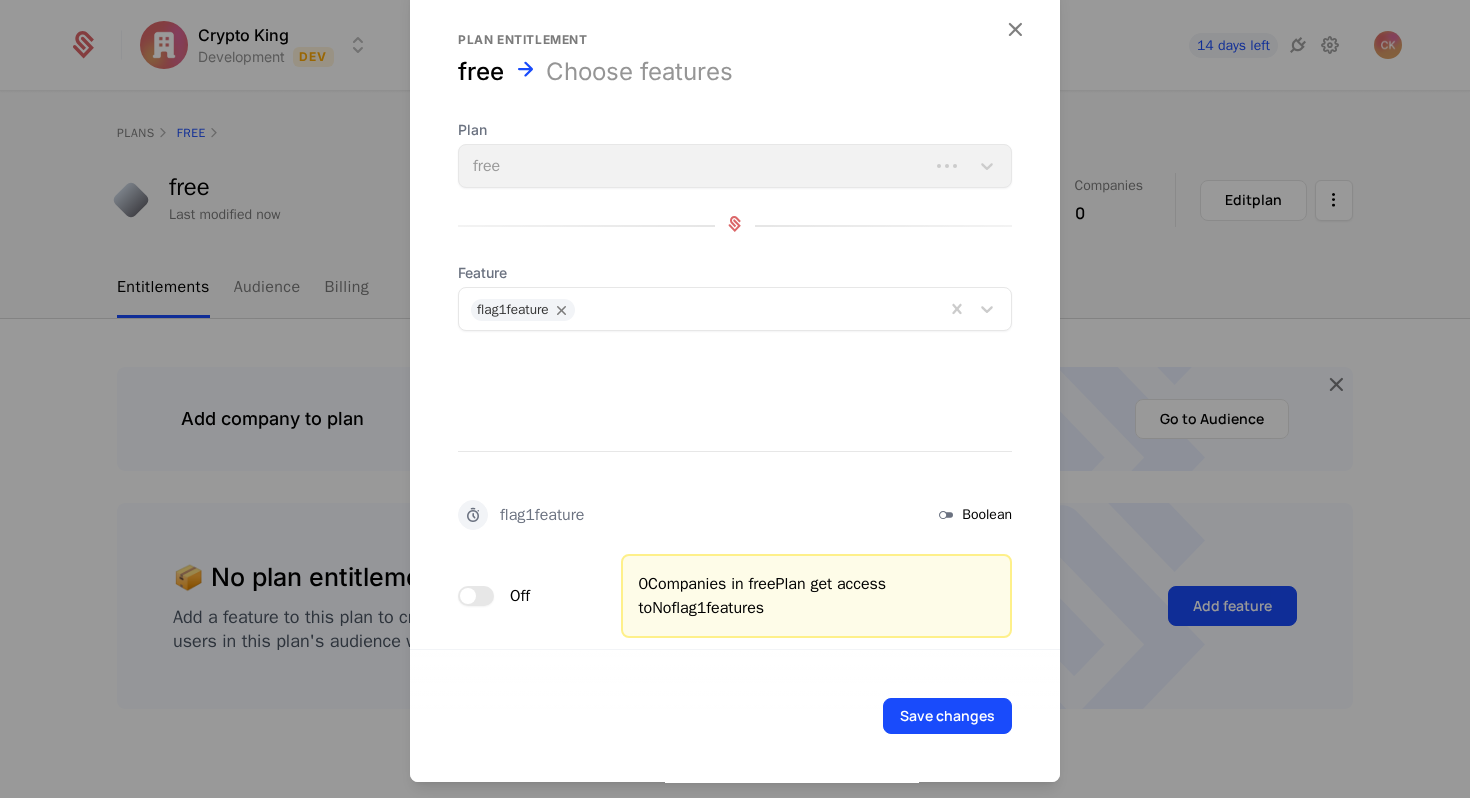click on "Off" at bounding box center (476, 596) 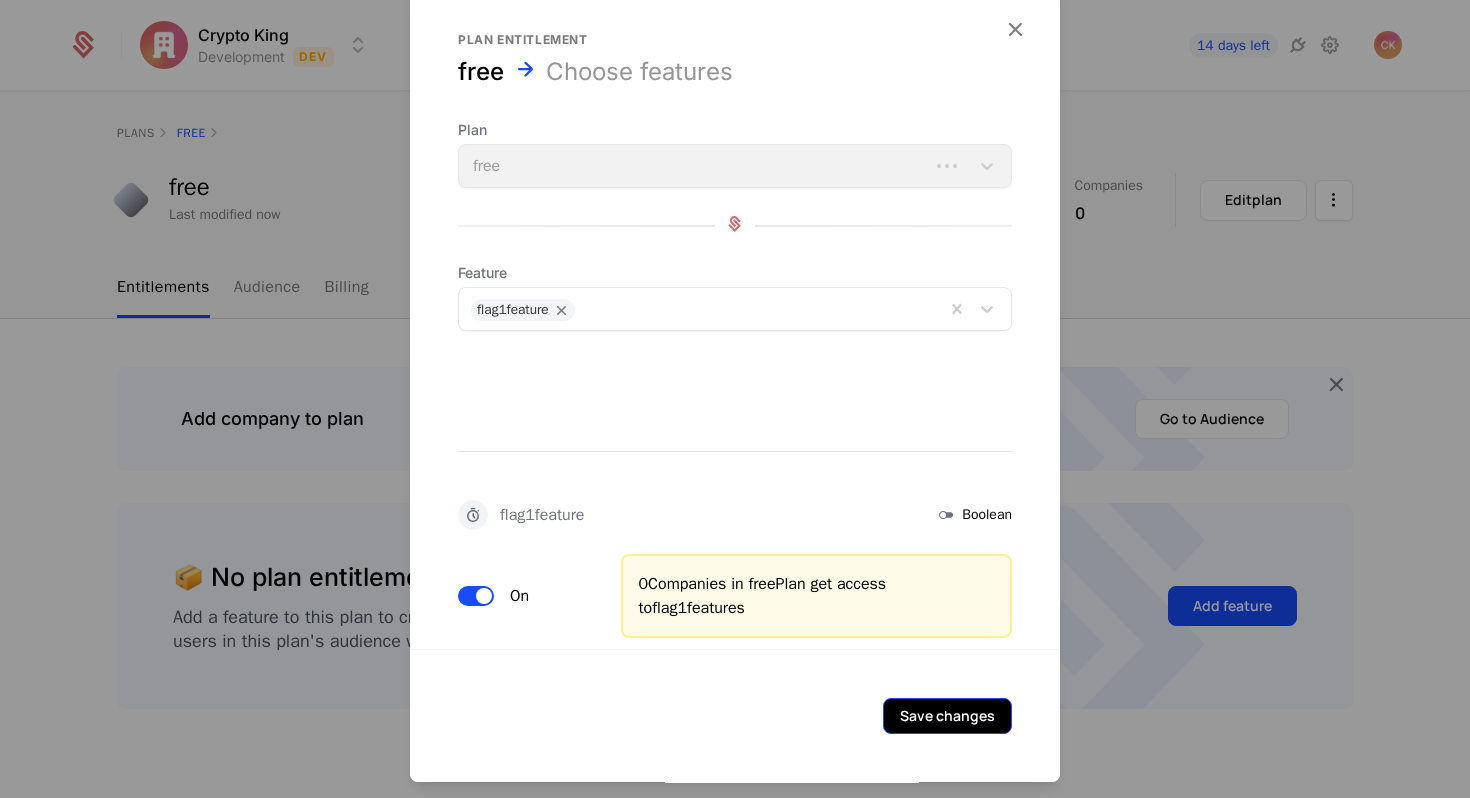 click on "Save changes" at bounding box center (947, 716) 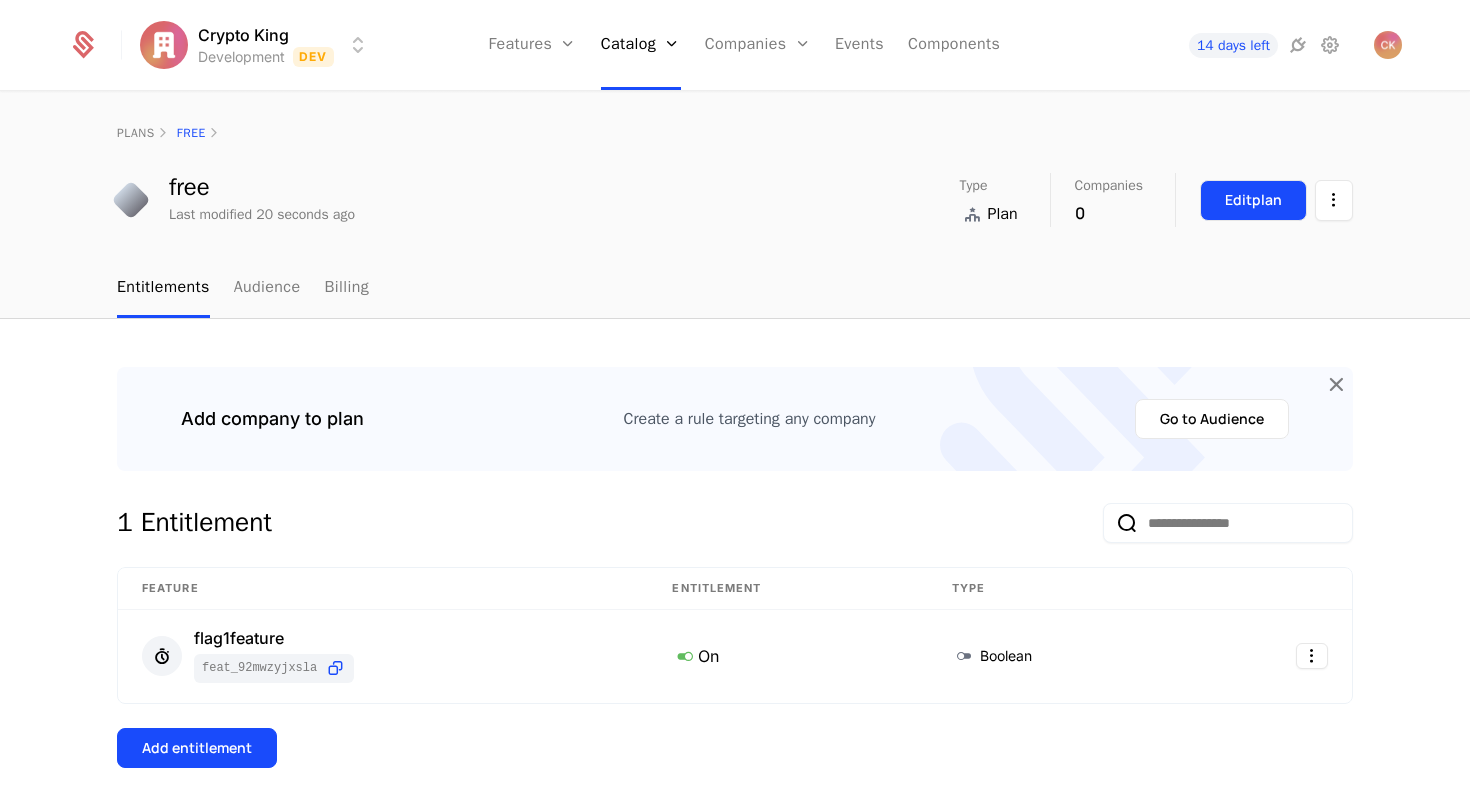 click on "Edit  plan" at bounding box center [1253, 200] 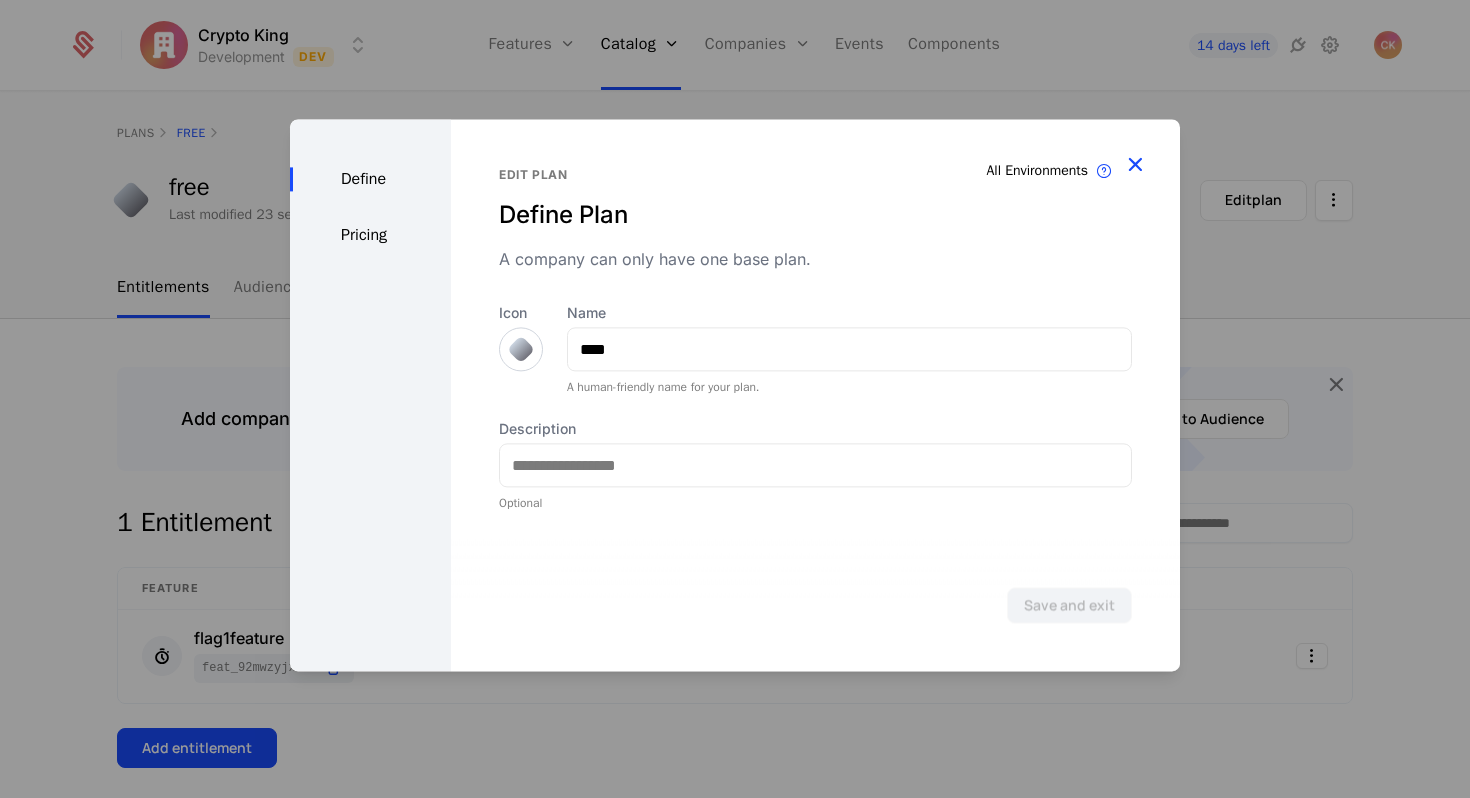 click at bounding box center (1135, 164) 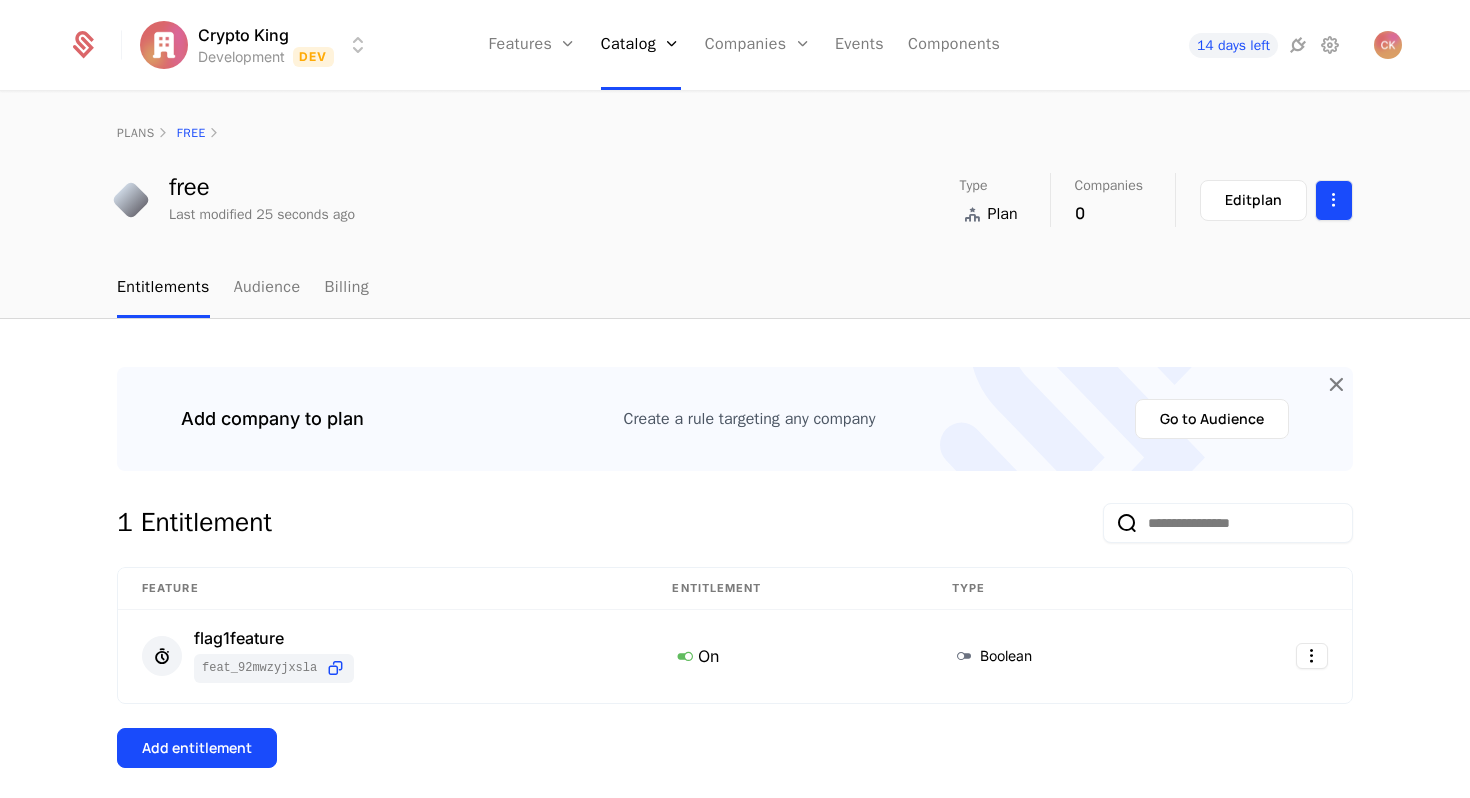 click on "Crypto King Development Dev Features Features Flags Catalog Plans Add Ons Configuration Companies Companies Users Events Components 14 days left plans free free Last modified 25 seconds ago Type Plan Companies 0 Edit  plan Entitlements Audience Billing Add company to plan Create a rule targeting any company Go to Audience 1 Entitlement Feature Entitlement Type flag1feature feat_92MwZyjxsLA On Boolean Add entitlement
Best Viewed on Desktop You're currently viewing this on a  mobile device . For the best experience,   we recommend using a desktop or larger screens , as the application isn't fully optimized for smaller resolutions just yet. Got it" at bounding box center [735, 399] 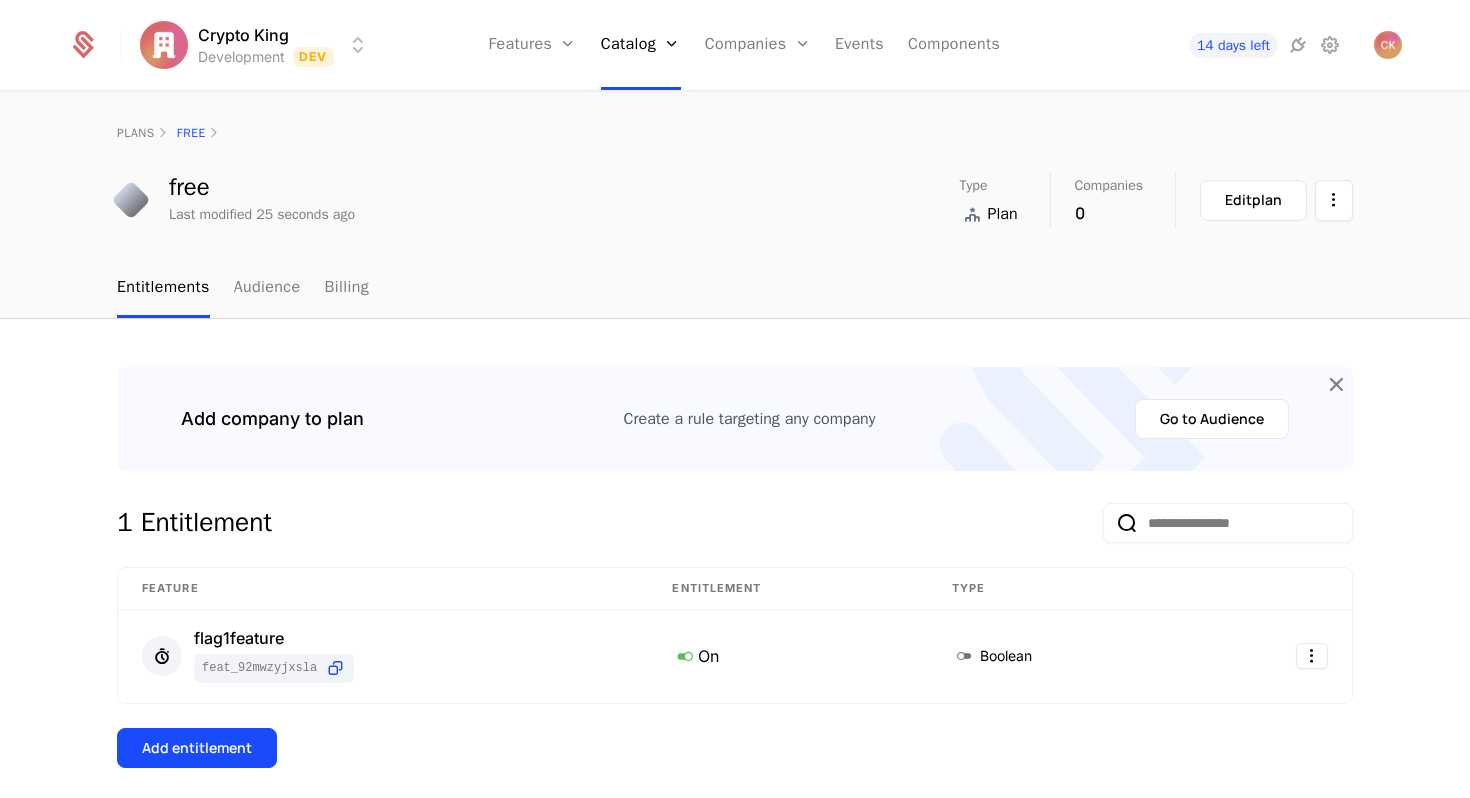 click on "Crypto King Development Dev Features Features Flags Catalog Plans Add Ons Configuration Companies Companies Users Events Components 14 days left plans free free Last modified 25 seconds ago Type Plan Companies 0 Edit  plan Entitlements Audience Billing Add company to plan Create a rule targeting any company Go to Audience 1 Entitlement Feature Entitlement Type flag1feature feat_92MwZyjxsLA On Boolean Add entitlement
Best Viewed on Desktop You're currently viewing this on a  mobile device . For the best experience,   we recommend using a desktop or larger screens , as the application isn't fully optimized for smaller resolutions just yet. Got it" at bounding box center (735, 399) 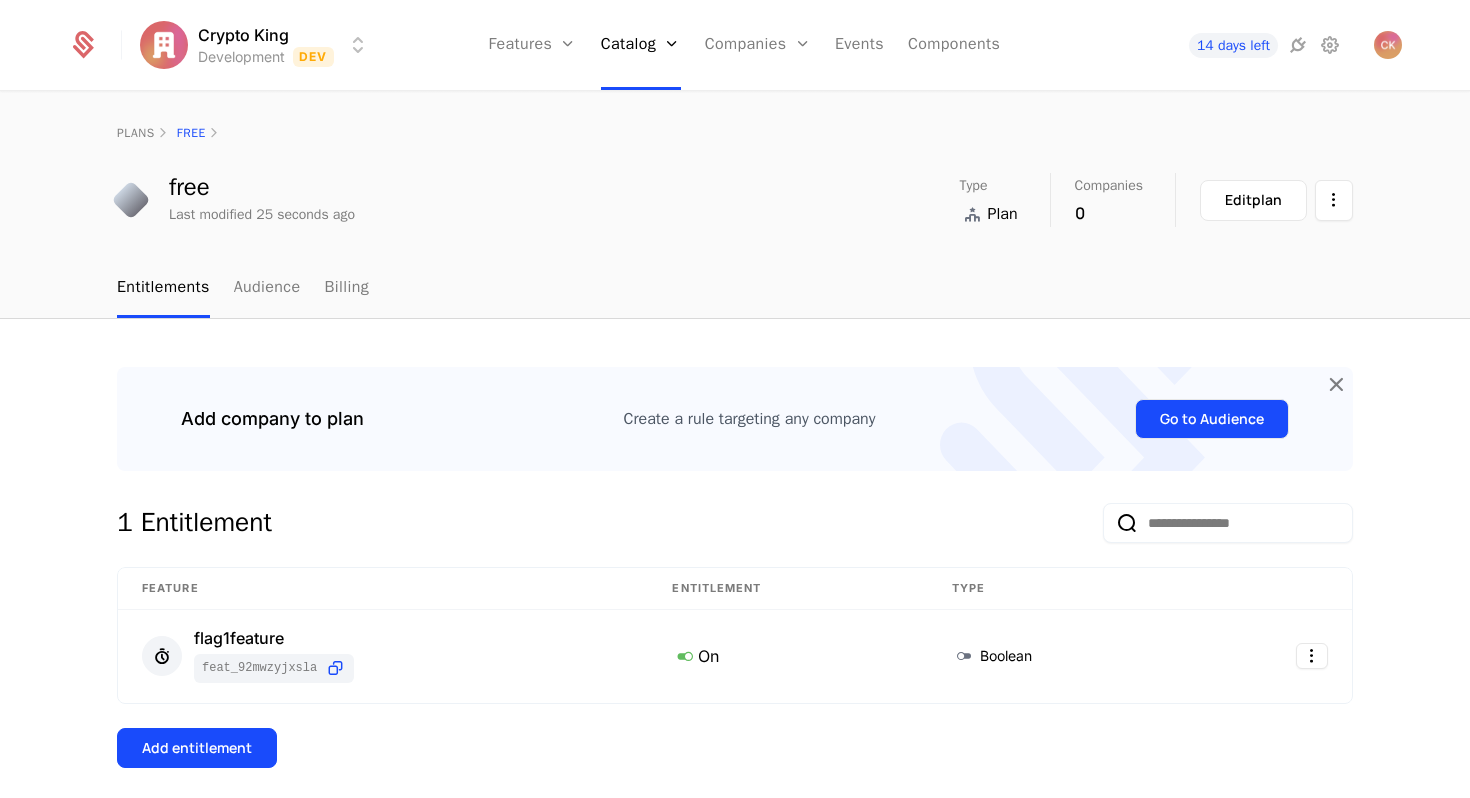 click on "Go to Audience" at bounding box center (1212, 419) 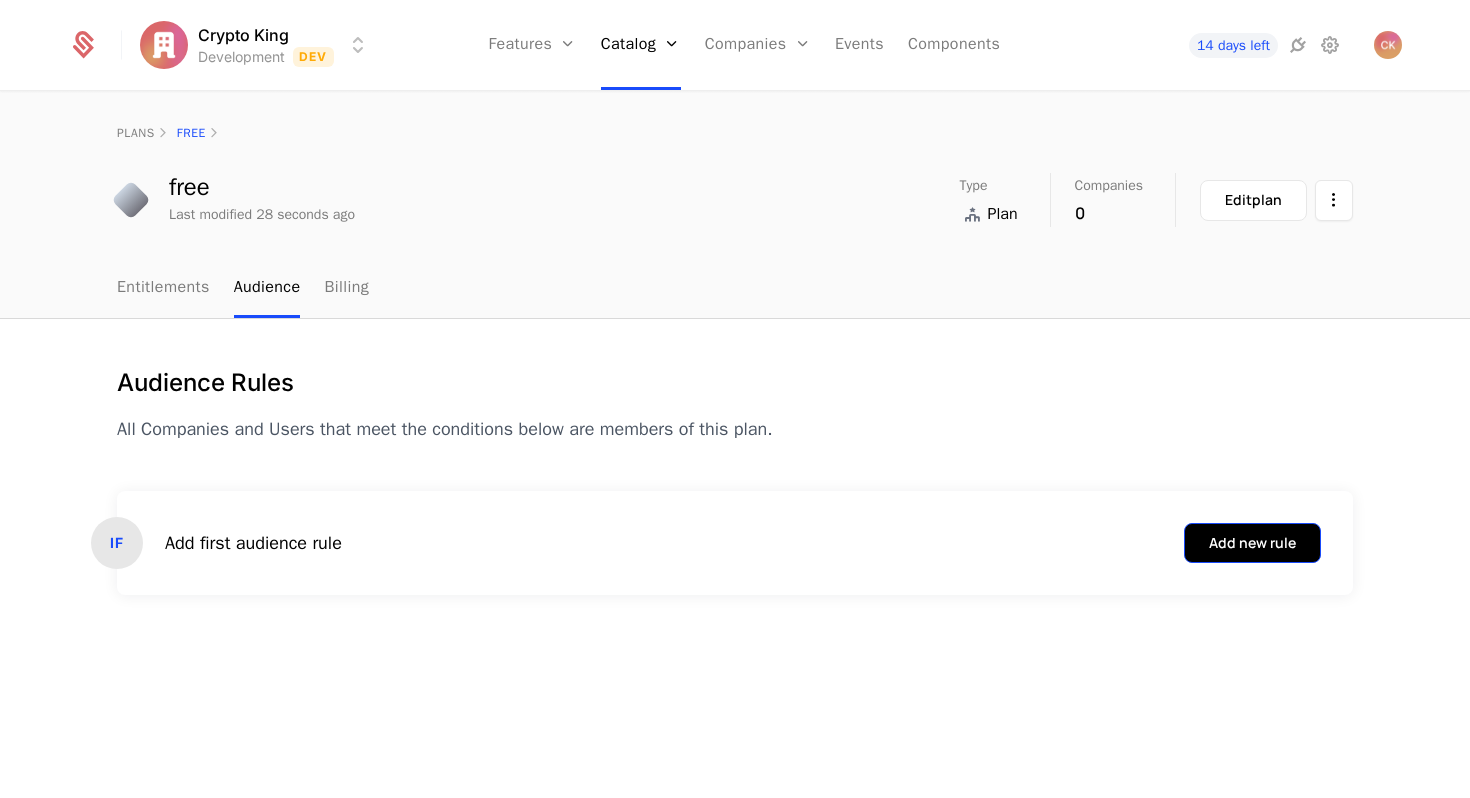 click on "Add new rule" at bounding box center (1252, 543) 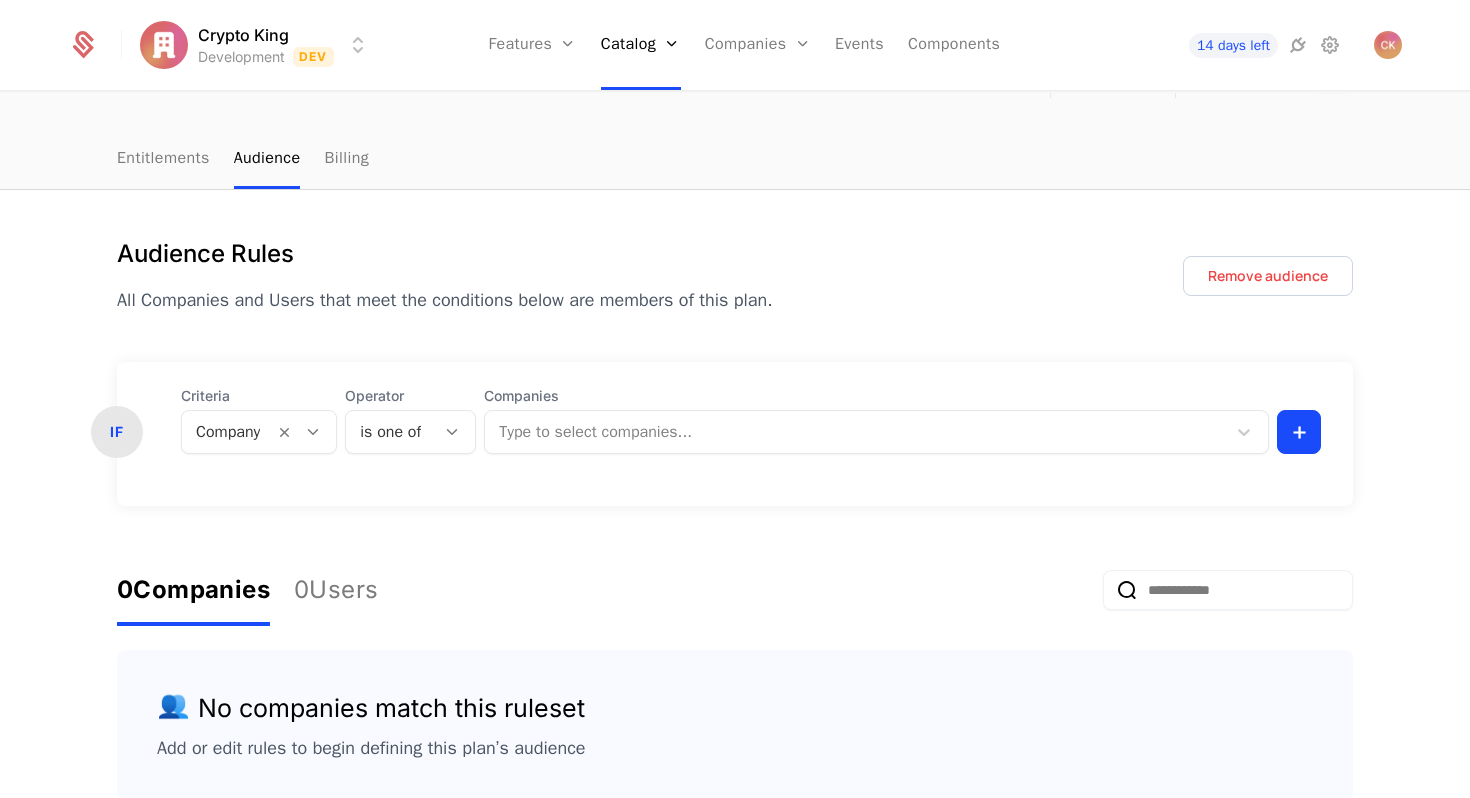 scroll, scrollTop: 0, scrollLeft: 0, axis: both 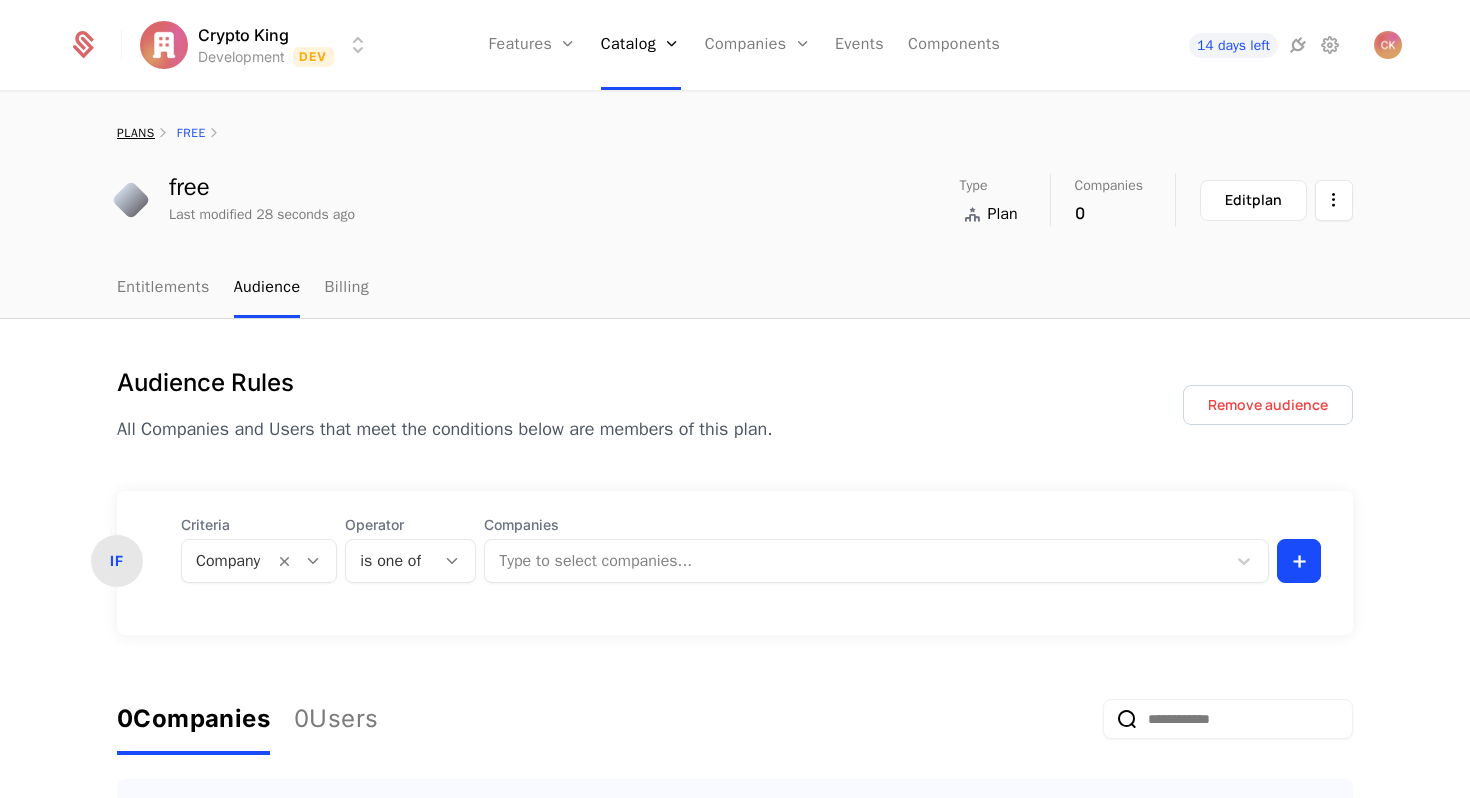 click on "plans" at bounding box center (136, 133) 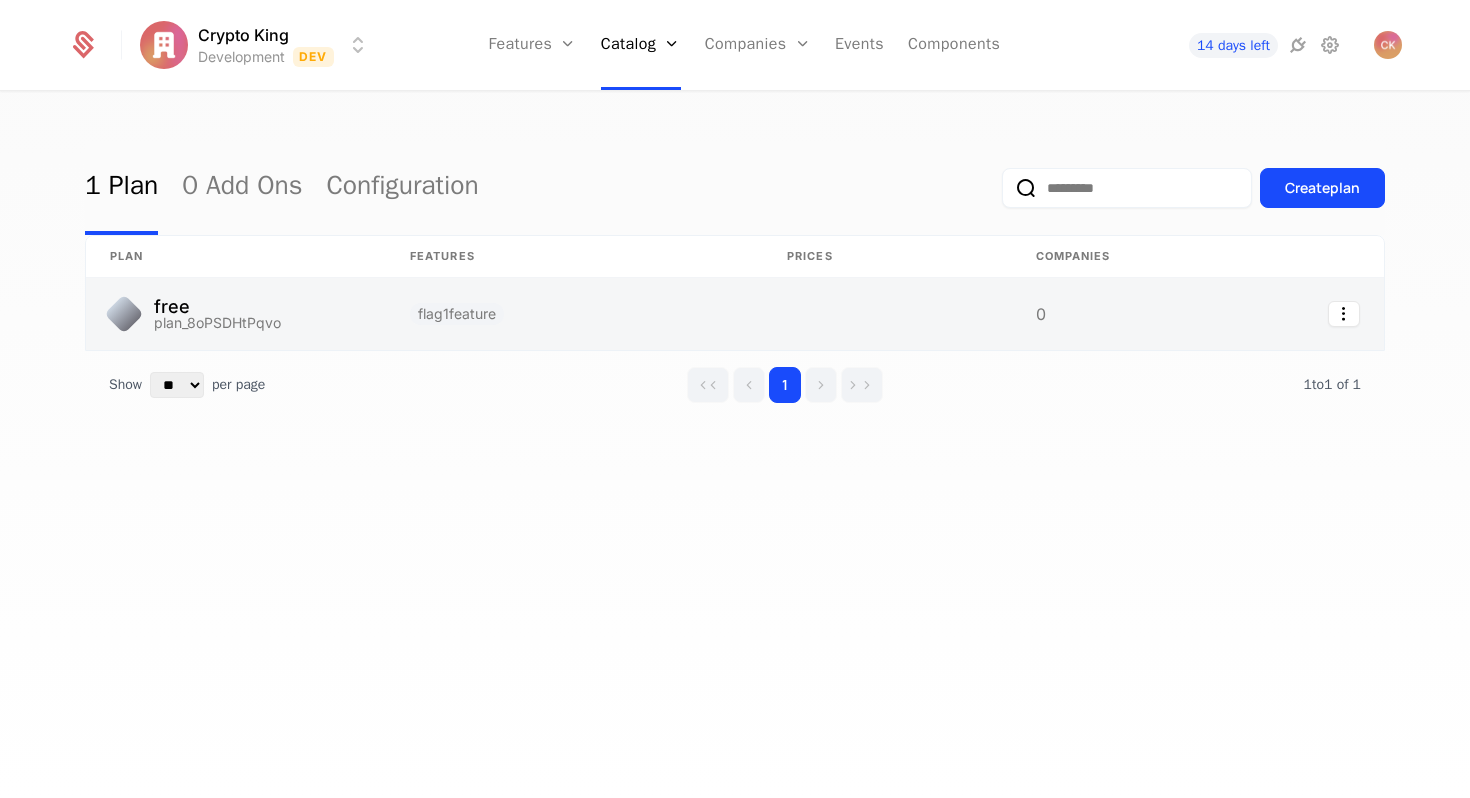 click at bounding box center [236, 314] 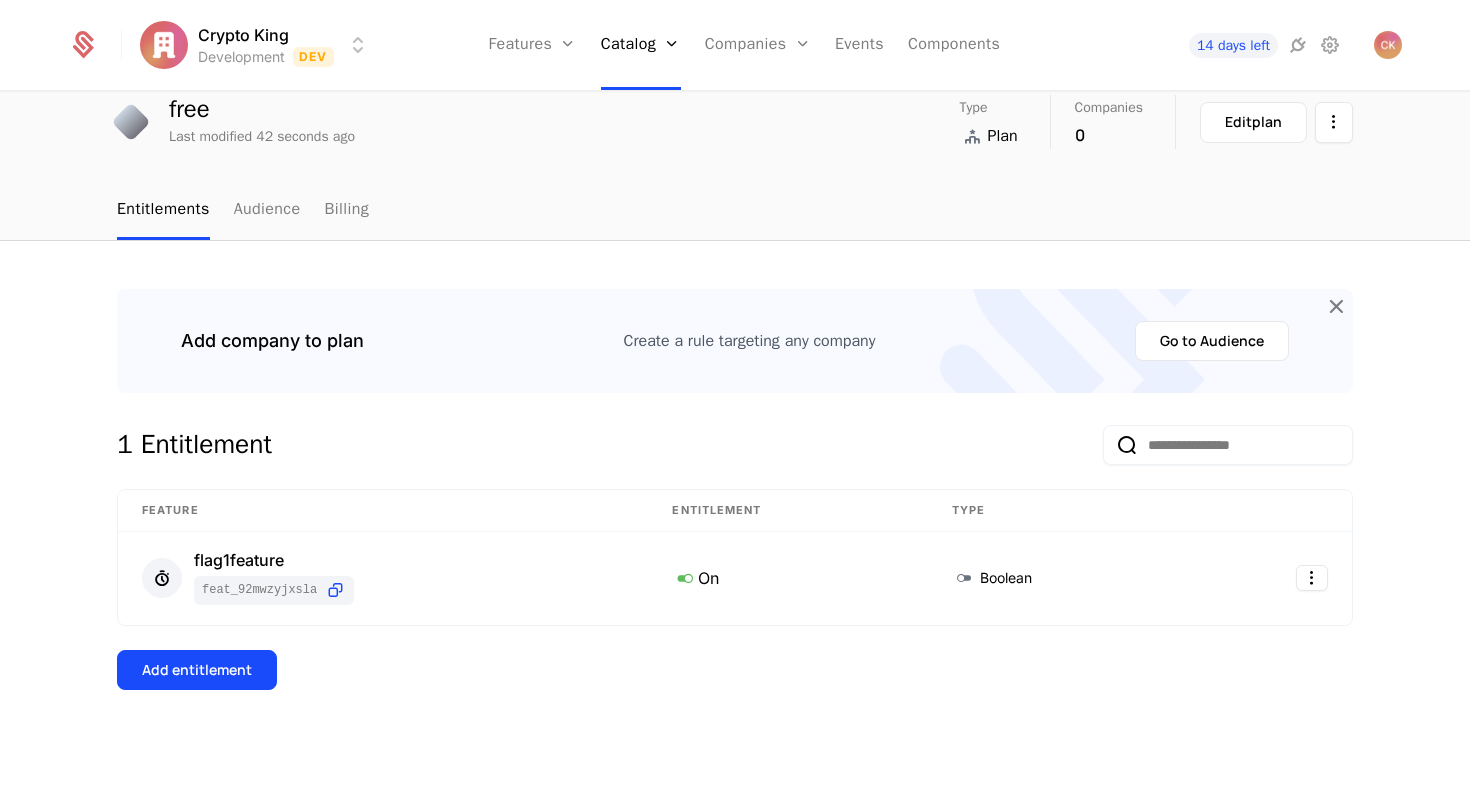 scroll, scrollTop: 0, scrollLeft: 0, axis: both 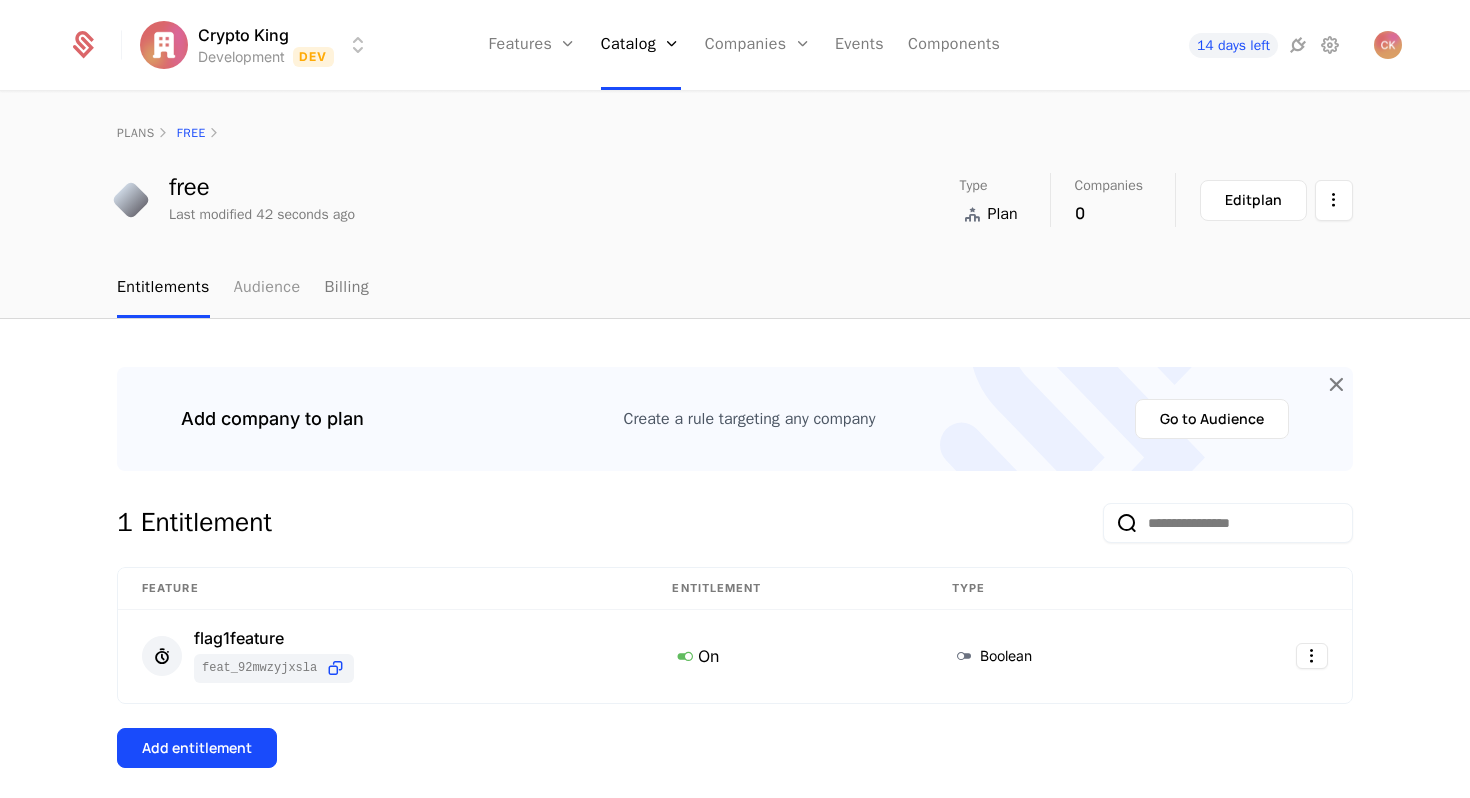 click on "Audience" at bounding box center (267, 288) 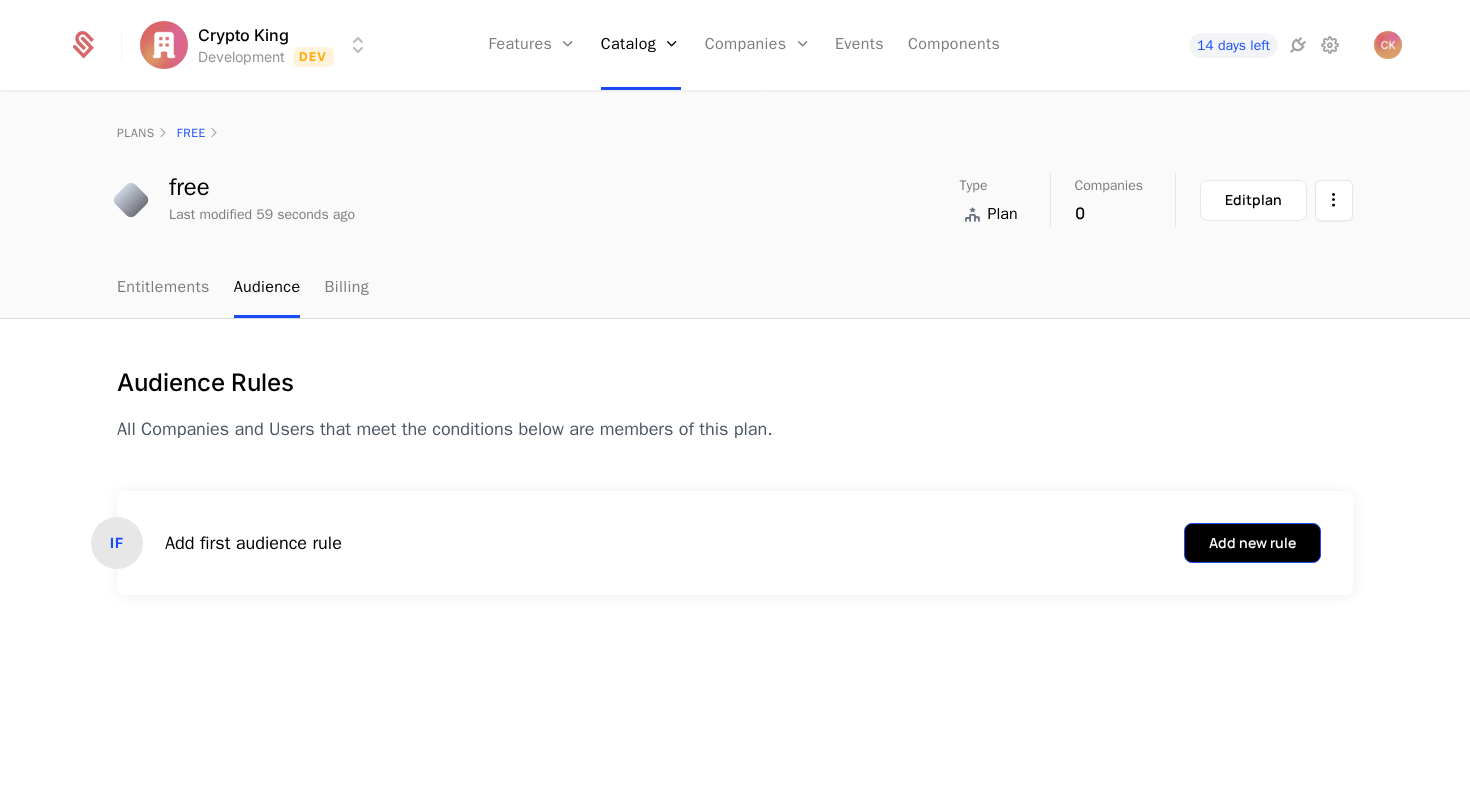 click on "Add new rule" at bounding box center [1252, 543] 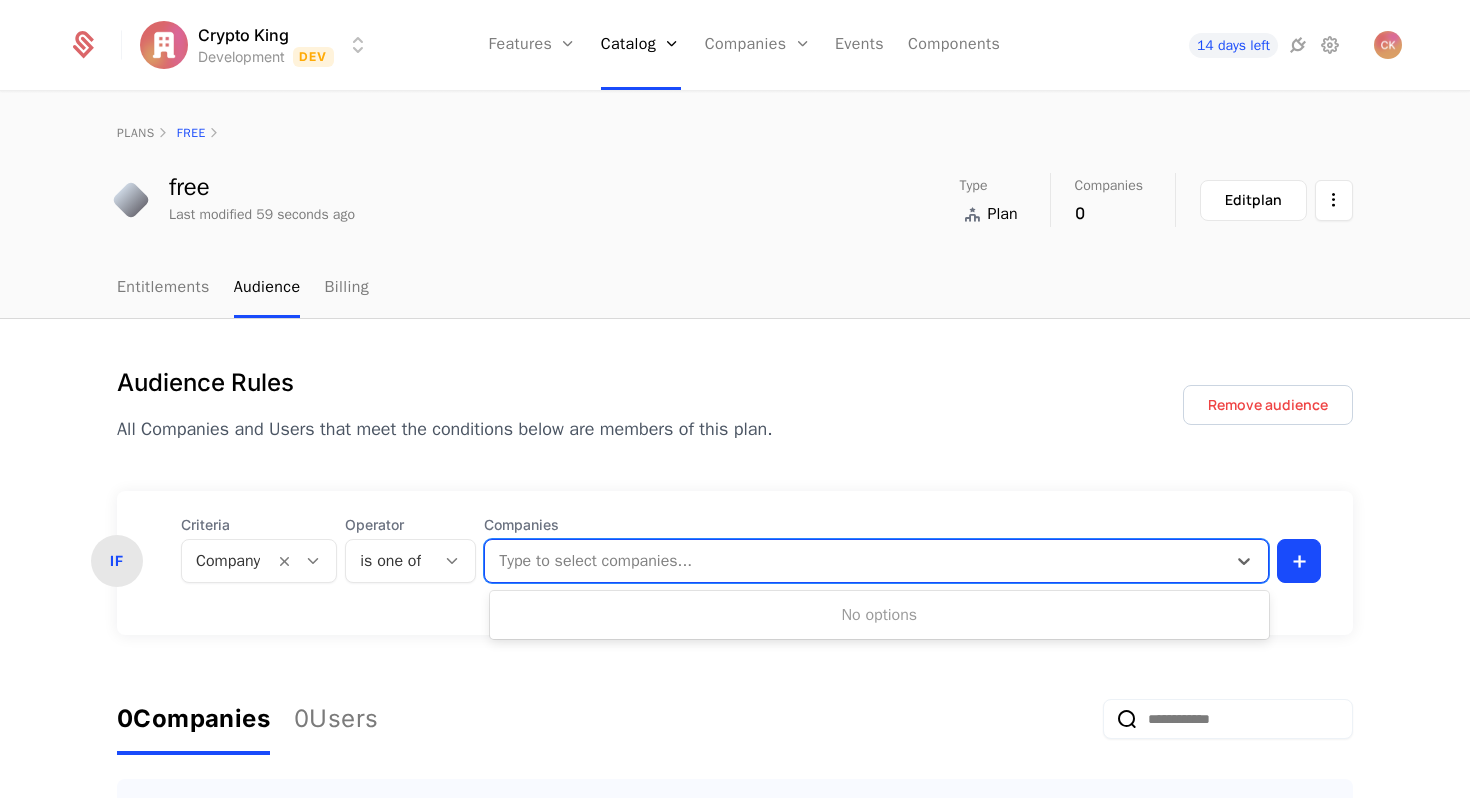 click at bounding box center (857, 561) 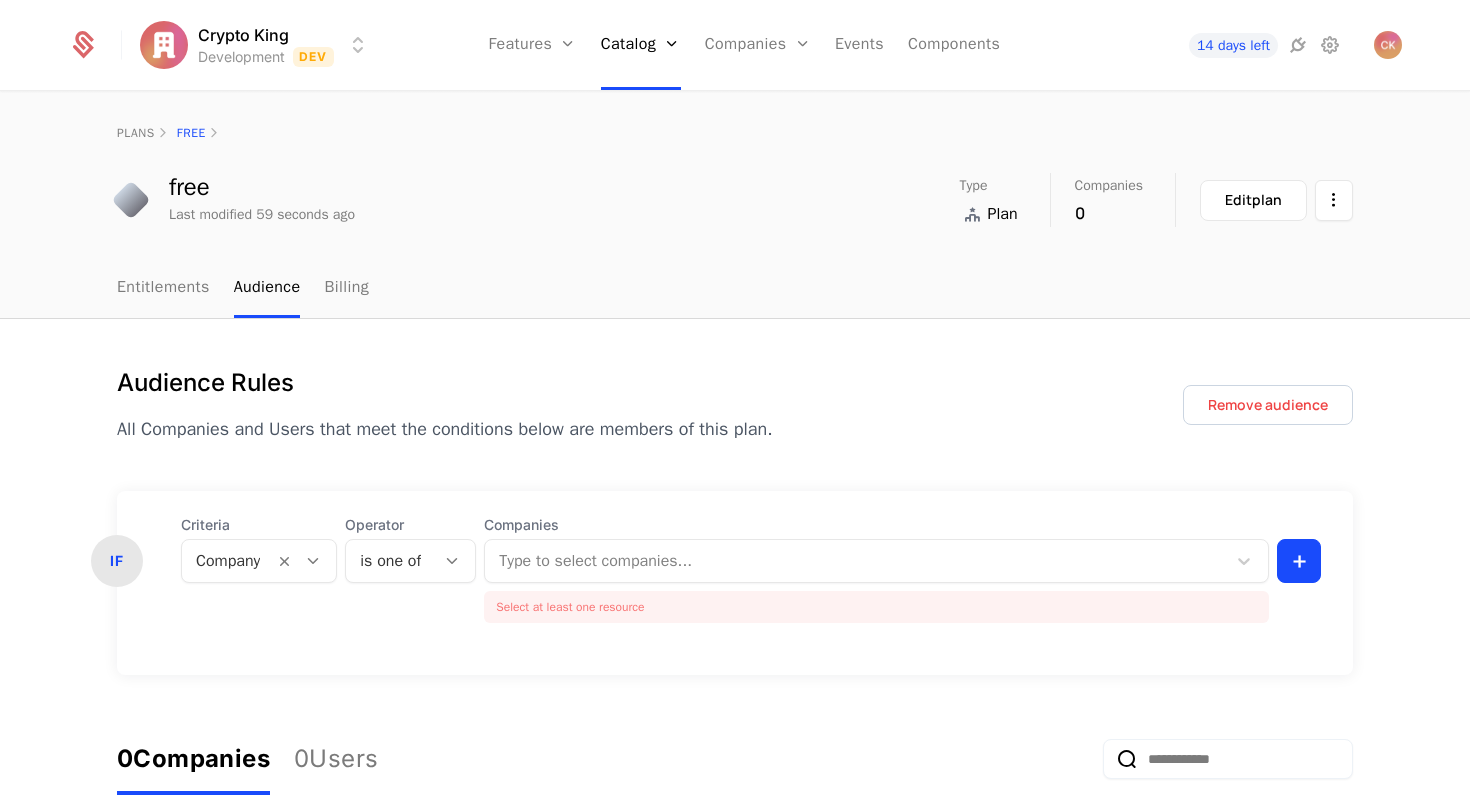 click at bounding box center (313, 561) 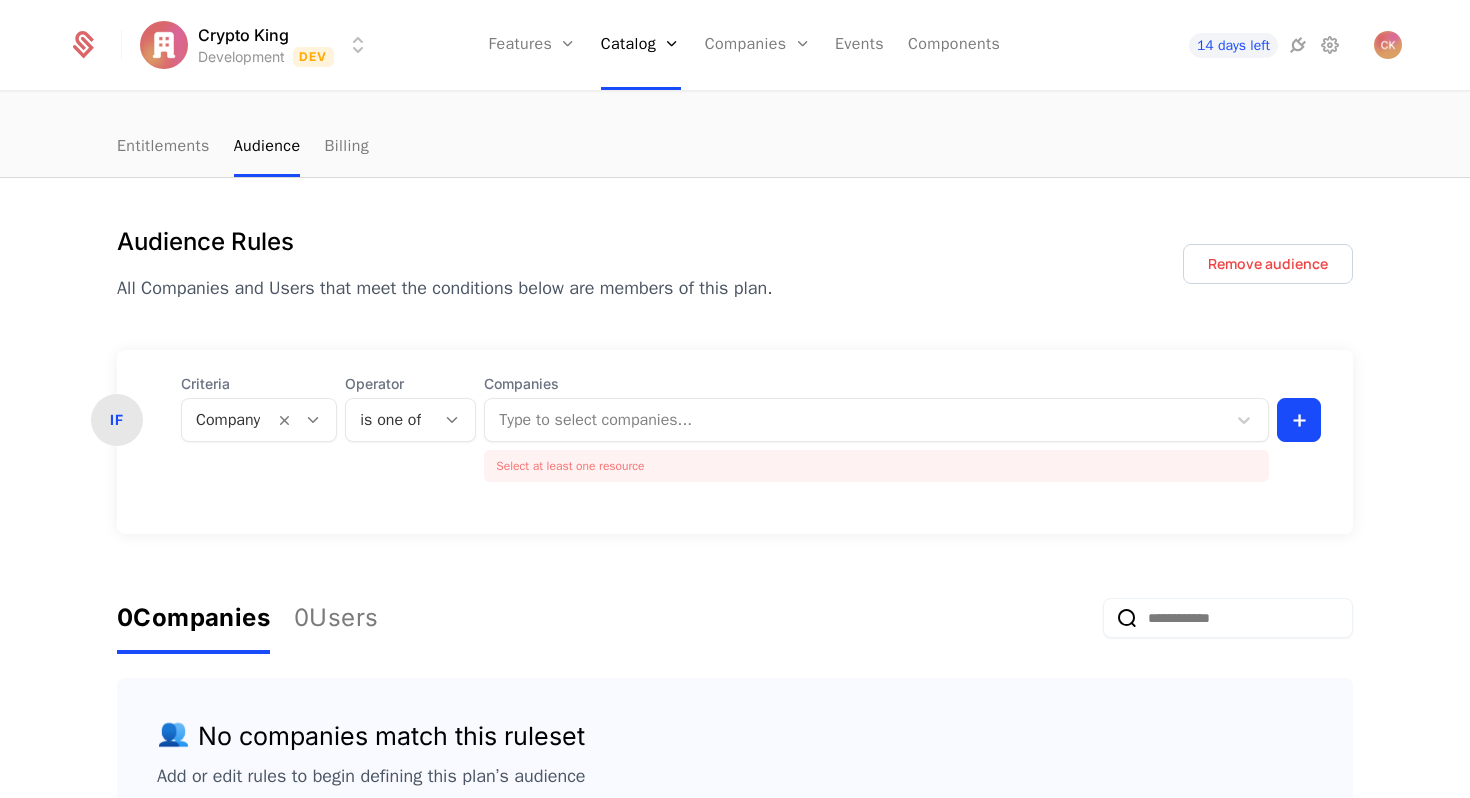 scroll, scrollTop: 315, scrollLeft: 0, axis: vertical 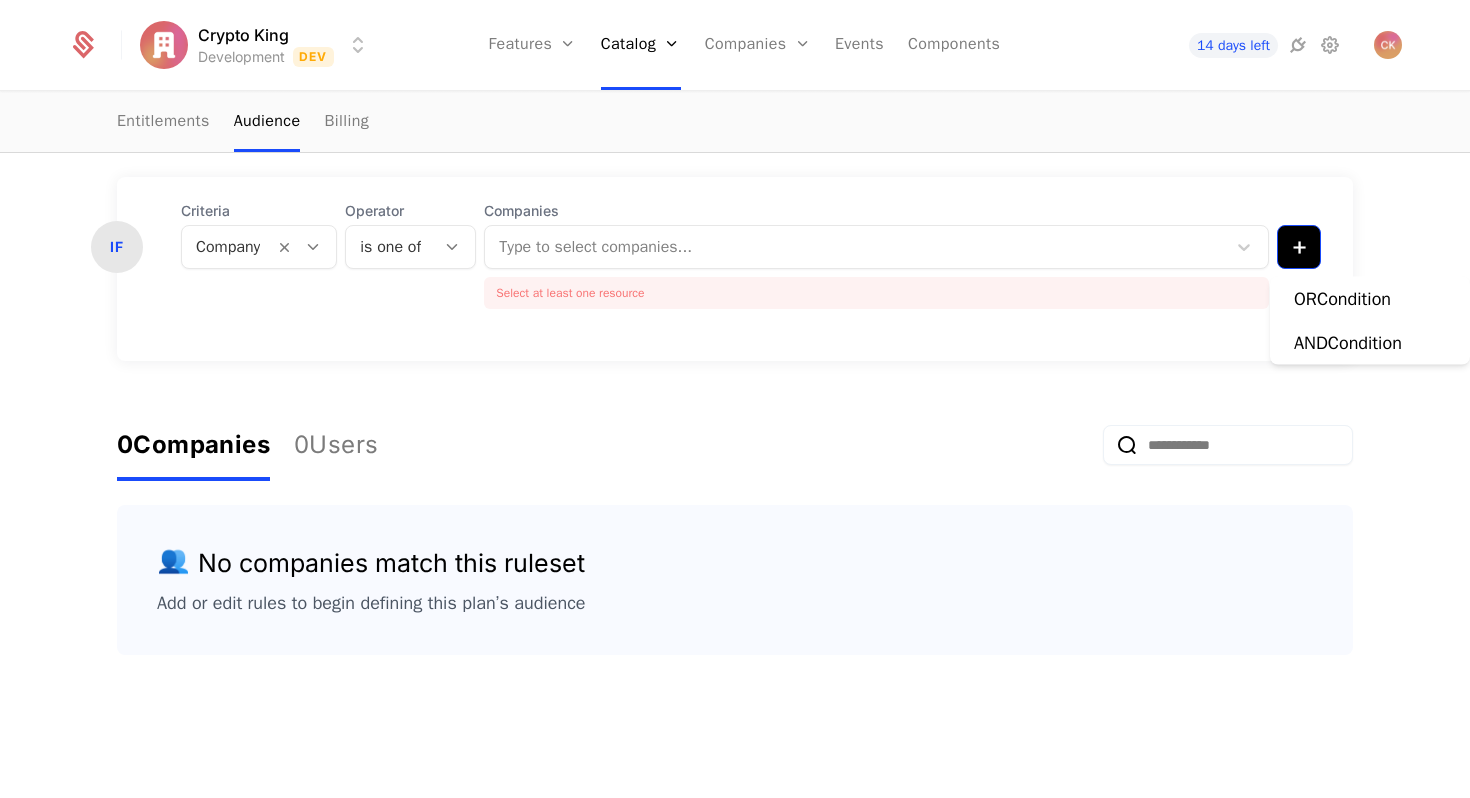 click on "Crypto King Development Dev Features Features Flags Catalog Plans Add Ons Configuration Companies Companies Users Events Components 14 days left plans free free Last modified 59 seconds ago Type Plan Companies 0 Edit  plan Entitlements Audience Billing Audience Rules All Companies and Users that meet the conditions below are members of this plan. Remove audience IF Criteria Company Operator is one of Companies Type to select companies... Select at least one resource + 0  Companies 0  Users 👥 No companies match this ruleset Add or edit rules to begin defining this plan’s audience
Best Viewed on Desktop You're currently viewing this on a  mobile device . For the best experience,   we recommend using a desktop or larger screens , as the application isn't fully optimized for smaller resolutions just yet. Got it  OR  Condition AND  Condition" at bounding box center [735, 399] 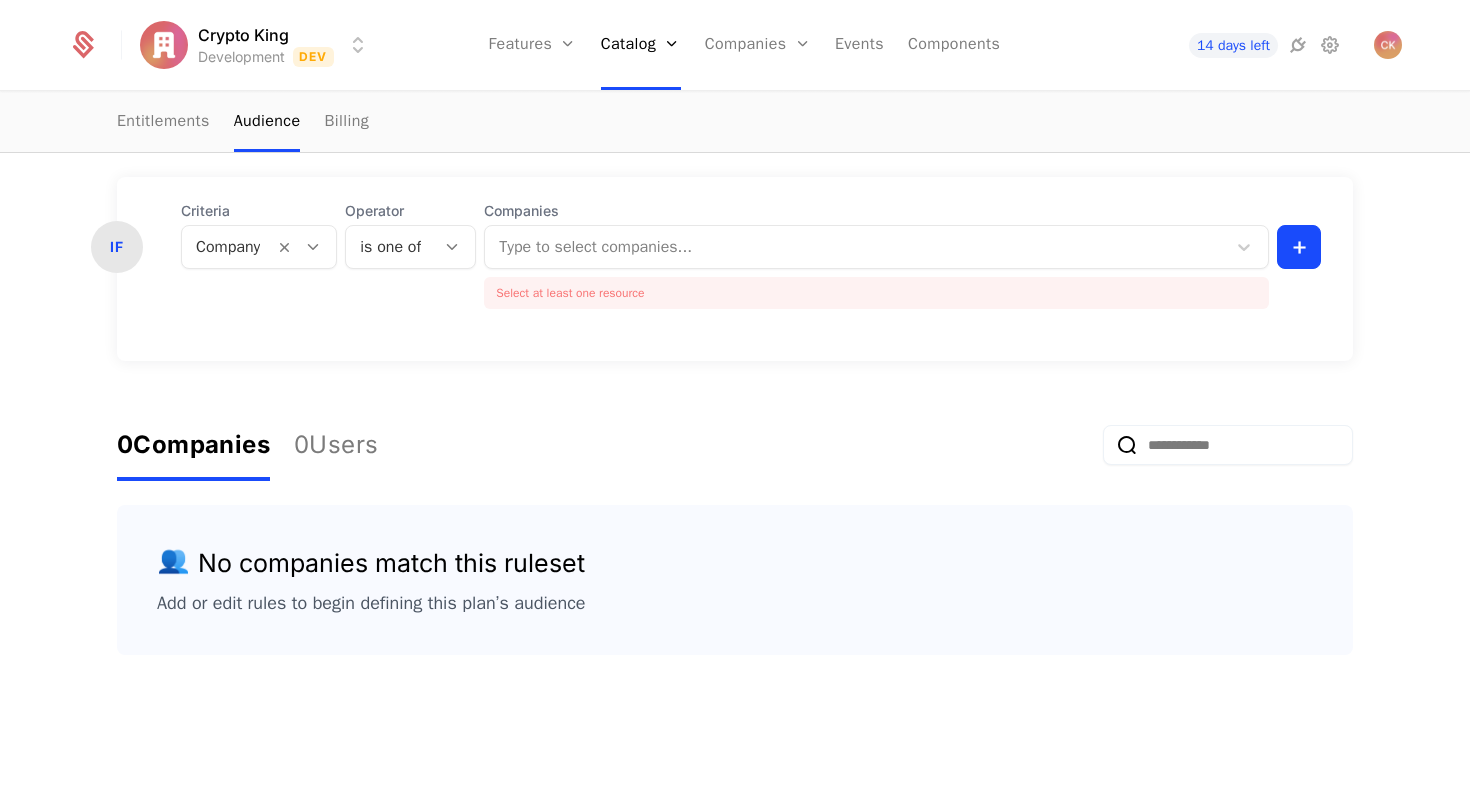 click on "Crypto King Development Dev Features Features Flags Catalog Plans Add Ons Configuration Companies Companies Users Events Components 14 days left plans free free Last modified 59 seconds ago Type Plan Companies 0 Edit  plan Entitlements Audience Billing Audience Rules All Companies and Users that meet the conditions below are members of this plan. Remove audience IF Criteria Company Operator is one of Companies Type to select companies... Select at least one resource + 0  Companies 0  Users 👥 No companies match this ruleset Add or edit rules to begin defining this plan’s audience
Best Viewed on Desktop You're currently viewing this on a  mobile device . For the best experience,   we recommend using a desktop or larger screens , as the application isn't fully optimized for smaller resolutions just yet. Got it" at bounding box center [735, 399] 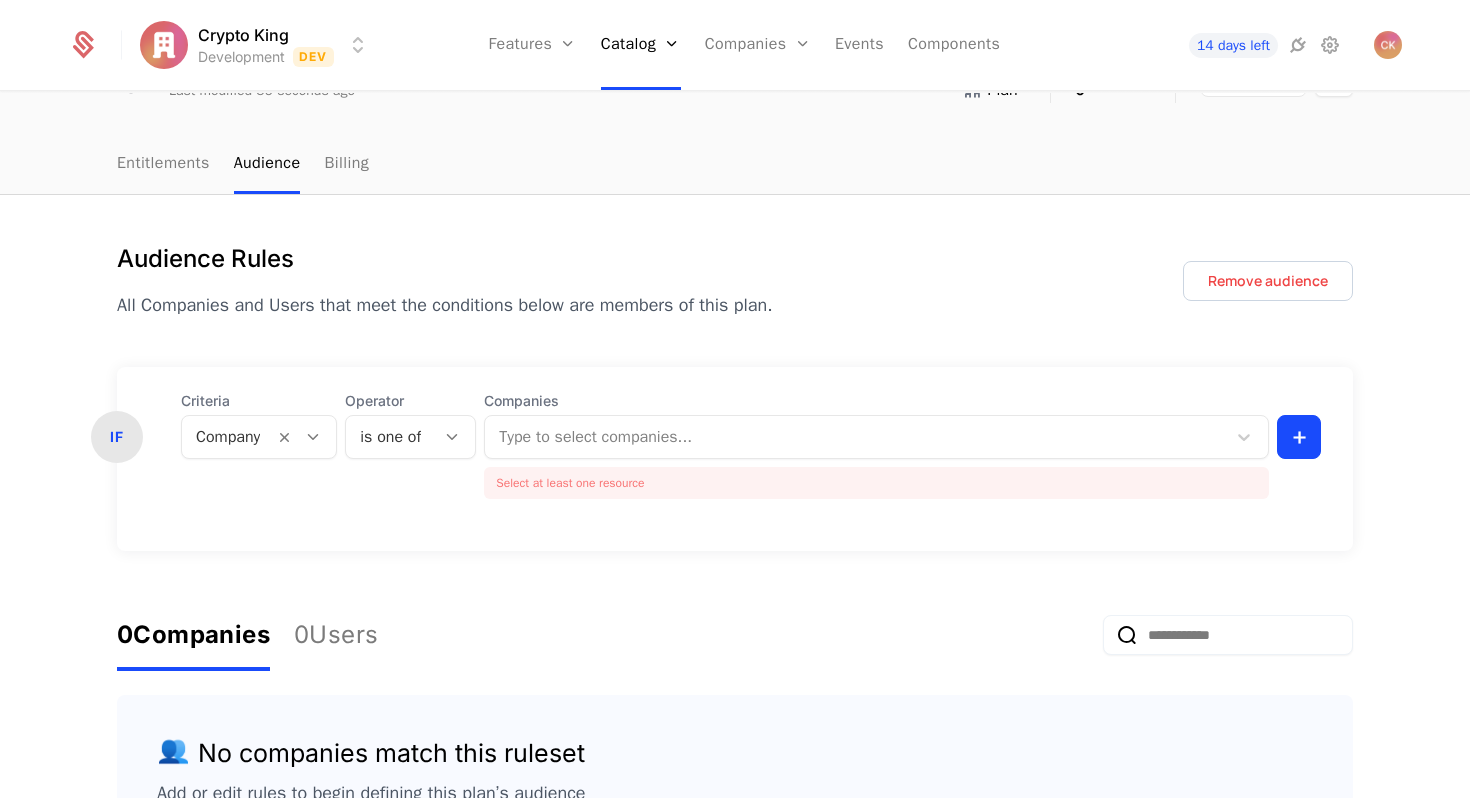 scroll, scrollTop: 0, scrollLeft: 0, axis: both 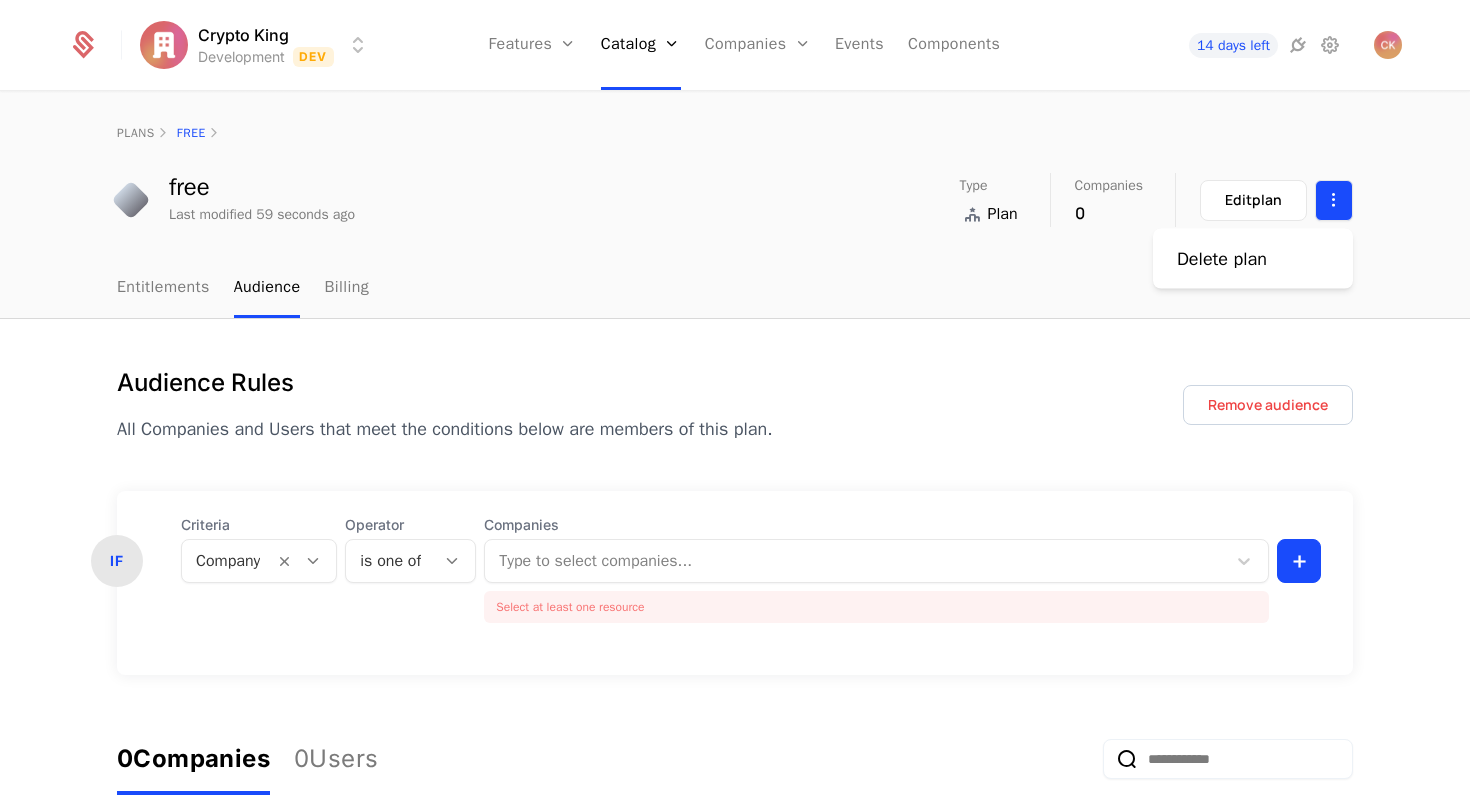 click on "Crypto King Development Dev Features Features Flags Catalog Plans Add Ons Configuration Companies Companies Users Events Components 14 days left plans free free Last modified 59 seconds ago Type Plan Companies 0 Edit  plan Entitlements Audience Billing Audience Rules All Companies and Users that meet the conditions below are members of this plan. Remove audience IF Criteria Company Operator is one of Companies Type to select companies... Select at least one resource + 0  Companies 0  Users 👥 No companies match this ruleset Add or edit rules to begin defining this plan’s audience
Best Viewed on Desktop You're currently viewing this on a  mobile device . For the best experience,   we recommend using a desktop or larger screens , as the application isn't fully optimized for smaller resolutions just yet. Got it  Delete plan" at bounding box center [735, 399] 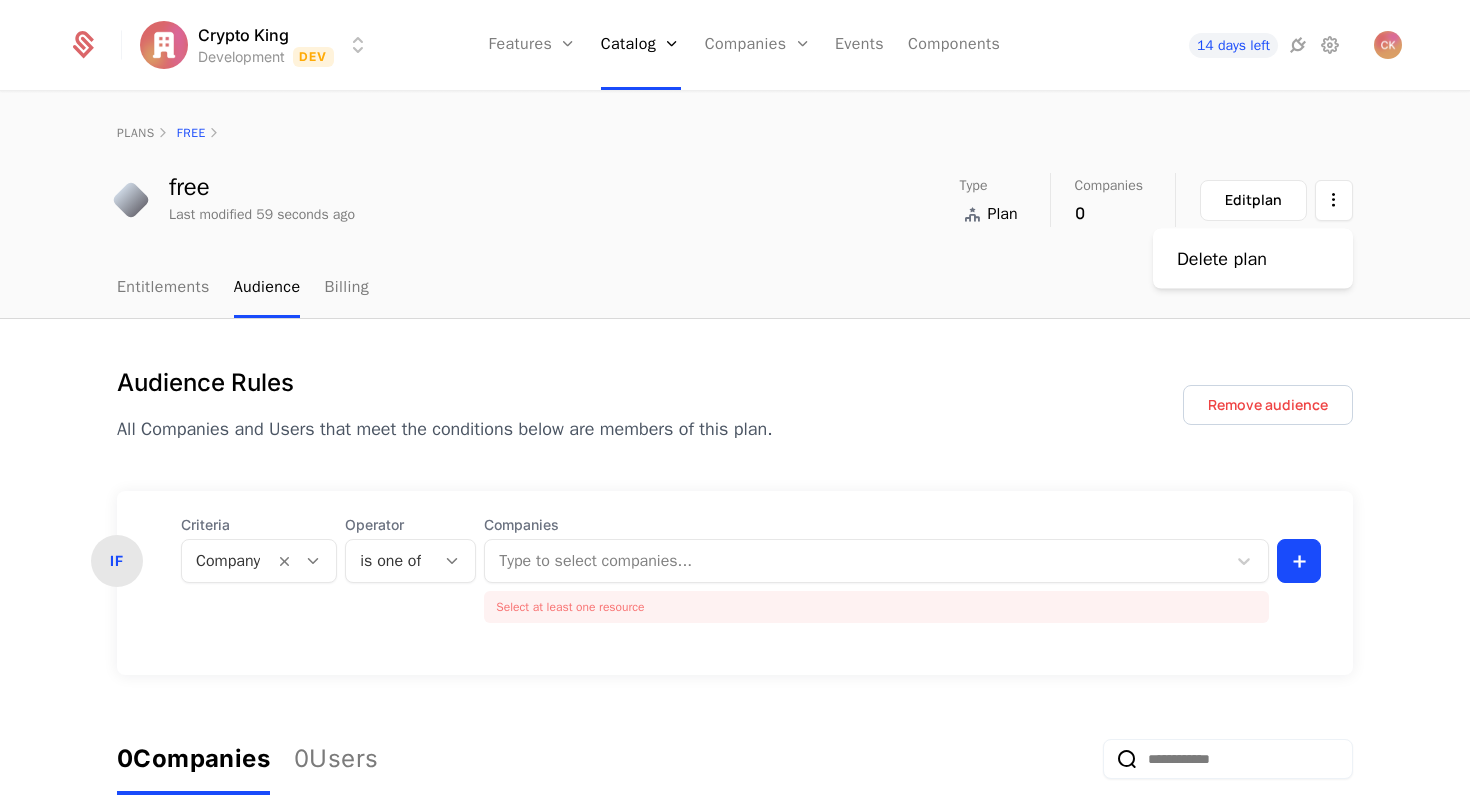 click on "Crypto King Development Dev Features Features Flags Catalog Plans Add Ons Configuration Companies Companies Users Events Components 14 days left plans free free Last modified 59 seconds ago Type Plan Companies 0 Edit  plan Entitlements Audience Billing Audience Rules All Companies and Users that meet the conditions below are members of this plan. Remove audience IF Criteria Company Operator is one of Companies Type to select companies... Select at least one resource + 0  Companies 0  Users 👥 No companies match this ruleset Add or edit rules to begin defining this plan’s audience
Best Viewed on Desktop You're currently viewing this on a  mobile device . For the best experience,   we recommend using a desktop or larger screens , as the application isn't fully optimized for smaller resolutions just yet. Got it  Delete plan" at bounding box center [735, 399] 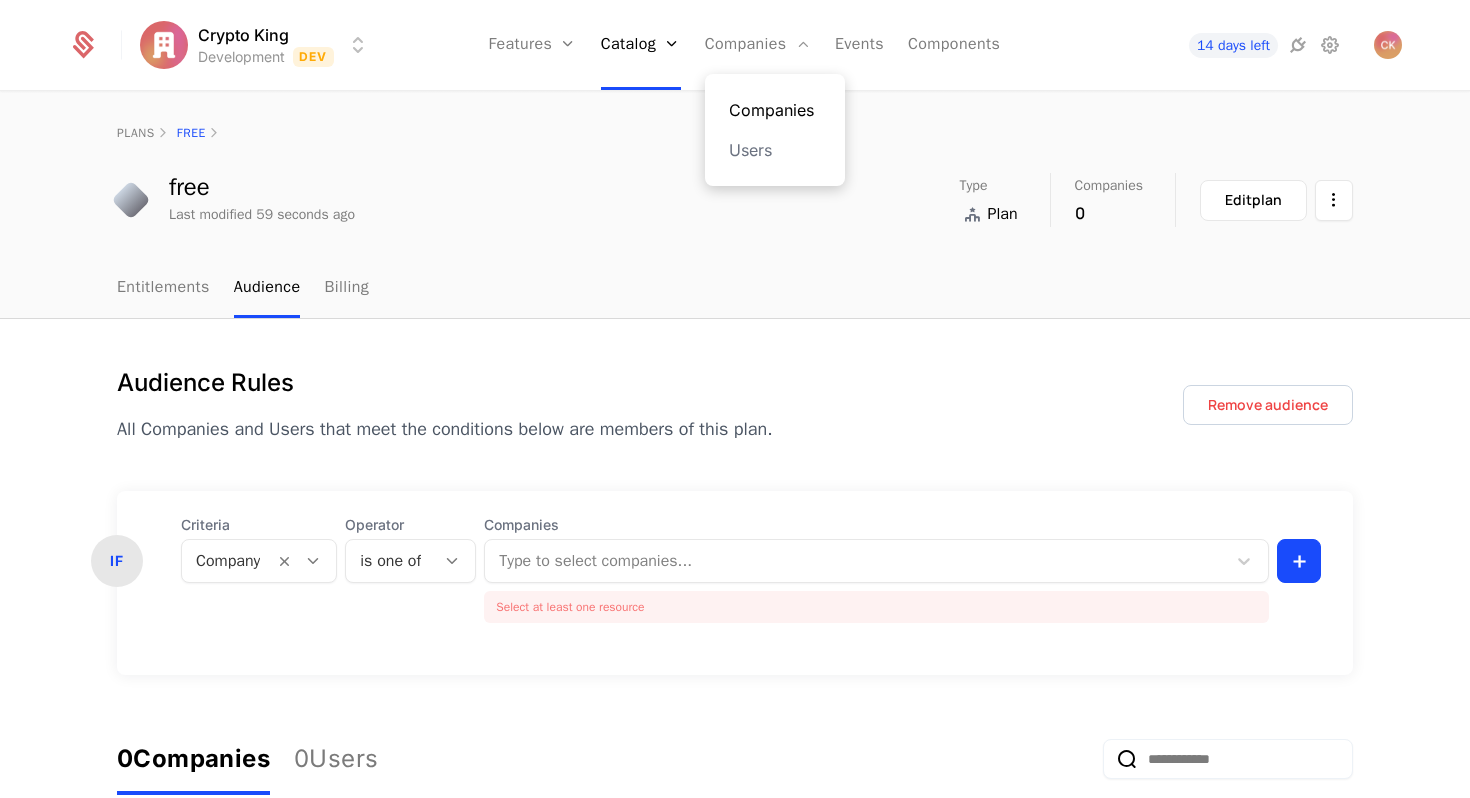click on "Companies" at bounding box center [775, 110] 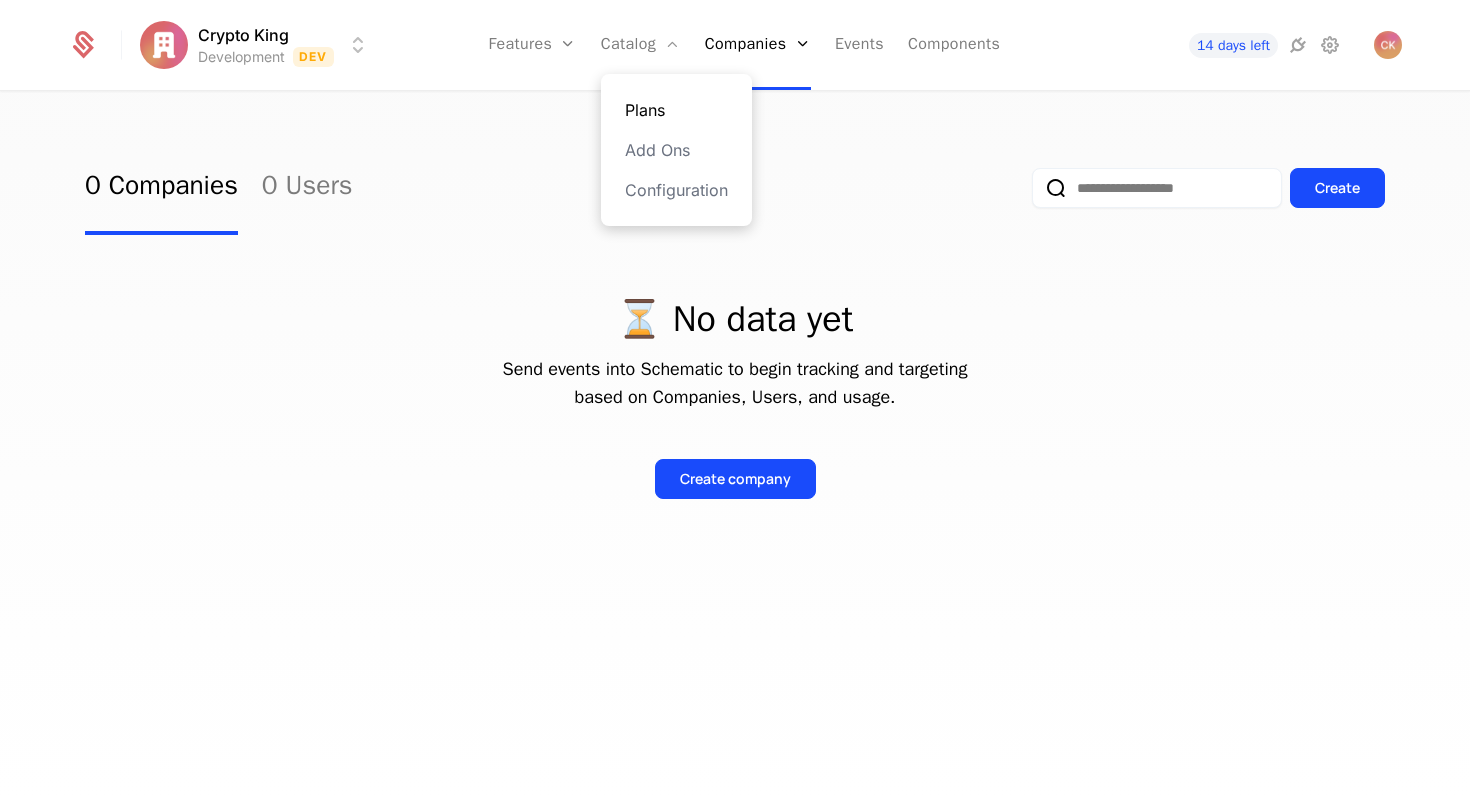 click on "Plans" at bounding box center [676, 110] 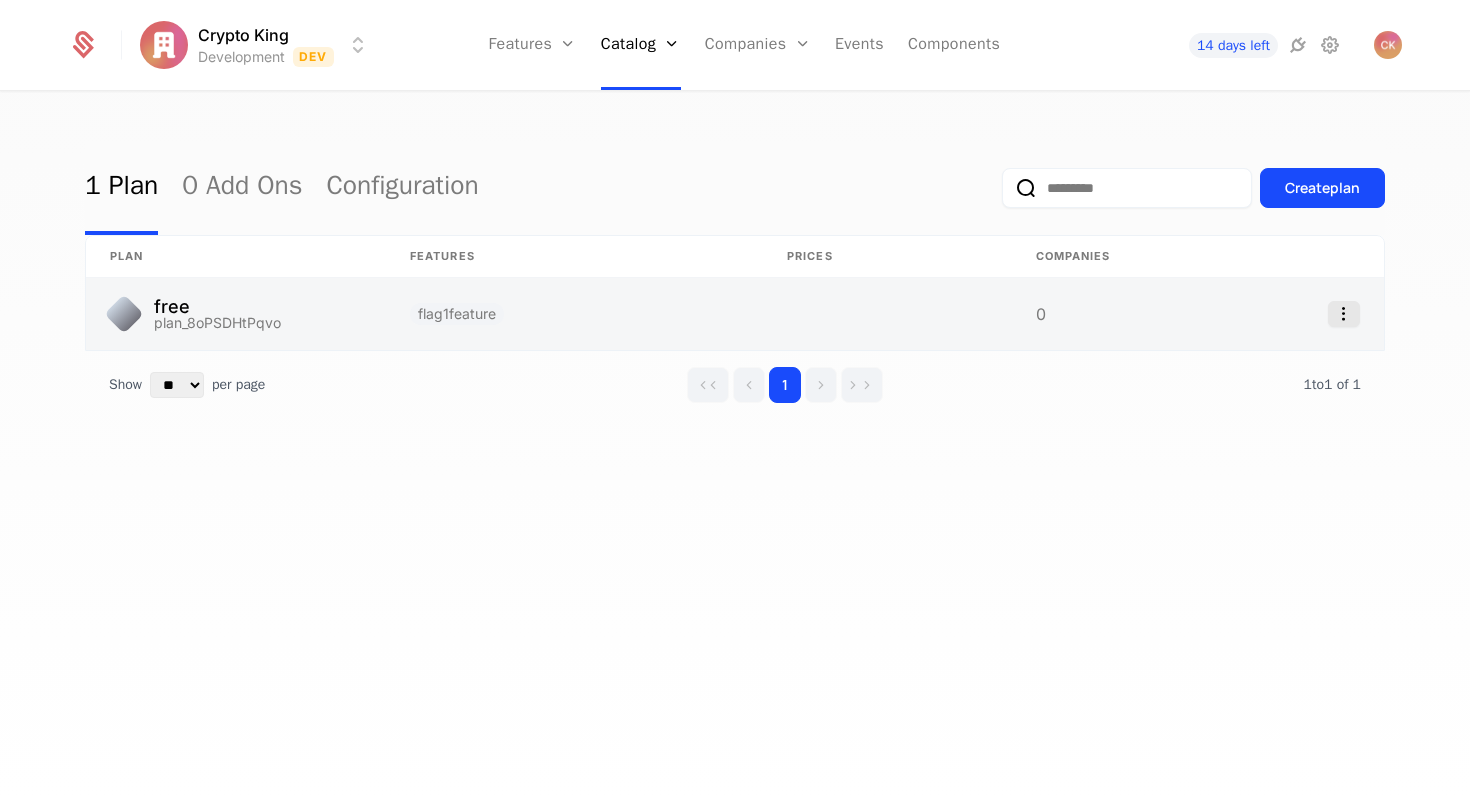 click at bounding box center (1344, 314) 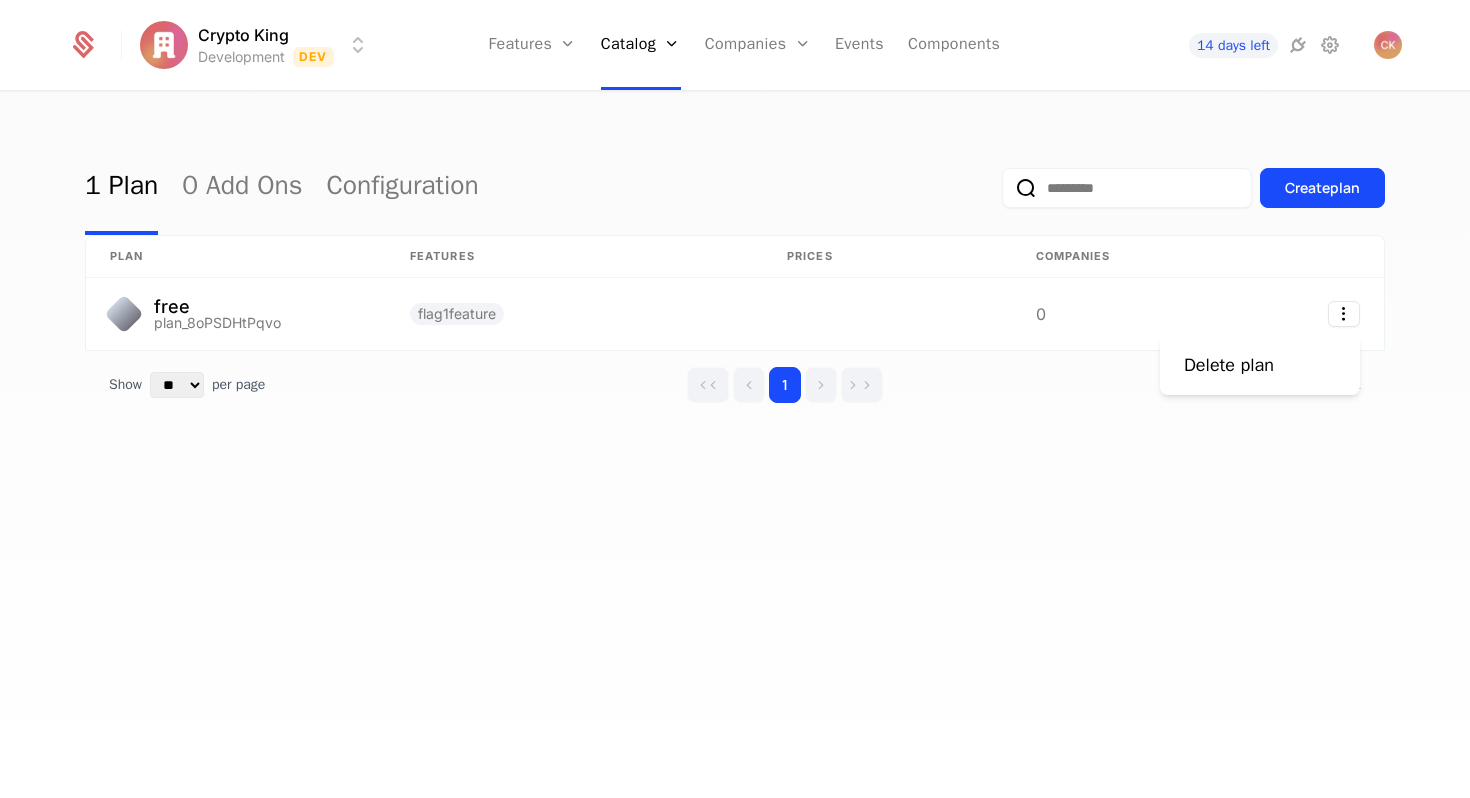click on "Crypto King Development Dev Features Features Flags Catalog Plans Add Ons Configuration Companies Companies Users Events Components 14 days left 1 Plan 0 AddOns Configuration Create  plan plan Features Prices Companies free plan_8oPSDHtPqvo flag1feature 0 Show ** ** ** *** *** per page per page 1 1  to  1   of   1  of   1
Best Viewed on Desktop You're currently viewing this on a  mobile device . For the best experience,   we recommend using a desktop or larger screens , as the application isn't fully optimized for smaller resolutions just yet. Got it  Delete plan" at bounding box center (735, 399) 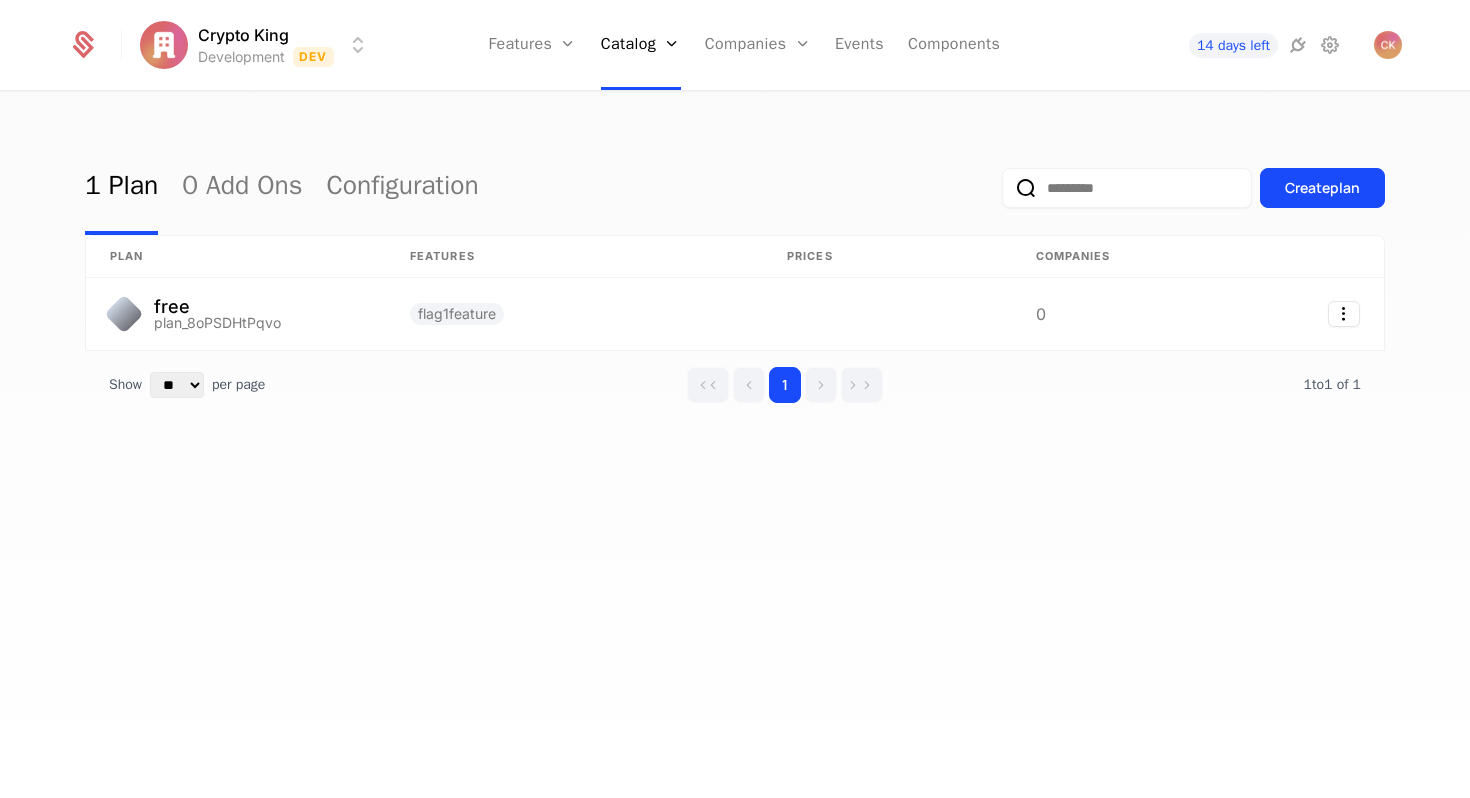 click 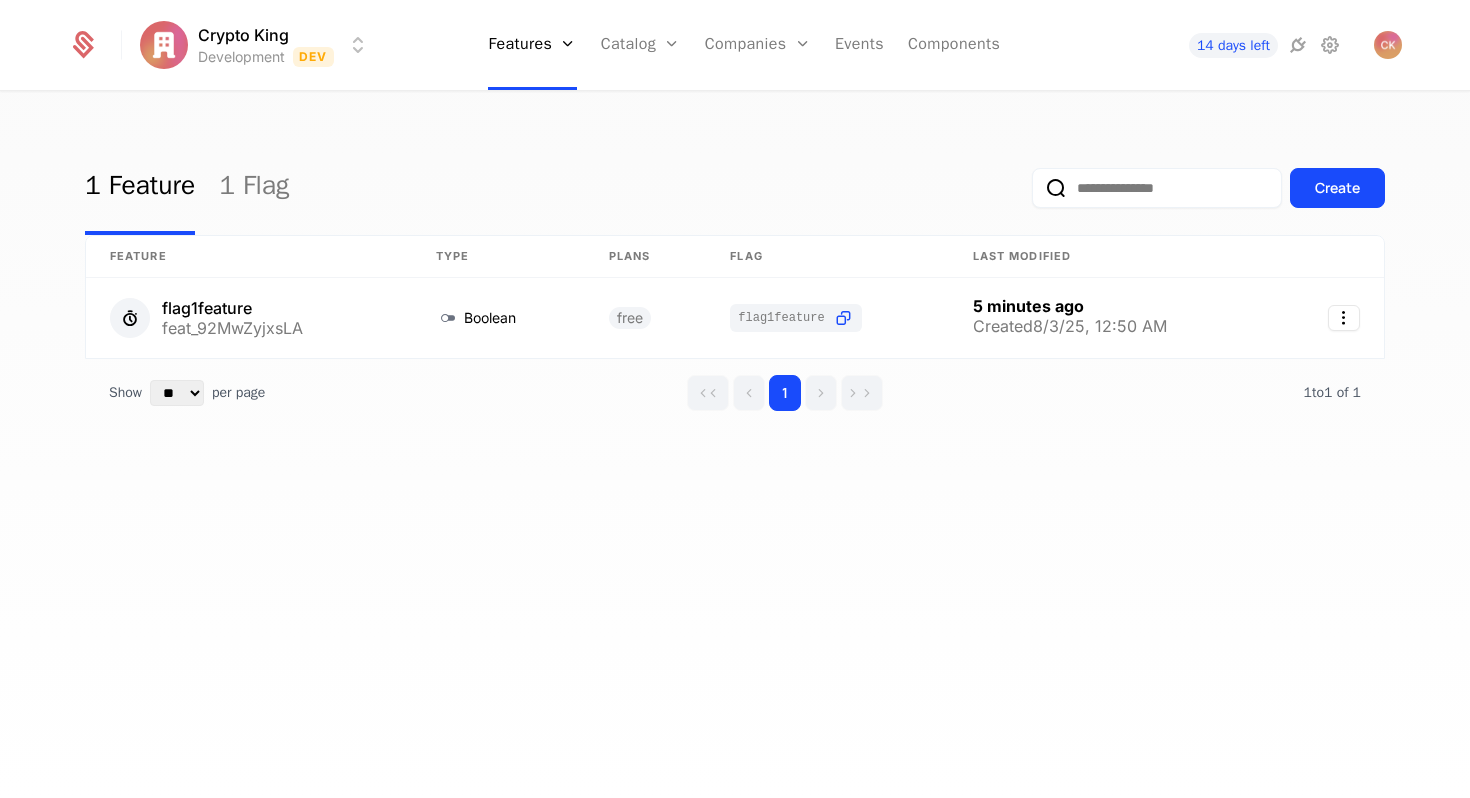 click on "1 Feature 1 Flag Create Feature Type Plans Flag Last Modified flag1feature feat_92MwZyjxsLA Boolean flag1feature 5 minutes ago Created  8/3/25, 12:50 AM Show ** ** ** *** *** per page per page 1 1  to  1   of   1  of   1" at bounding box center (735, 451) 